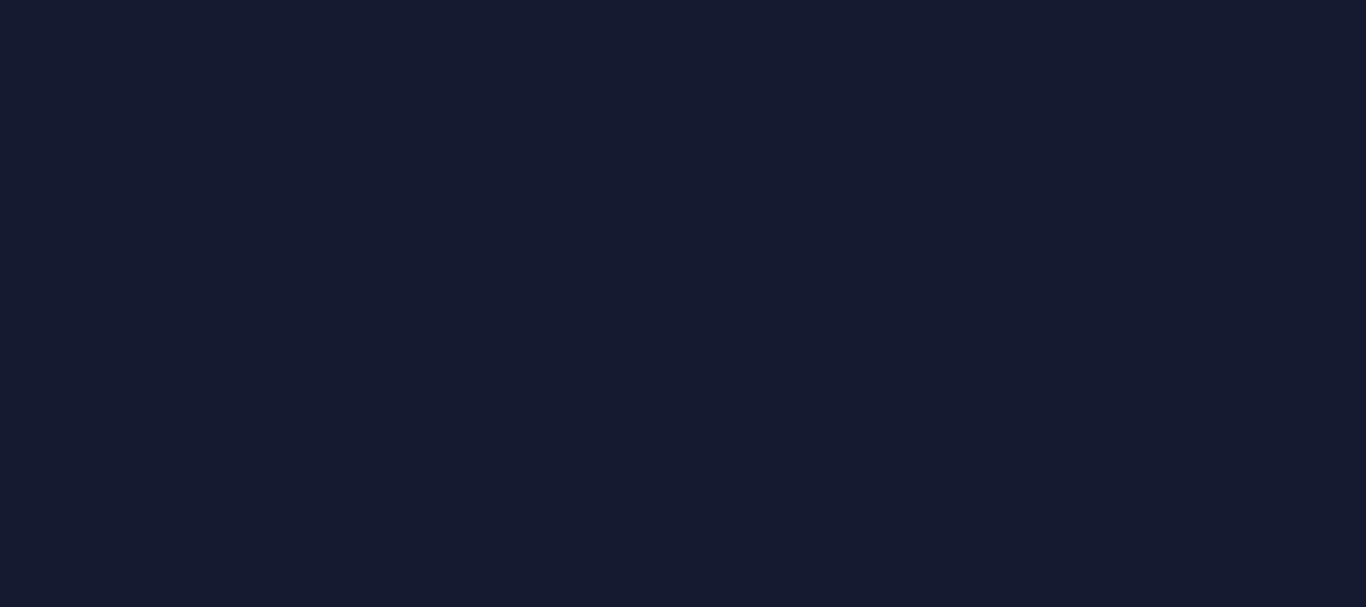 scroll, scrollTop: 0, scrollLeft: 0, axis: both 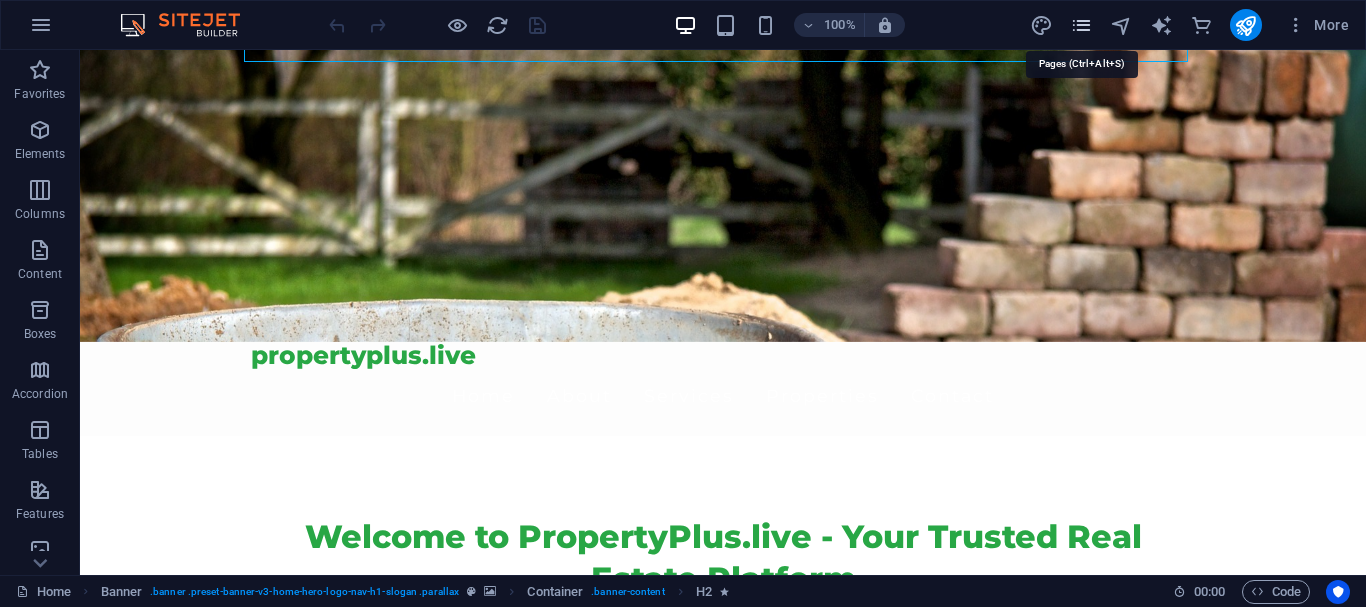 click at bounding box center (1081, 25) 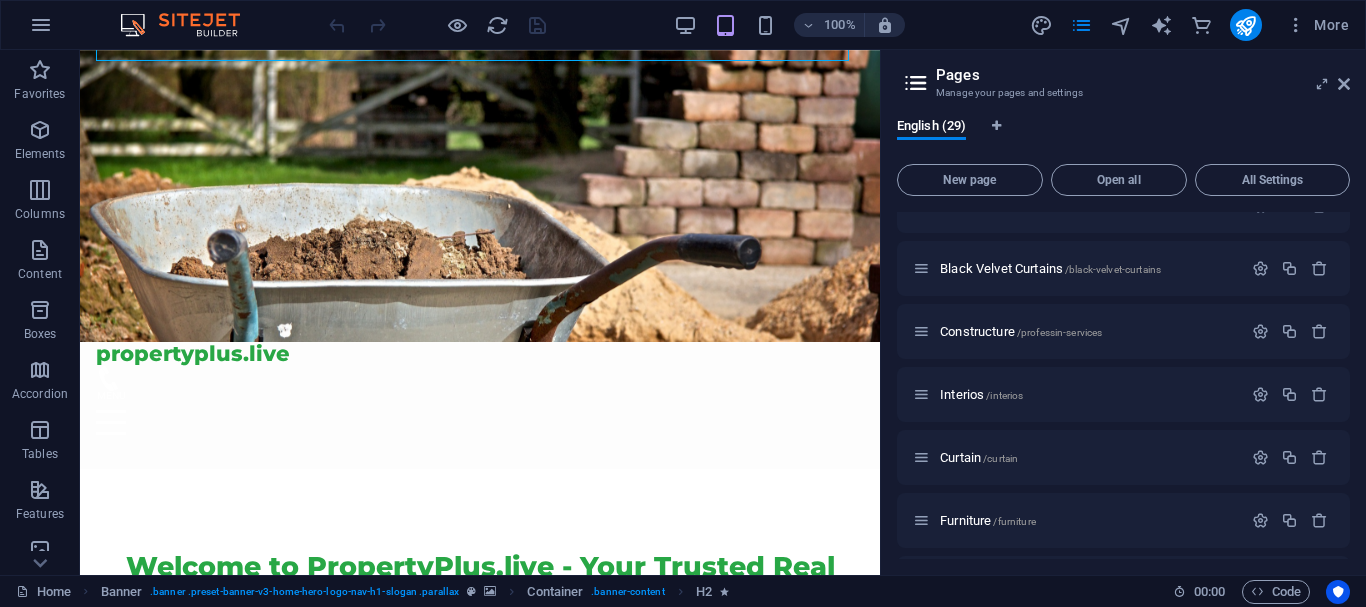 scroll, scrollTop: 980, scrollLeft: 0, axis: vertical 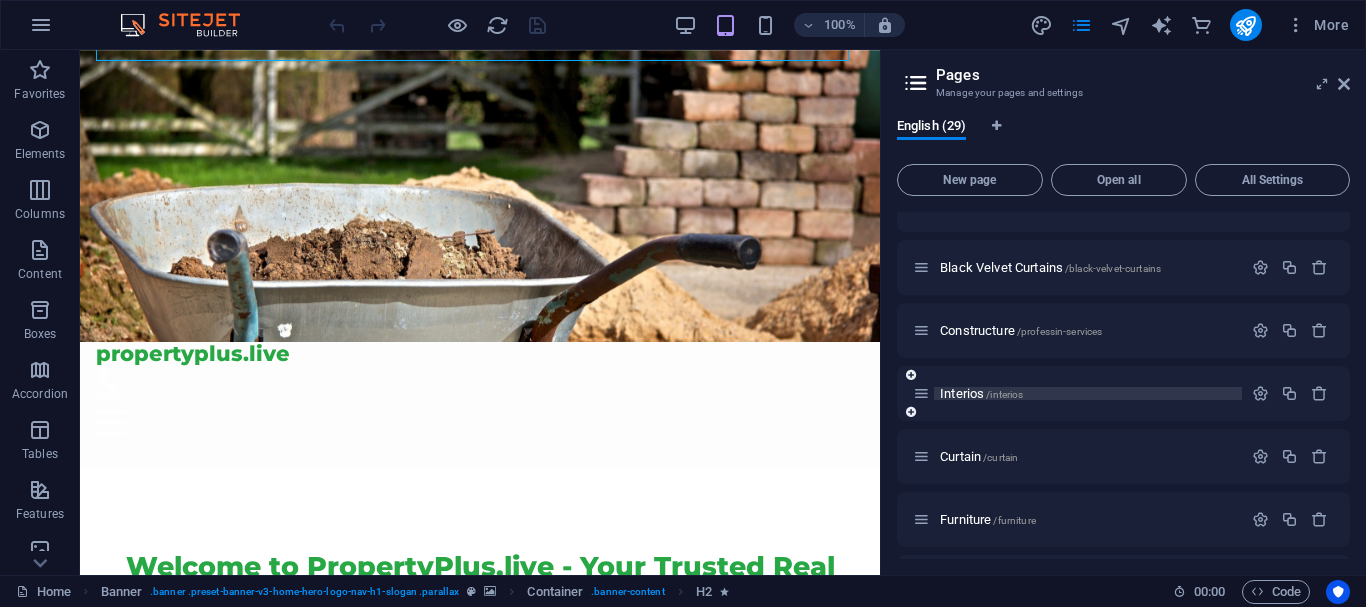 click on "Interios /interios" at bounding box center [981, 393] 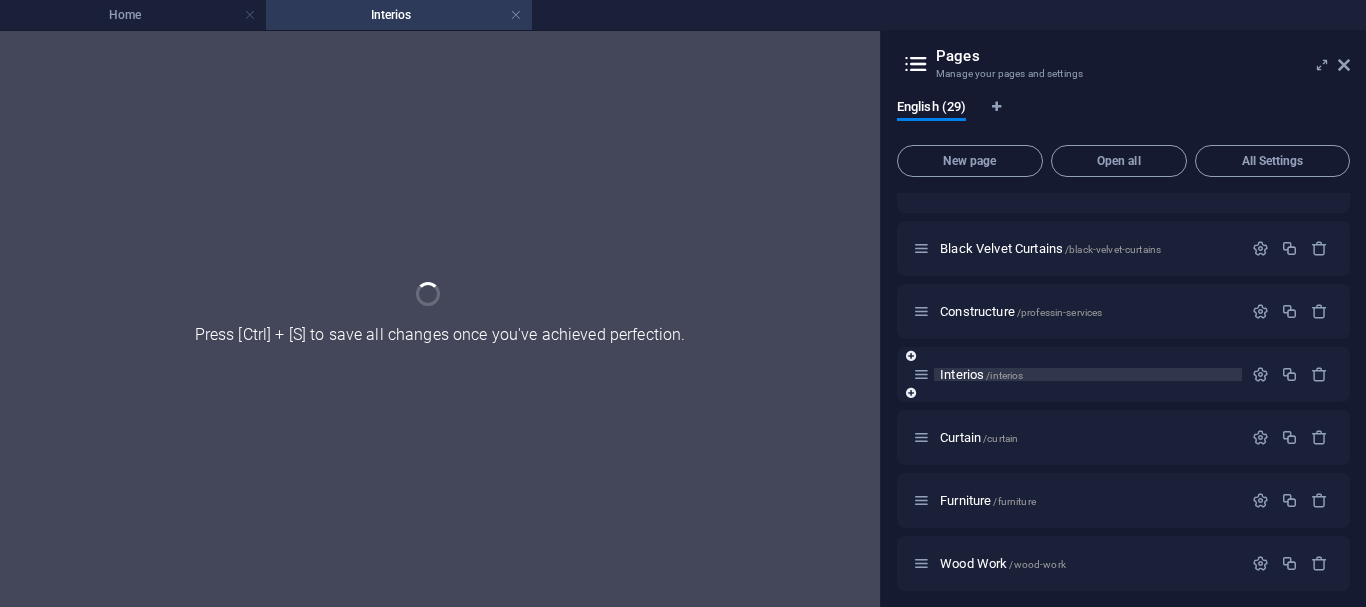 scroll, scrollTop: 0, scrollLeft: 0, axis: both 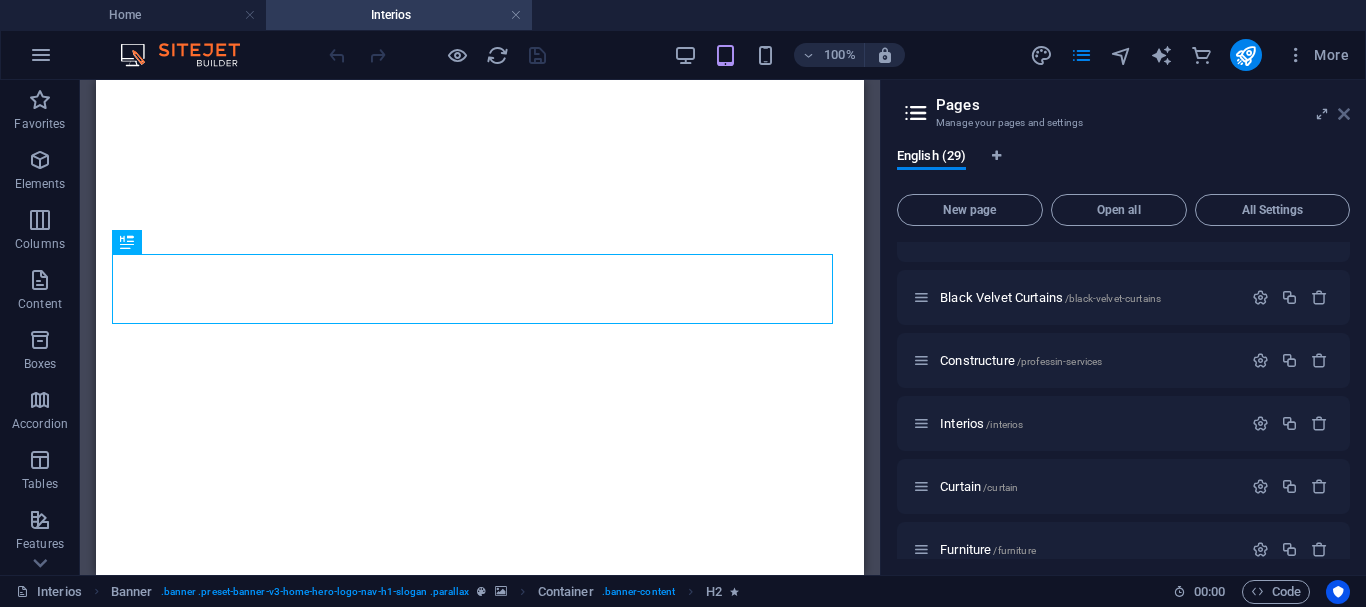 click at bounding box center (1344, 114) 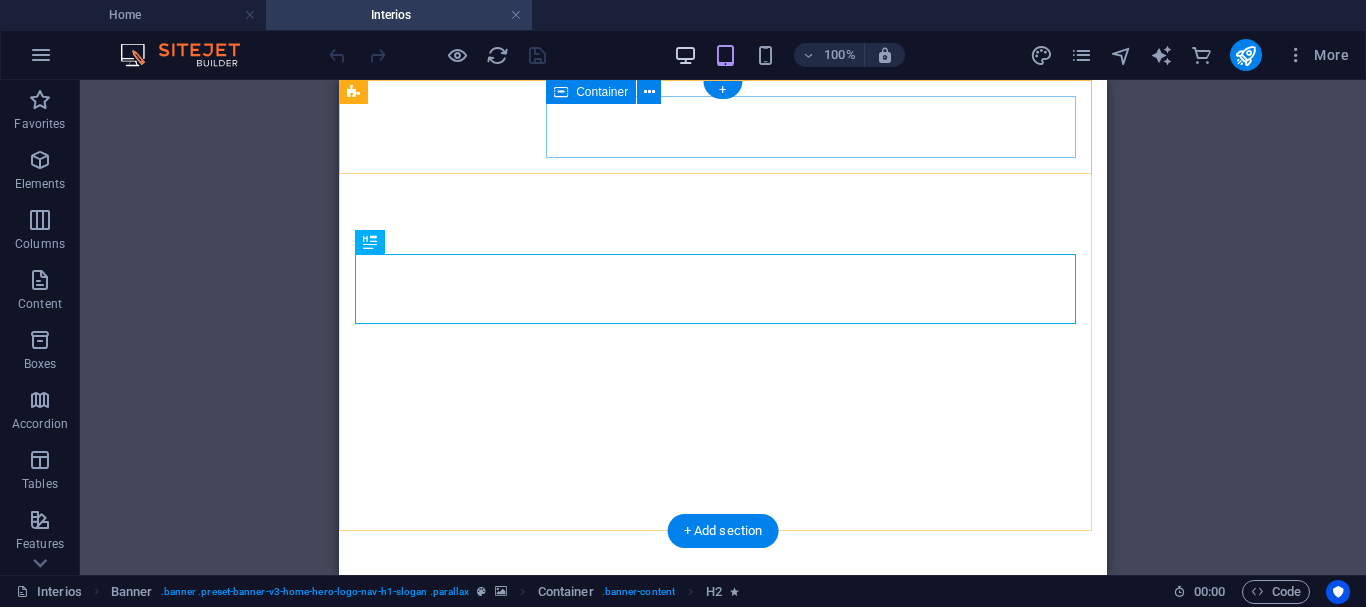 click at bounding box center (685, 55) 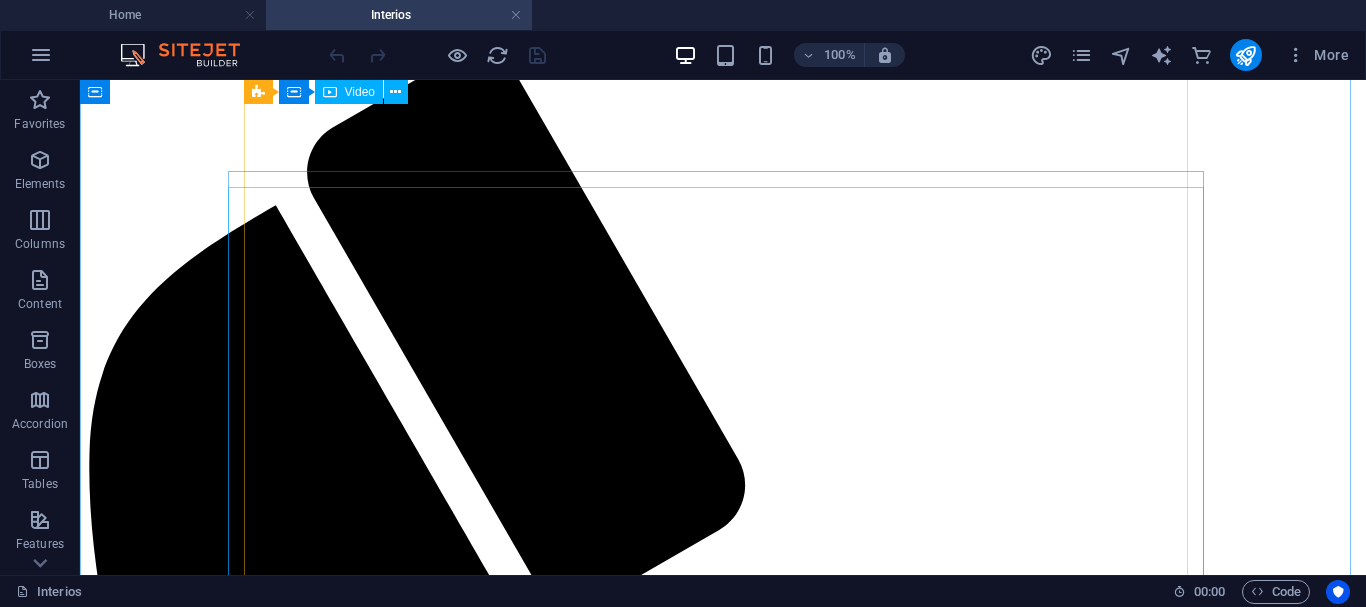 scroll, scrollTop: 687, scrollLeft: 0, axis: vertical 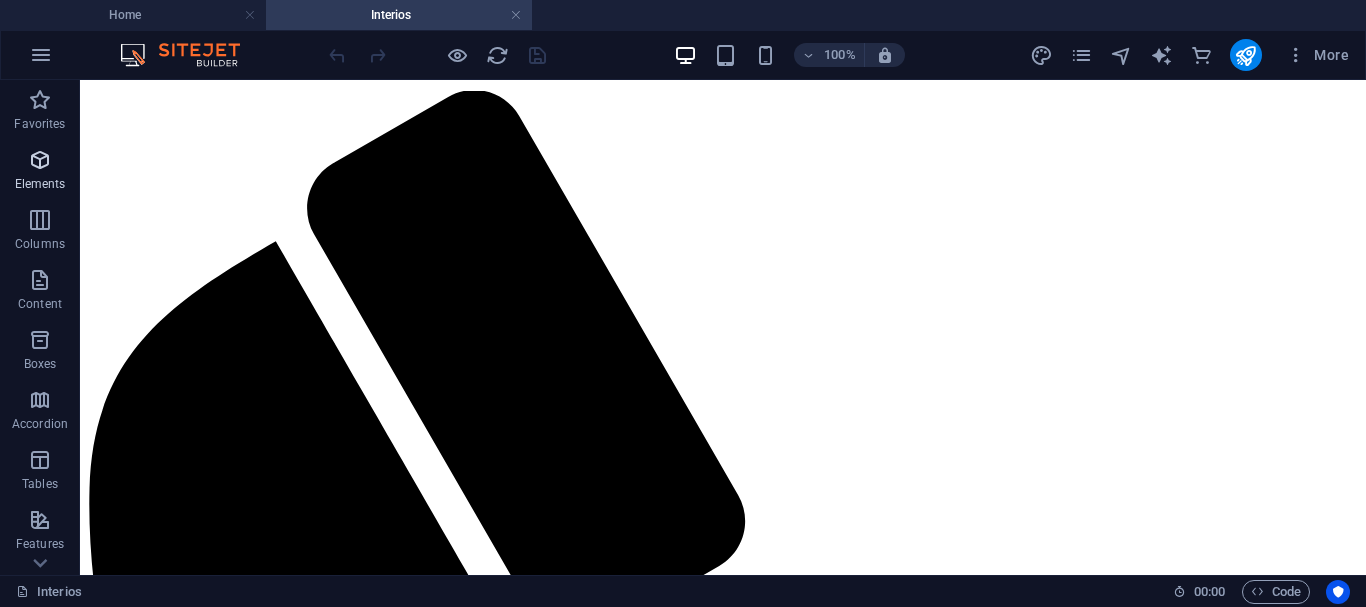 click at bounding box center [40, 160] 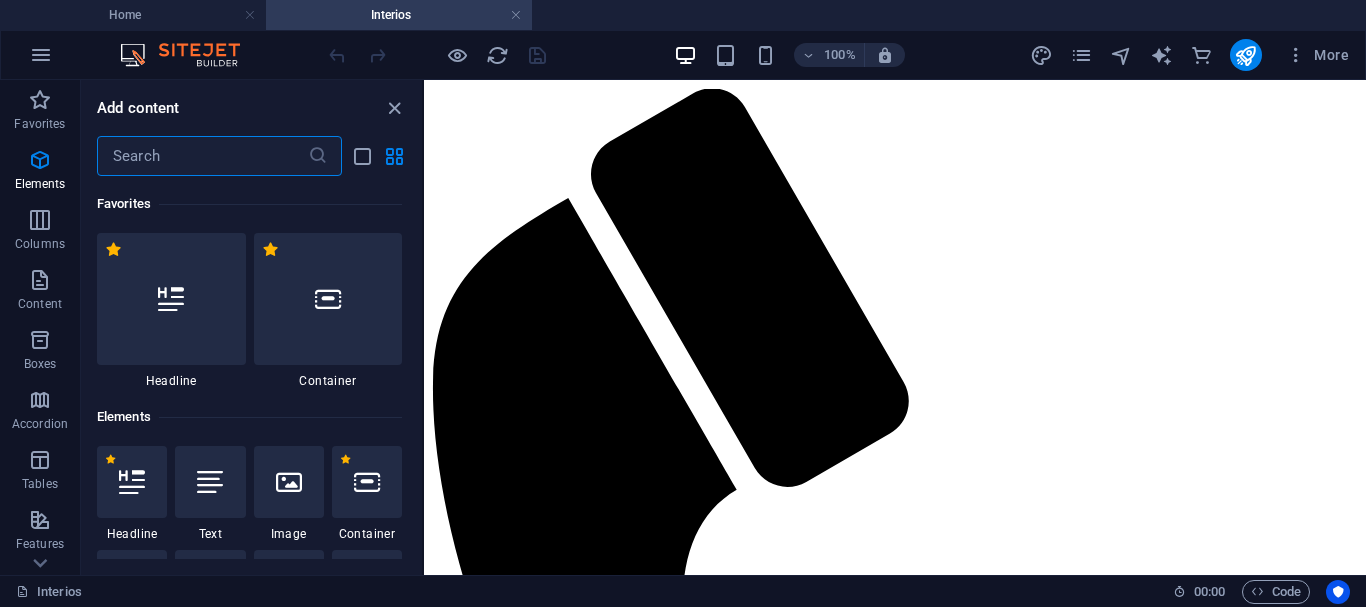 scroll, scrollTop: 674, scrollLeft: 0, axis: vertical 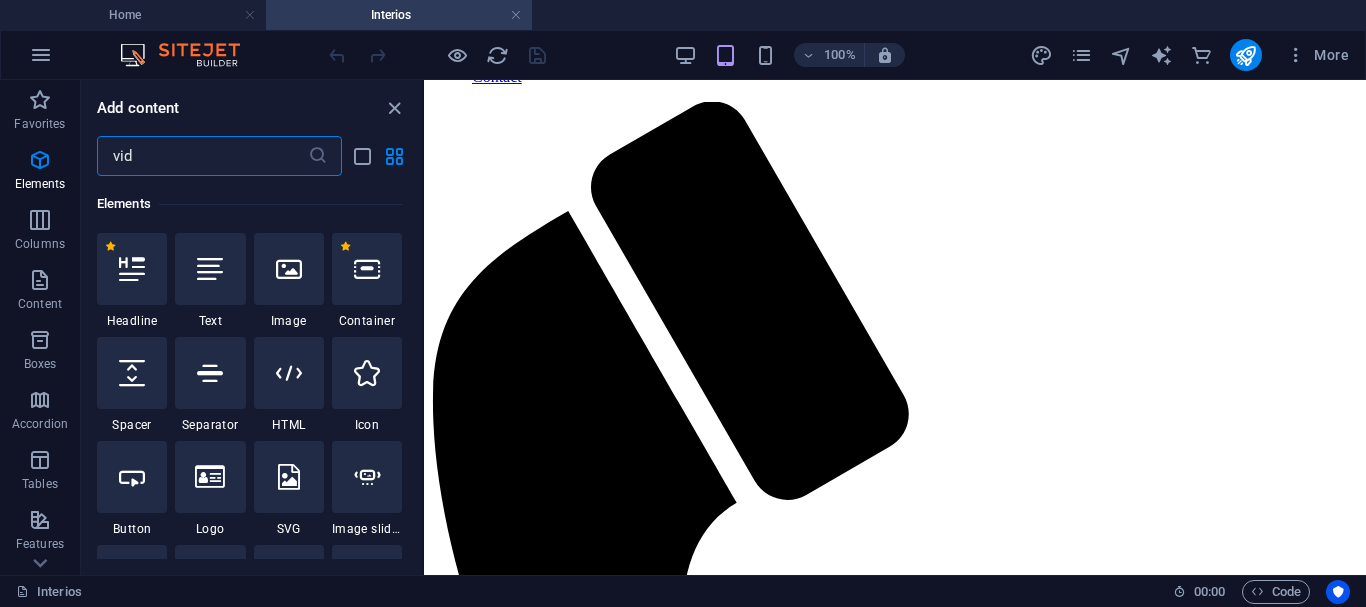 click on "vid" at bounding box center [202, 156] 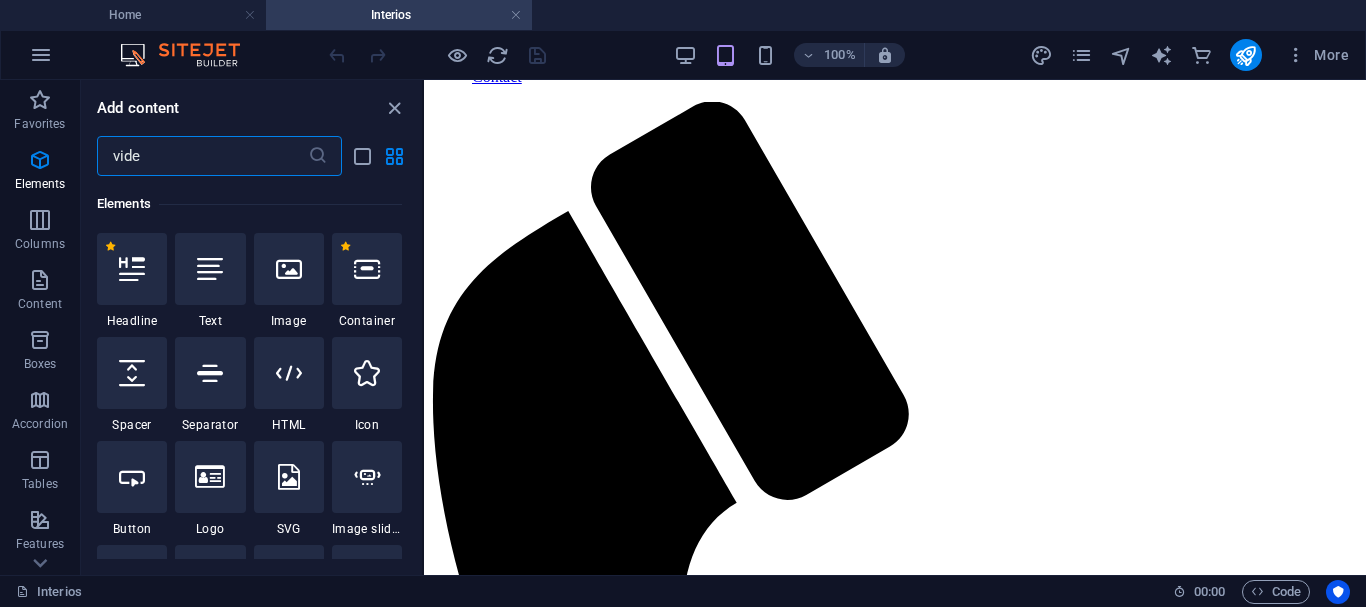 scroll, scrollTop: 0, scrollLeft: 0, axis: both 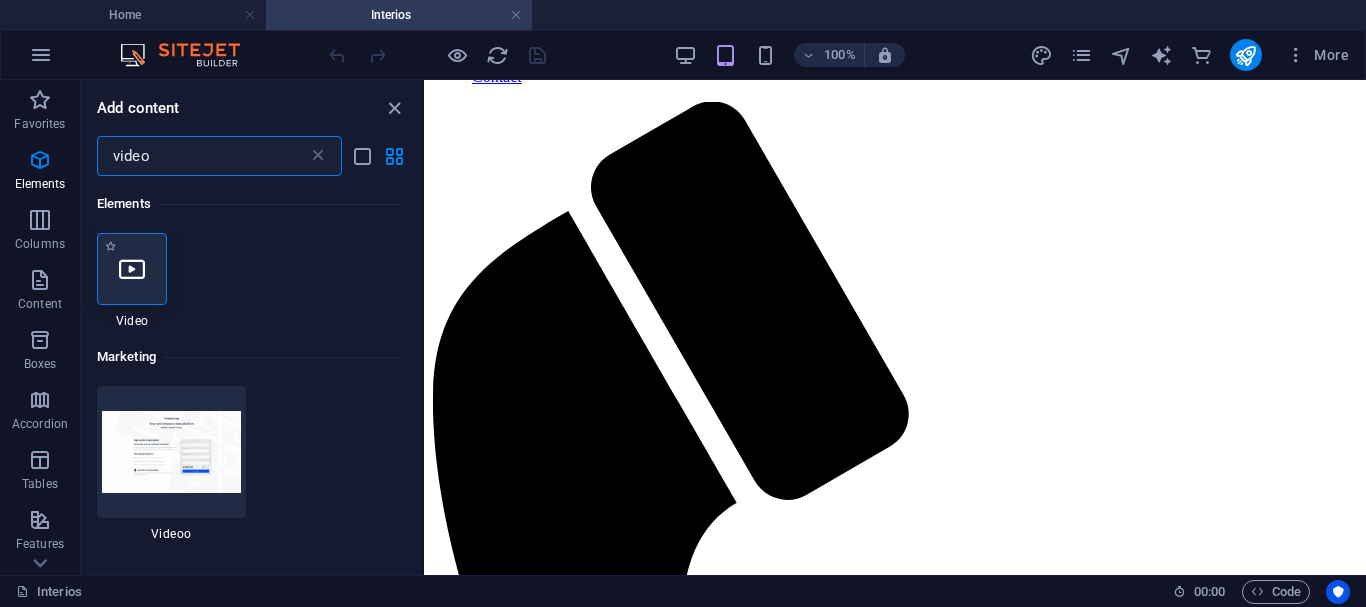 type on "video" 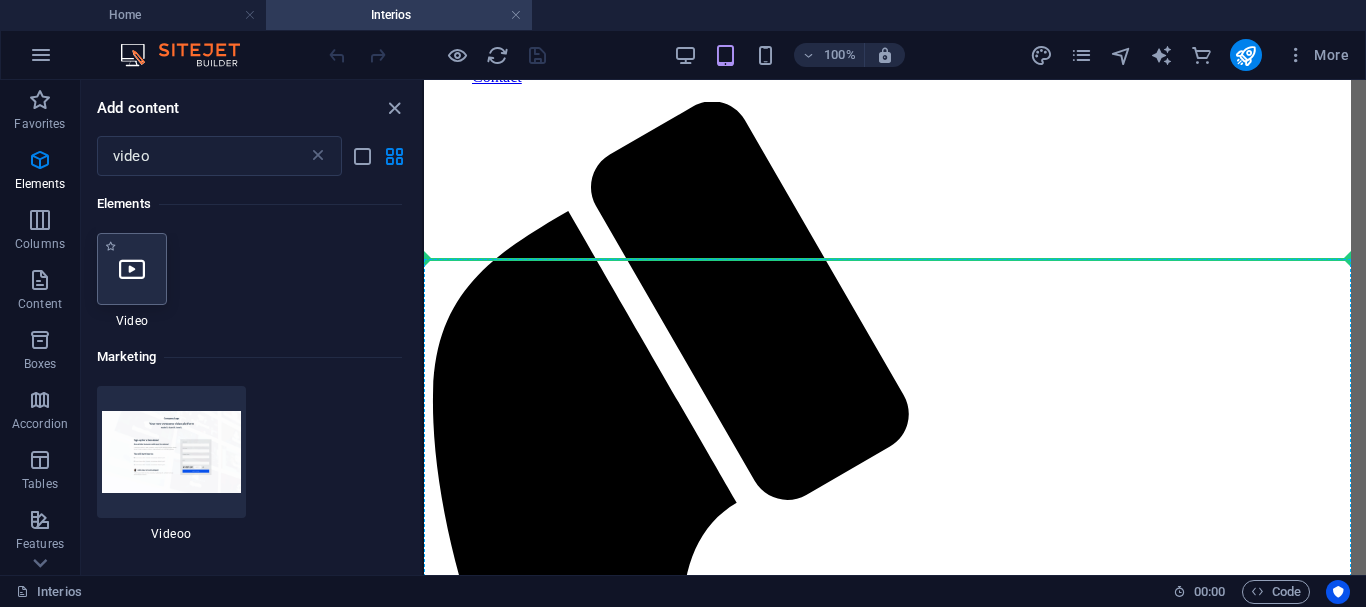 select on "%" 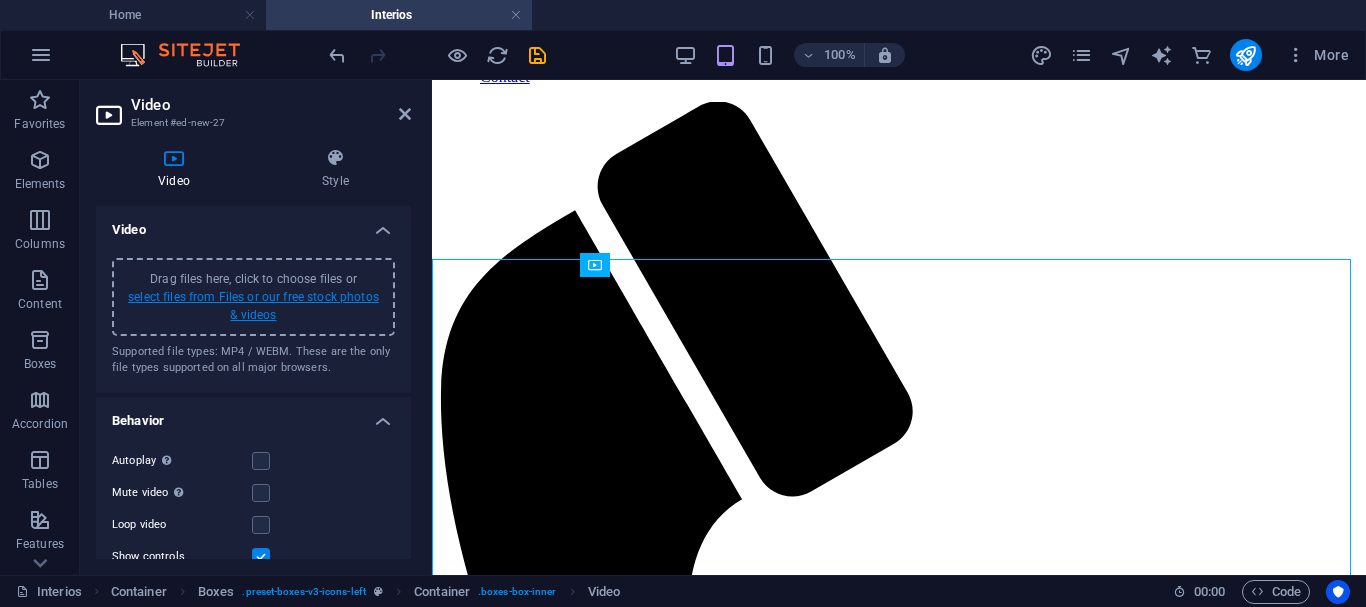 click on "select files from Files or our free stock photos & videos" at bounding box center (253, 306) 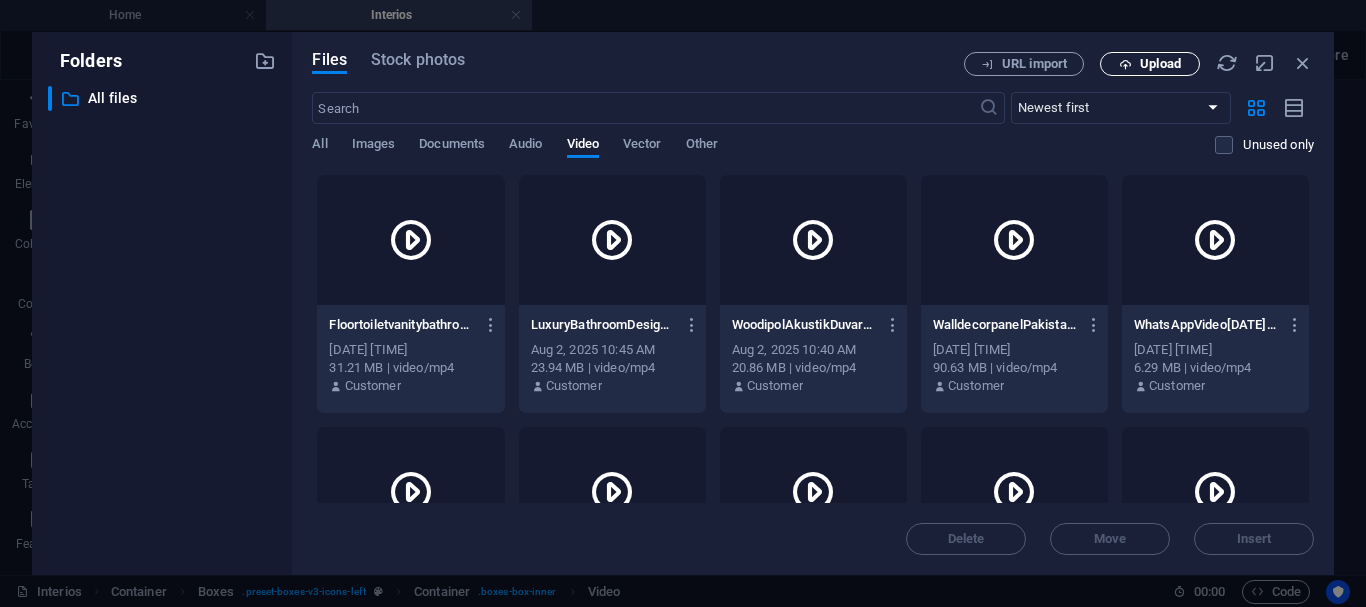 click on "Upload" at bounding box center [1160, 64] 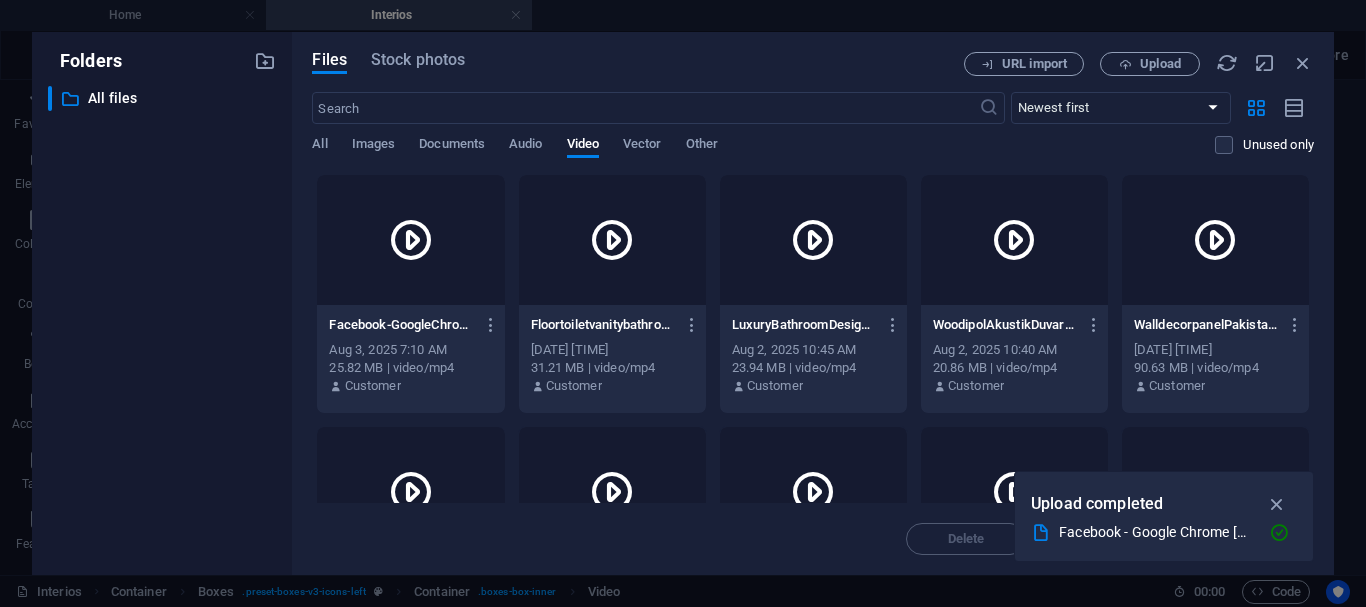 click at bounding box center (410, 240) 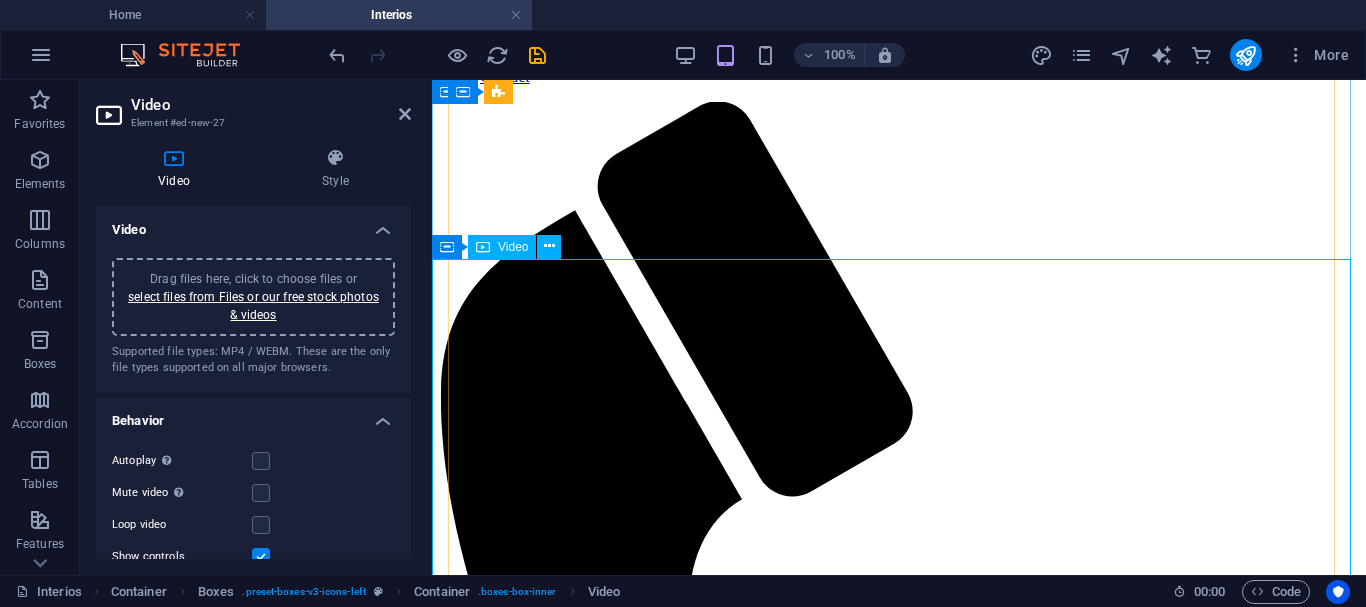 click at bounding box center (899, 3764) 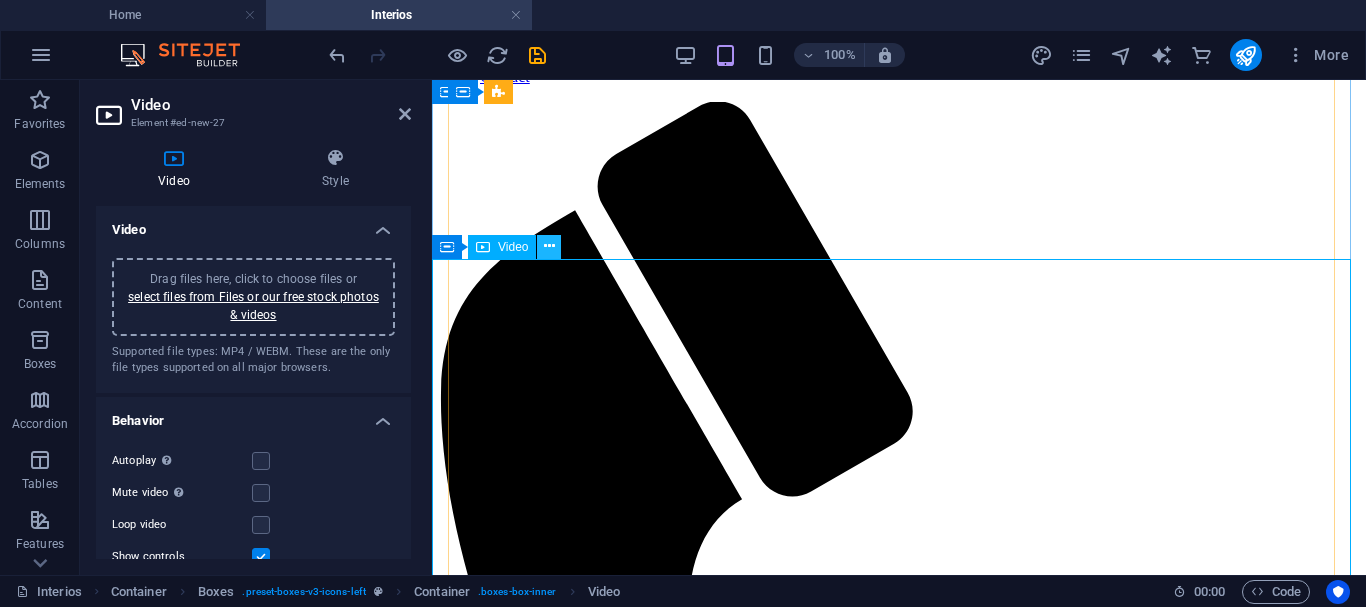 click at bounding box center (549, 246) 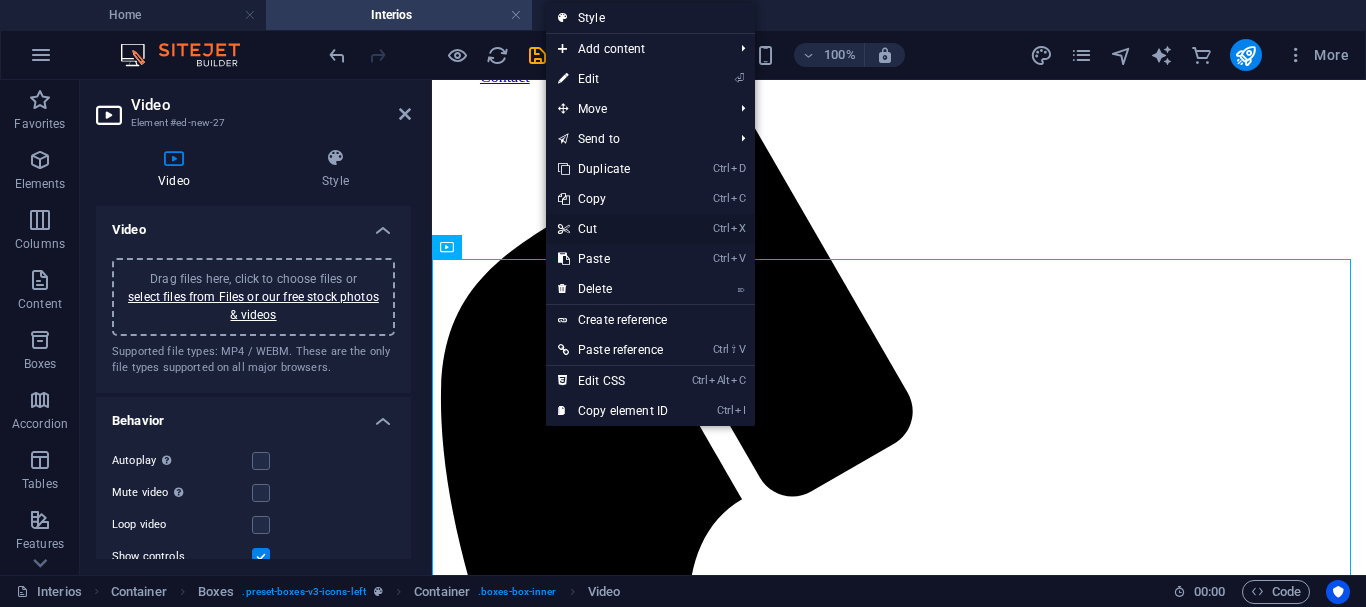 click on "Ctrl X  Cut" at bounding box center [613, 229] 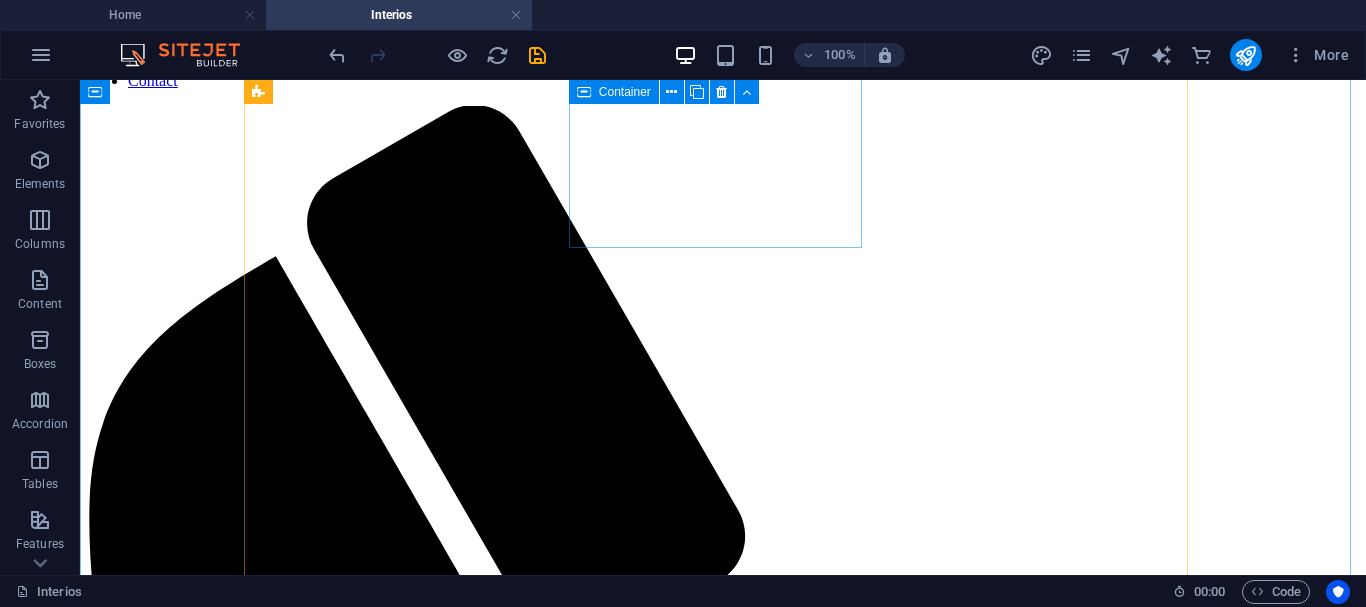 scroll, scrollTop: 687, scrollLeft: 0, axis: vertical 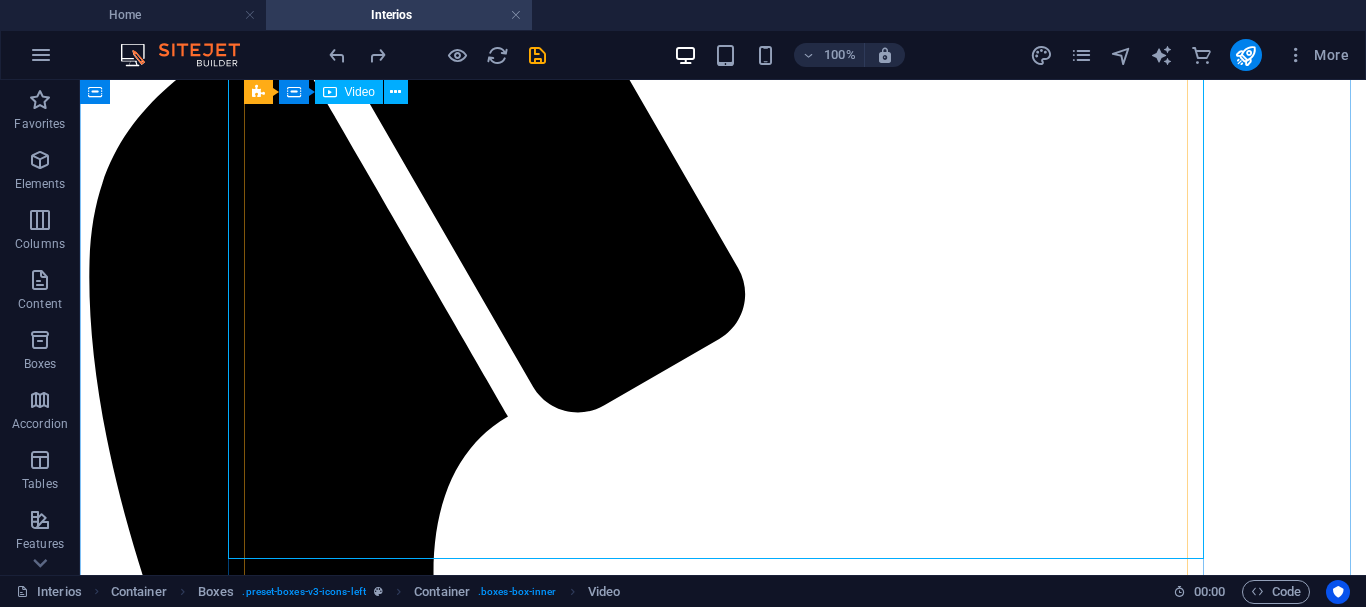 click at bounding box center [723, 4708] 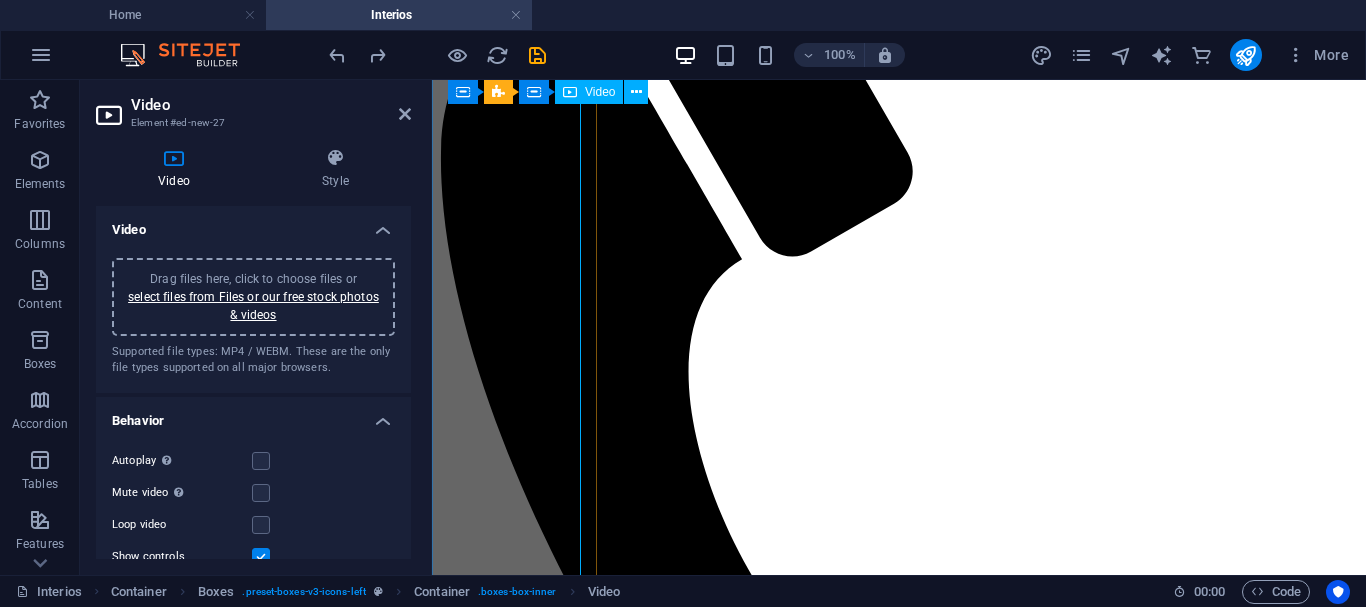 scroll, scrollTop: 896, scrollLeft: 0, axis: vertical 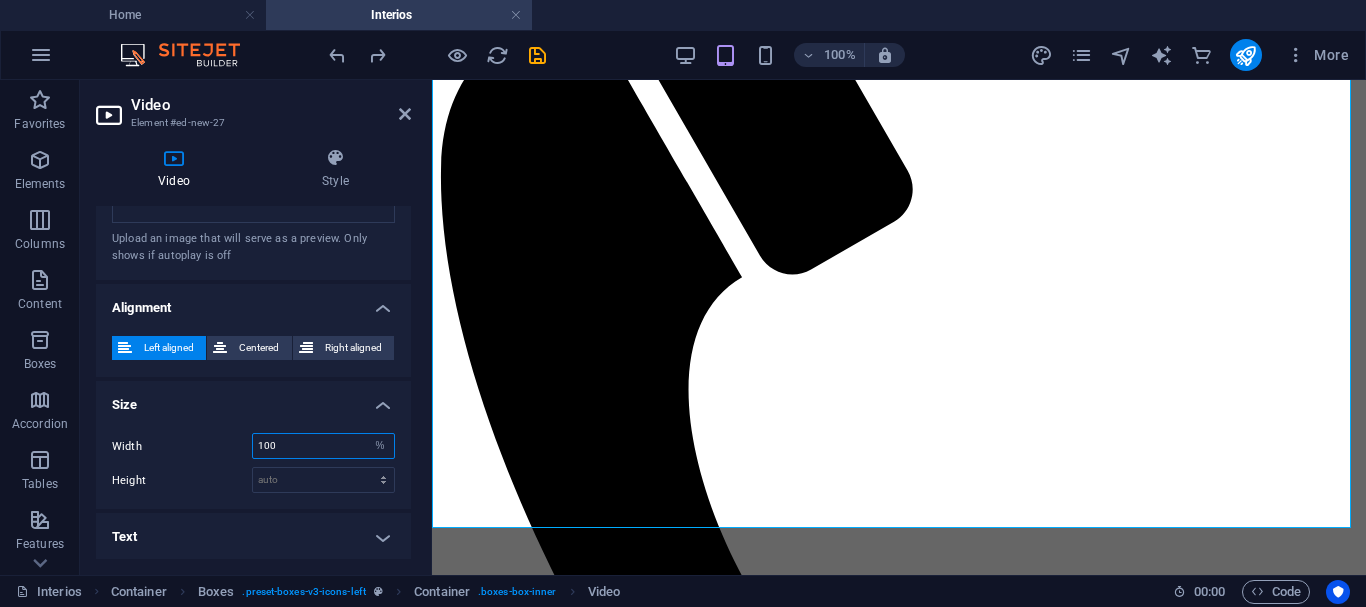 click on "100" at bounding box center (323, 446) 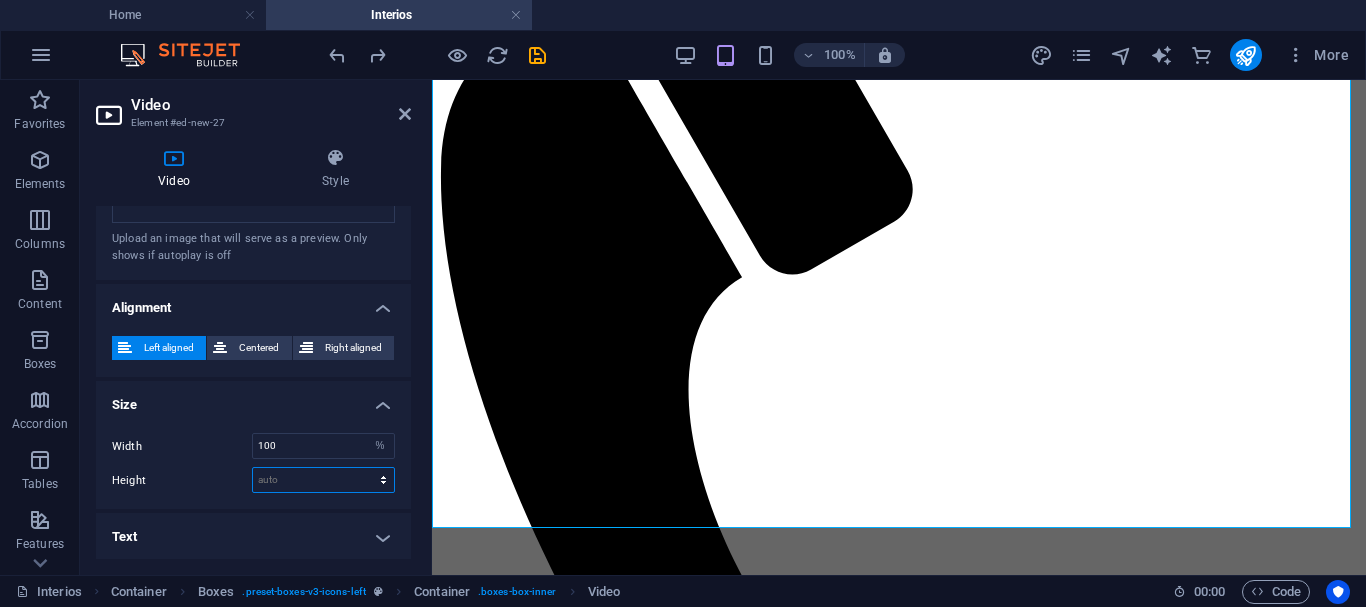 click on "auto px" at bounding box center [323, 480] 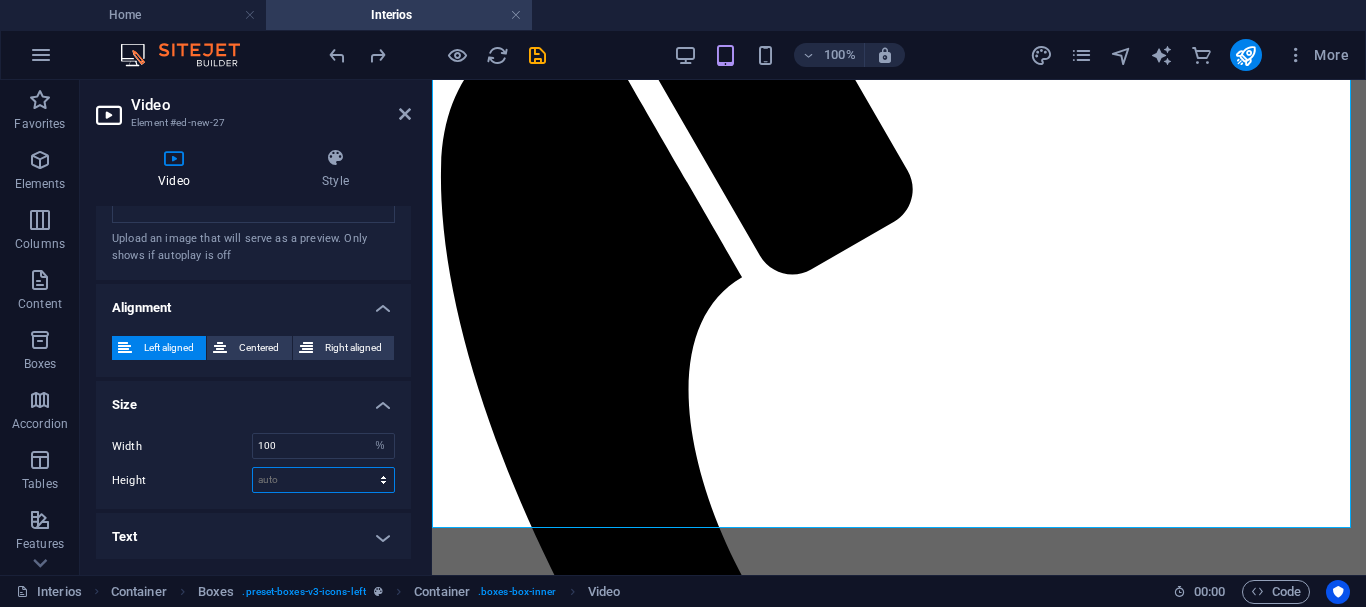select on "px" 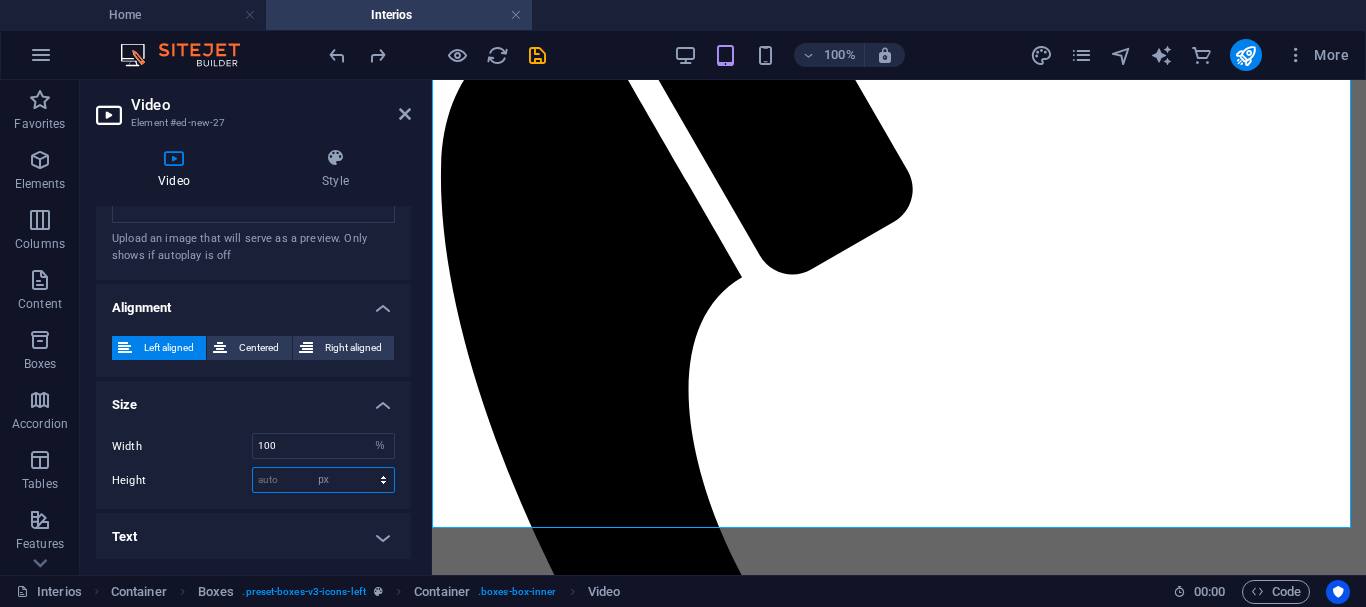 click on "auto px" at bounding box center [323, 480] 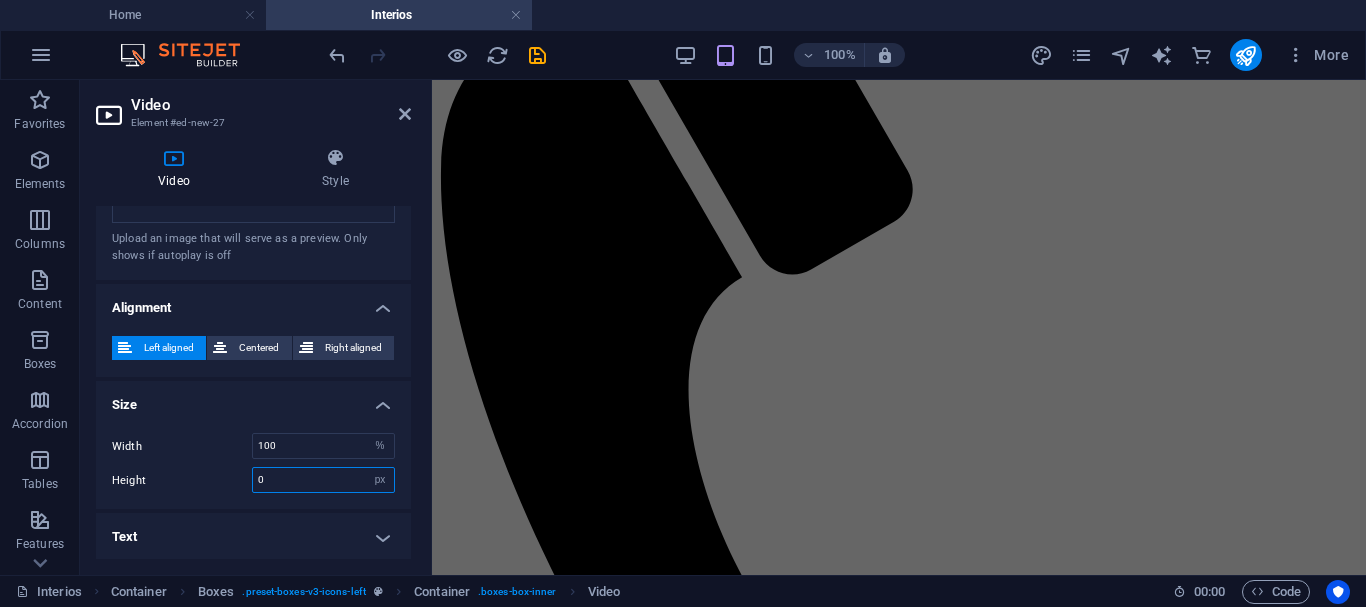scroll, scrollTop: 617, scrollLeft: 0, axis: vertical 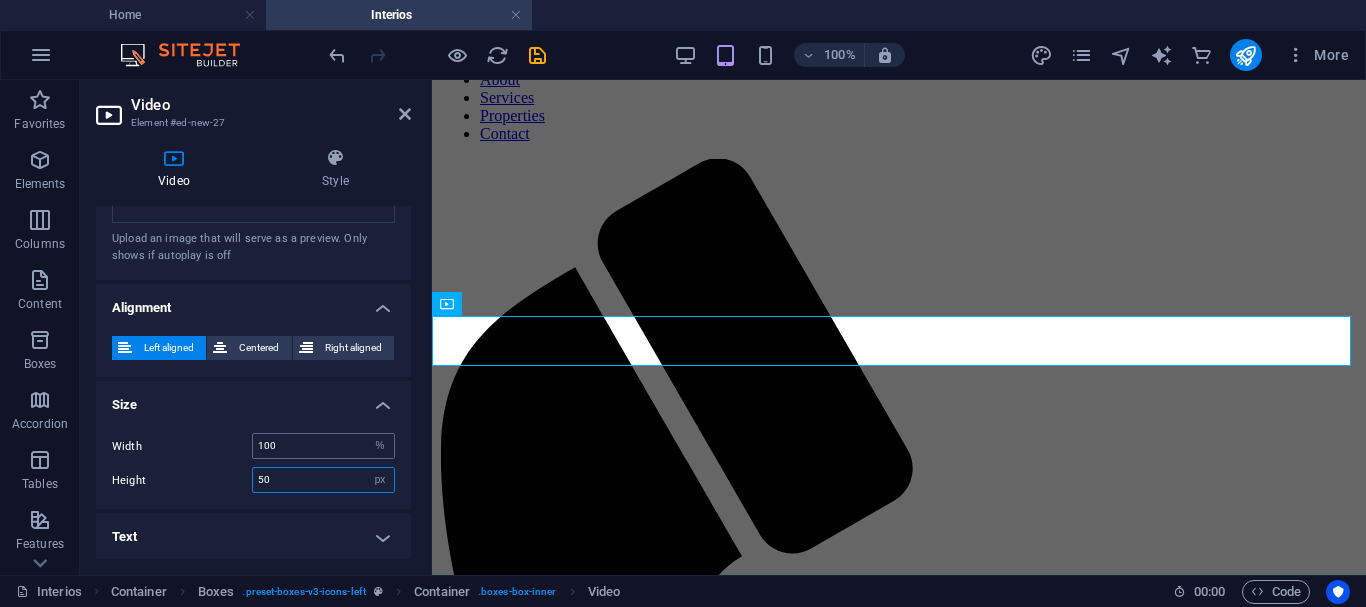 type on "5" 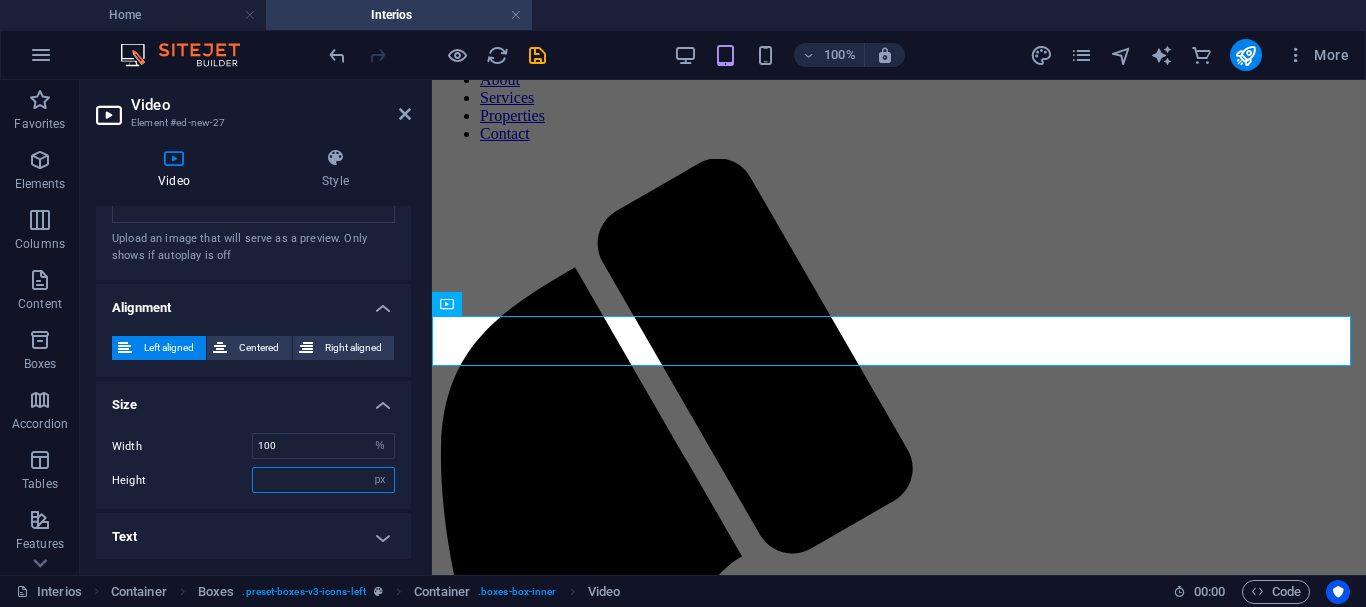 click at bounding box center (323, 480) 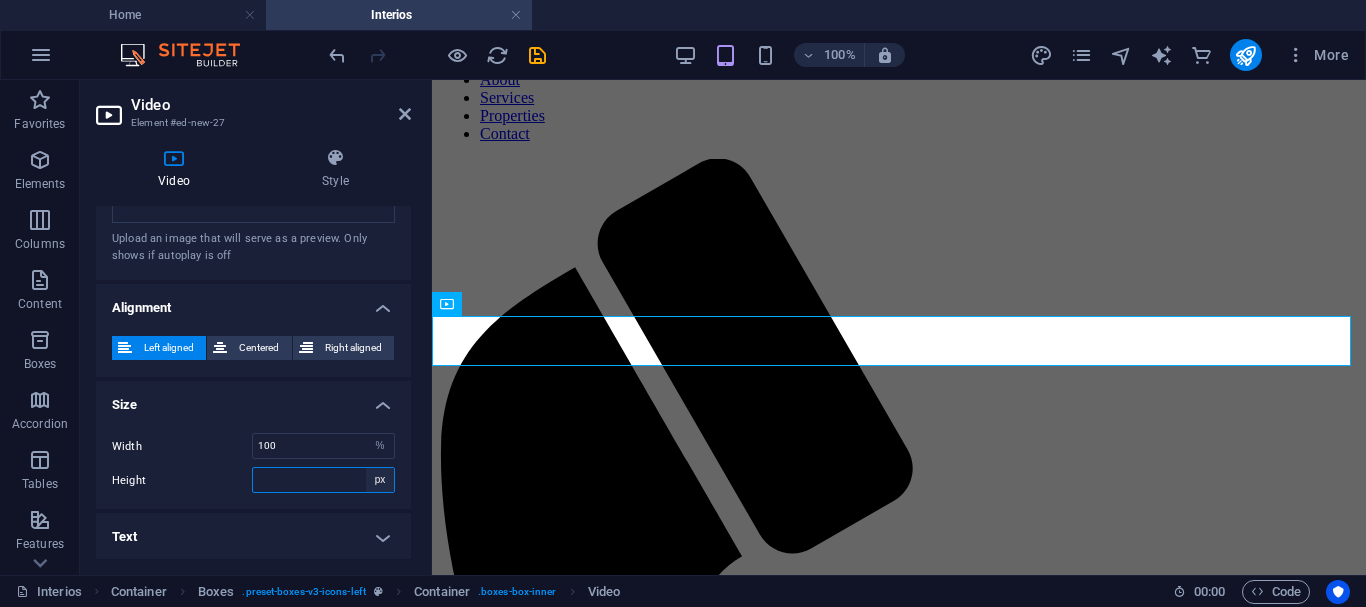 type 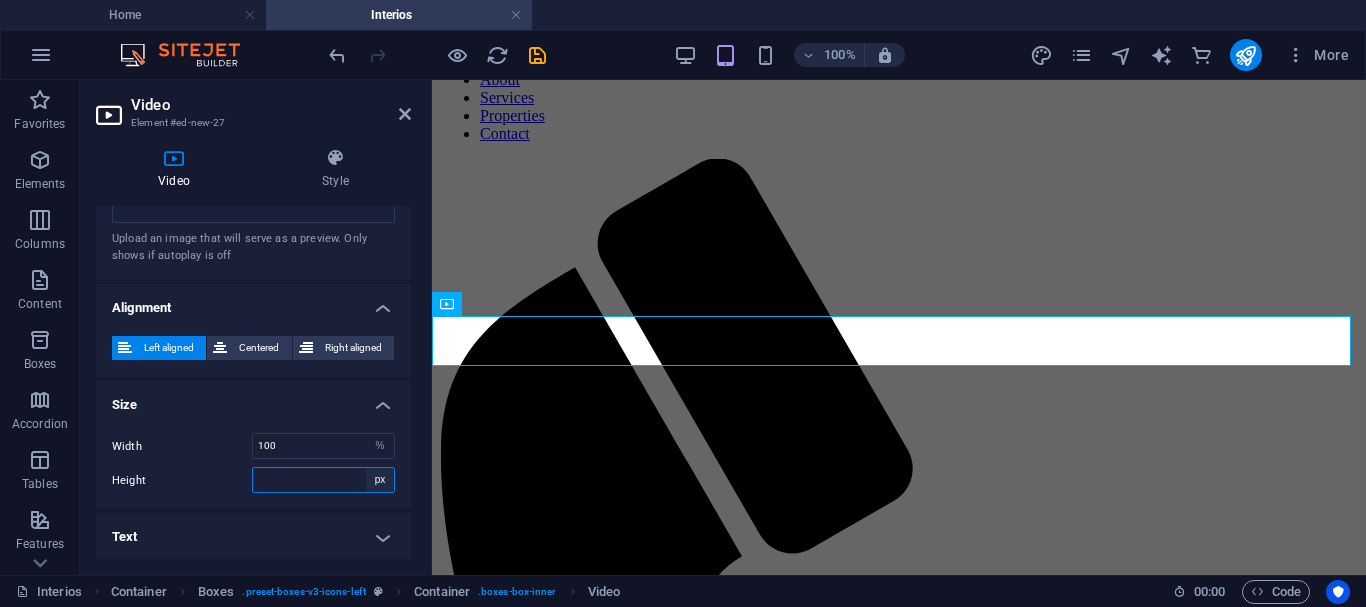click on "auto px" at bounding box center [380, 480] 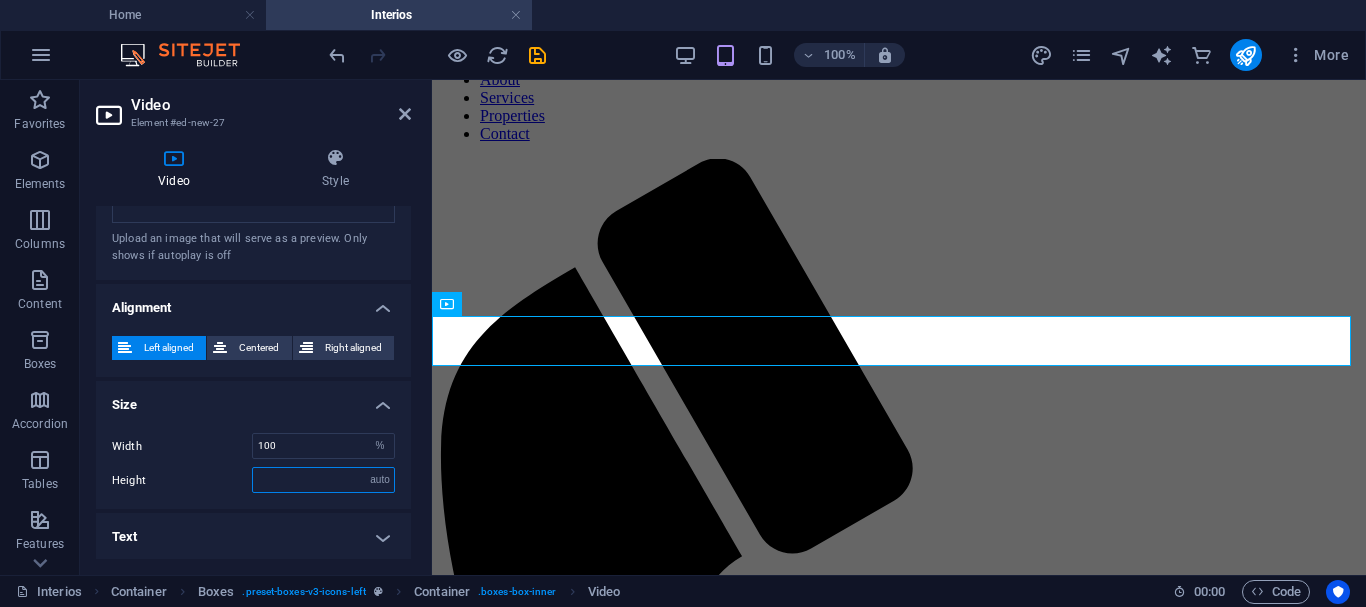 click on "auto px" at bounding box center [380, 480] 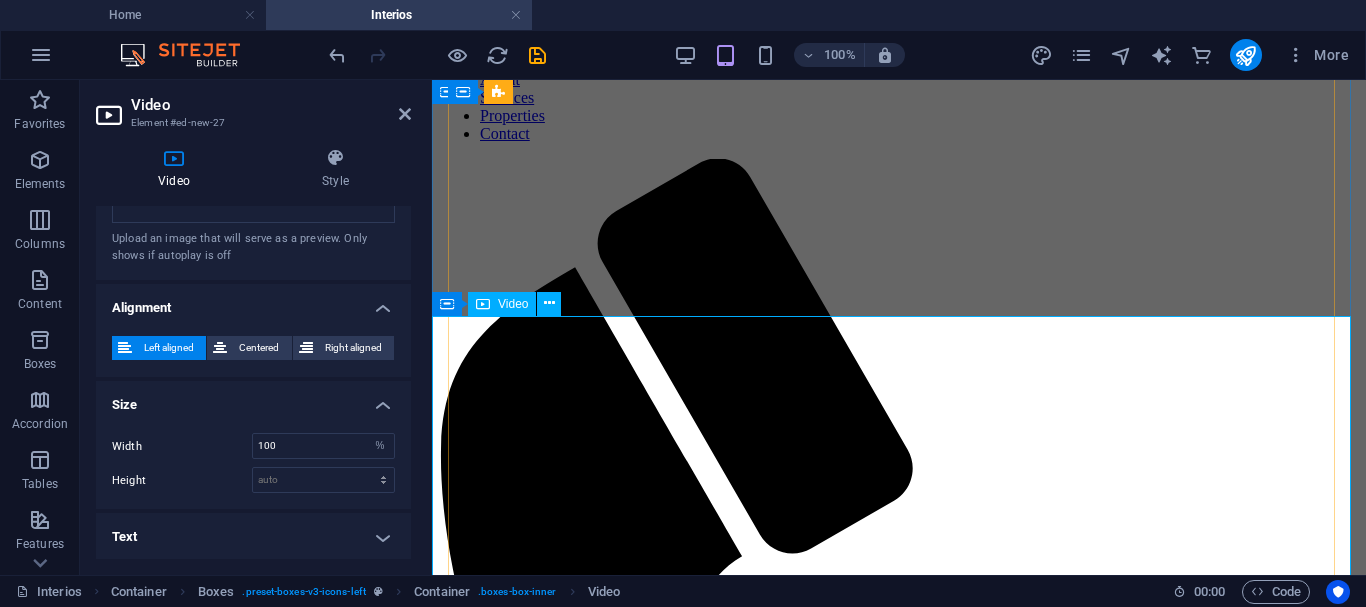 click at bounding box center [899, 3821] 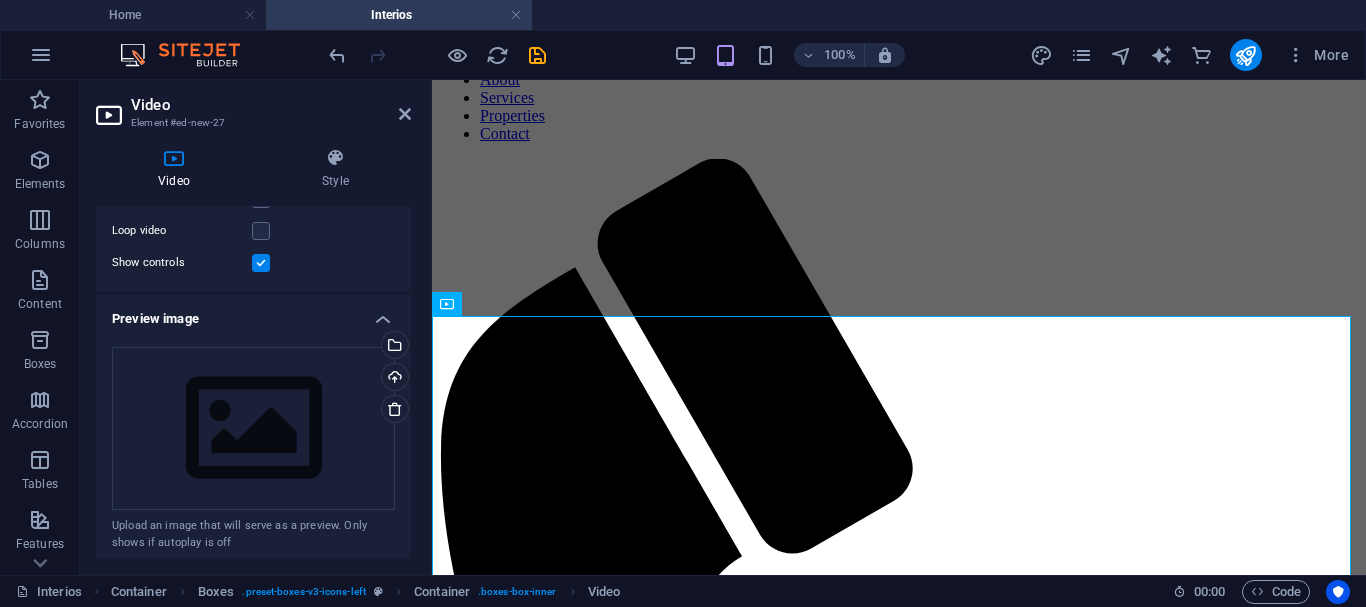 scroll, scrollTop: 68, scrollLeft: 0, axis: vertical 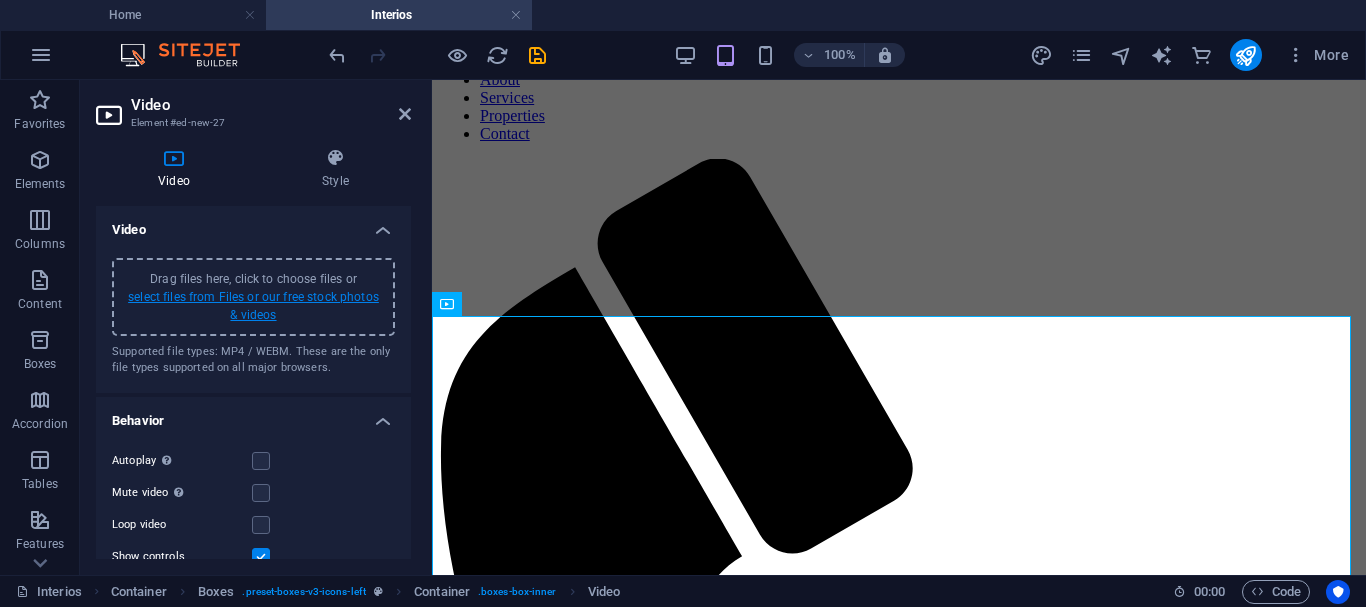 click on "select files from Files or our free stock photos & videos" at bounding box center [253, 306] 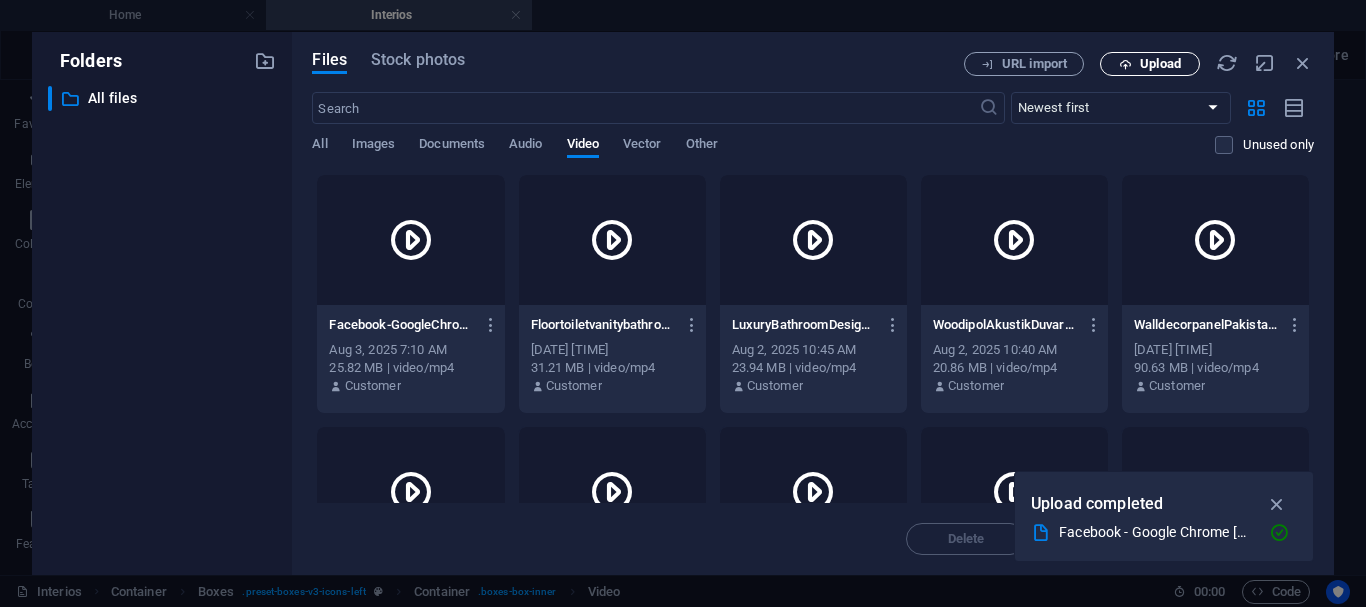 click on "Upload" at bounding box center (1160, 64) 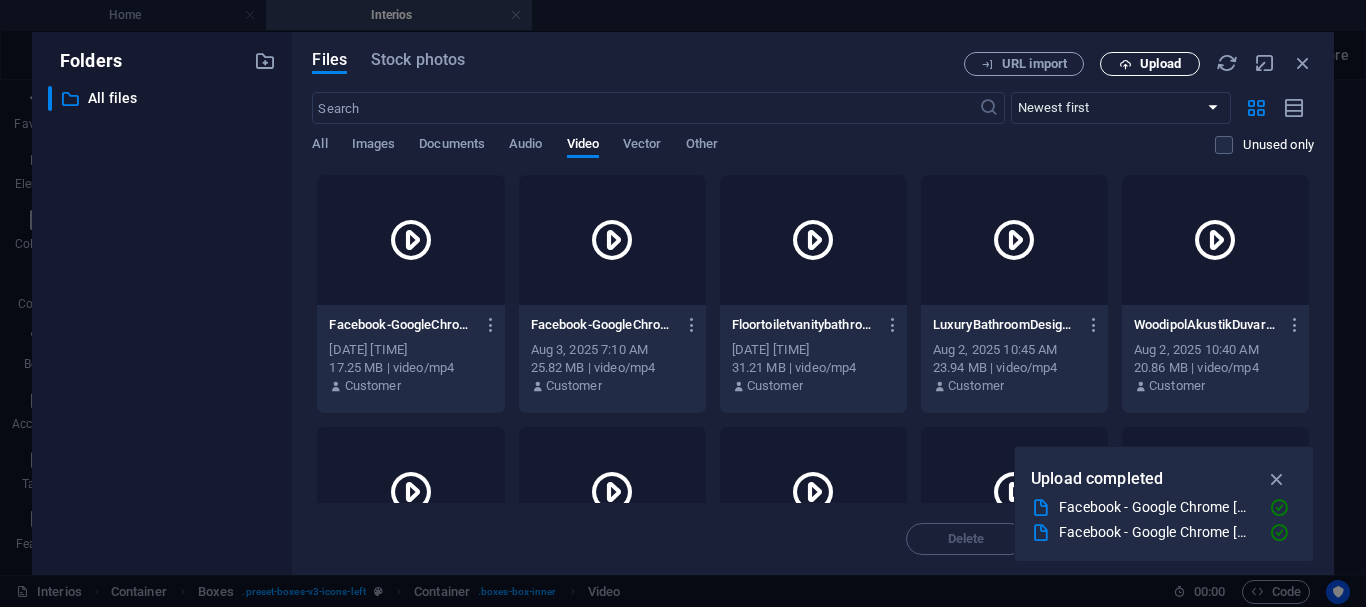 click on "Upload" at bounding box center (1150, 64) 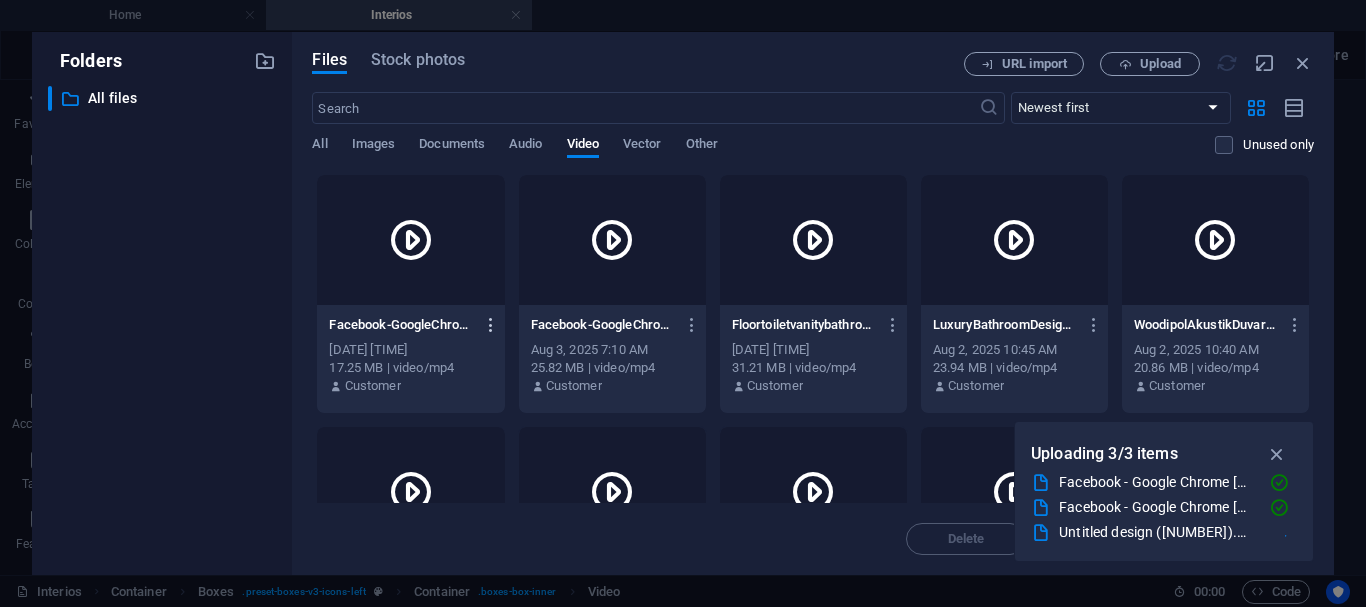 click at bounding box center [491, 325] 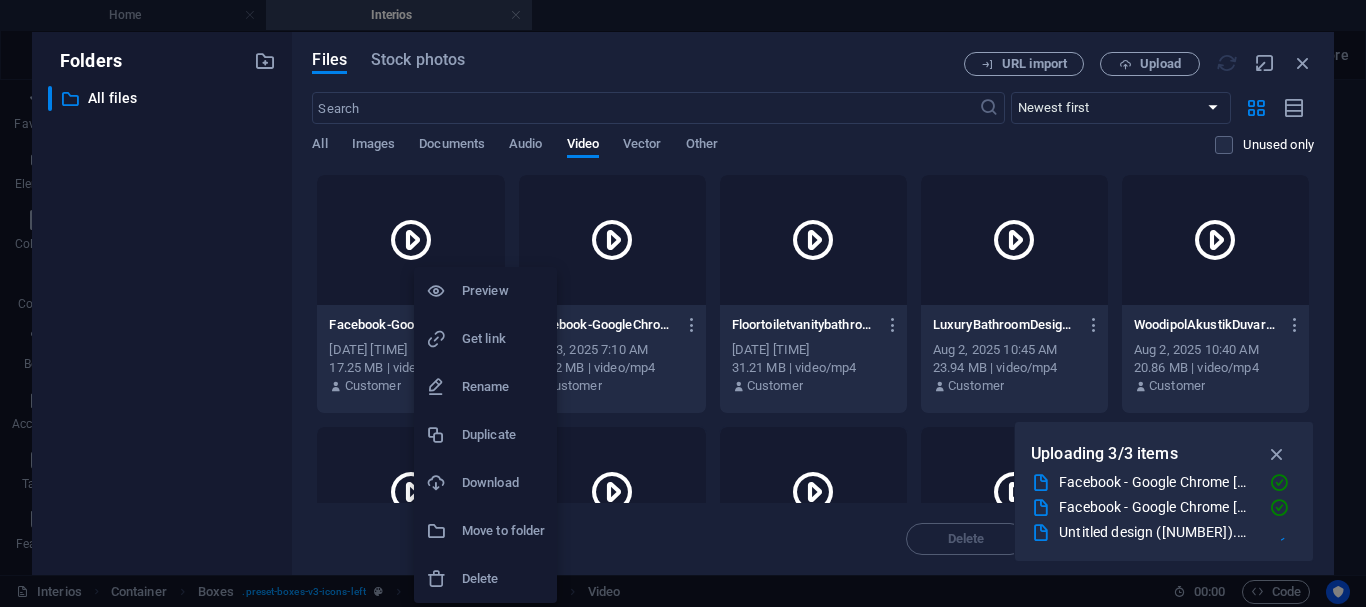 click on "Delete" at bounding box center [503, 579] 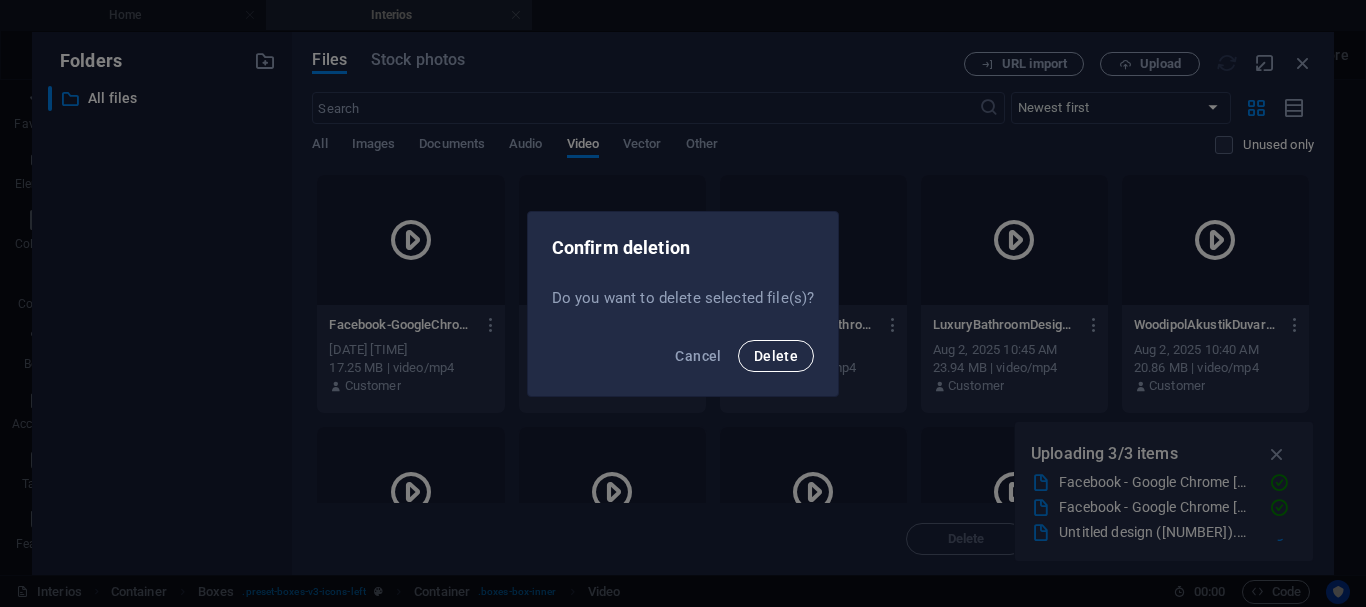 click on "Delete" at bounding box center [776, 356] 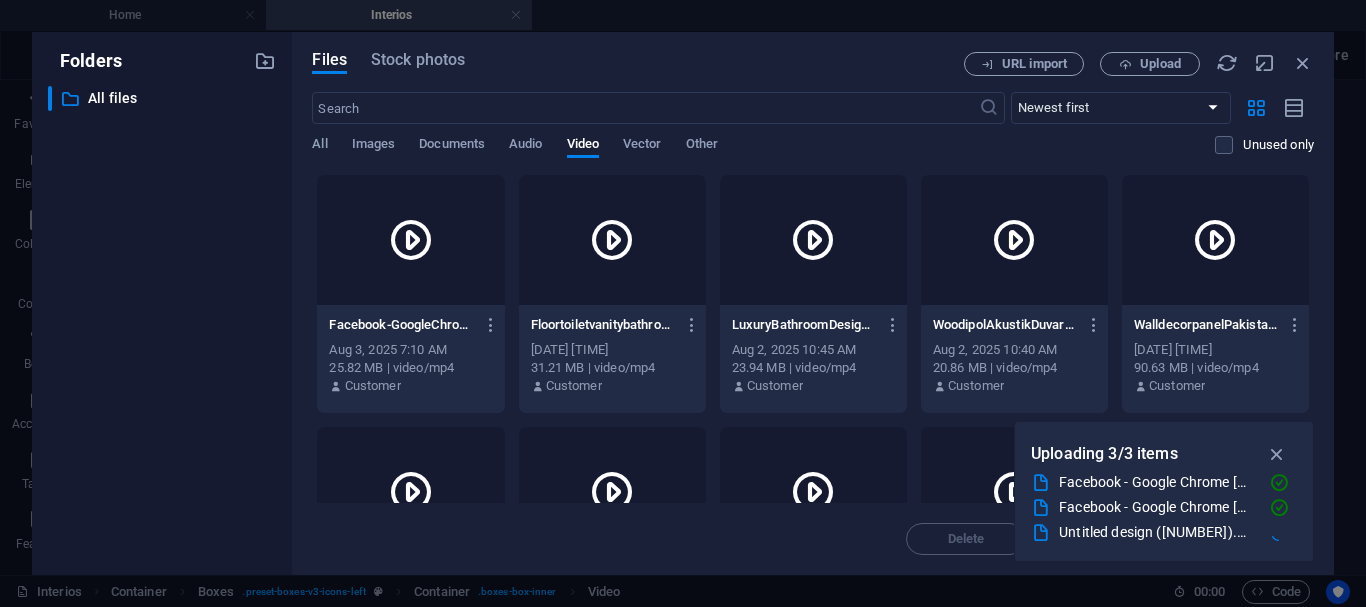 click at bounding box center (491, 325) 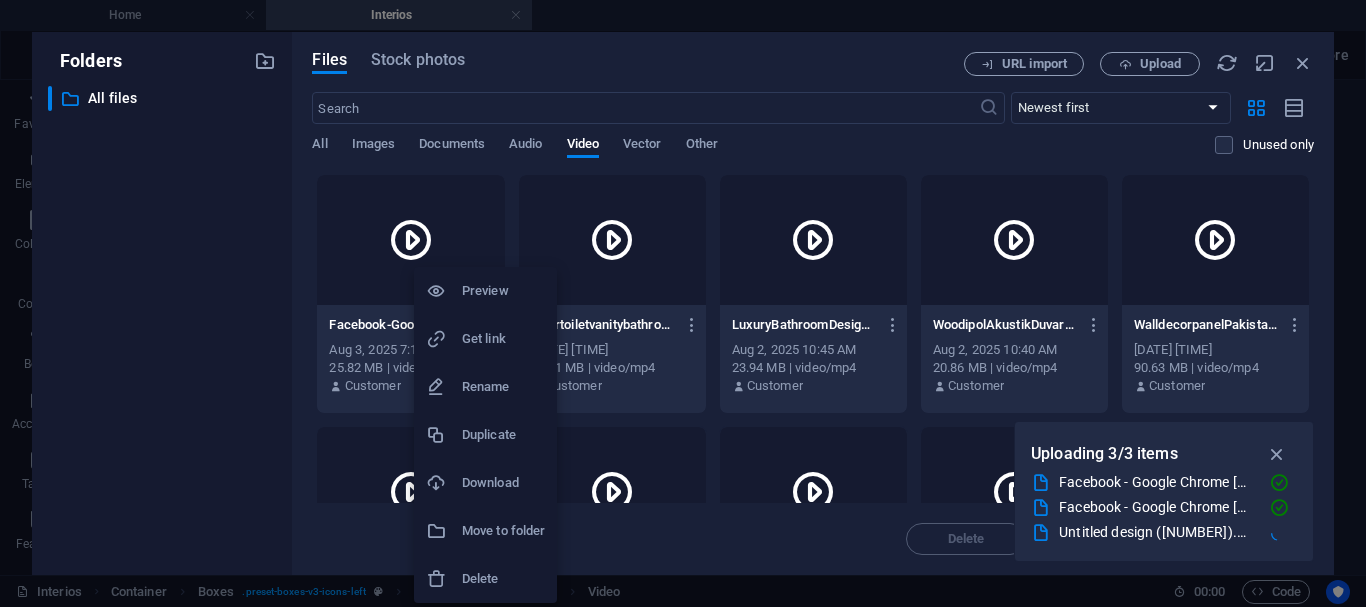 click on "Delete" at bounding box center (485, 579) 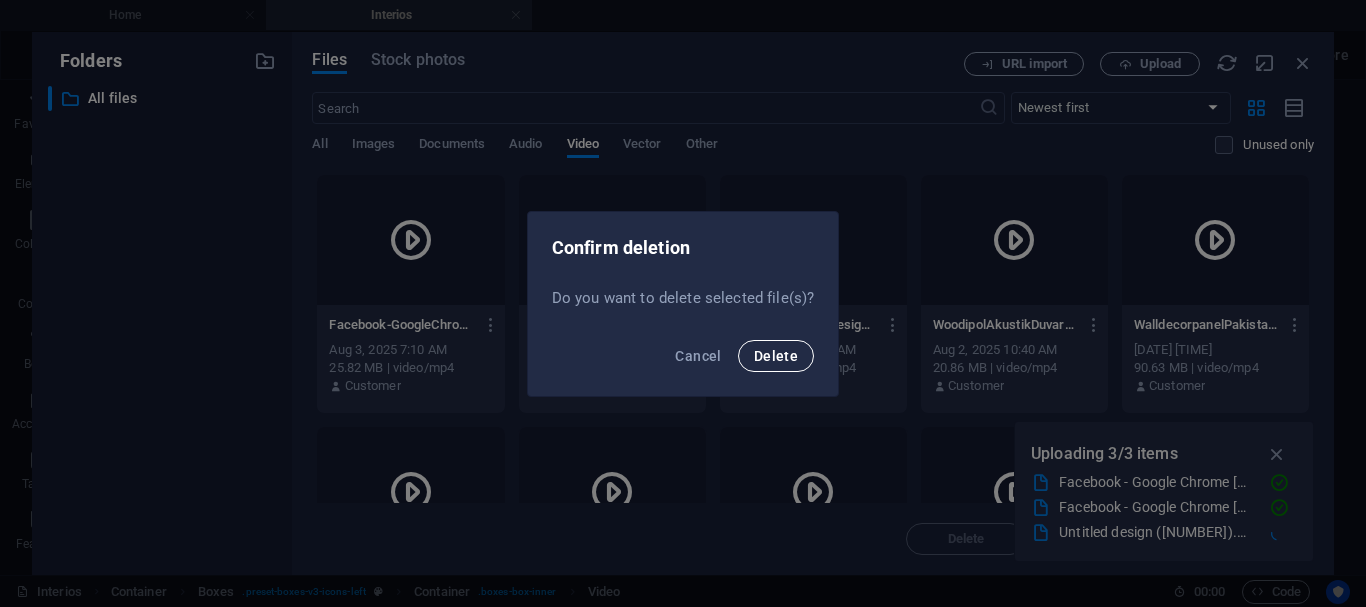 click on "Delete" at bounding box center [776, 356] 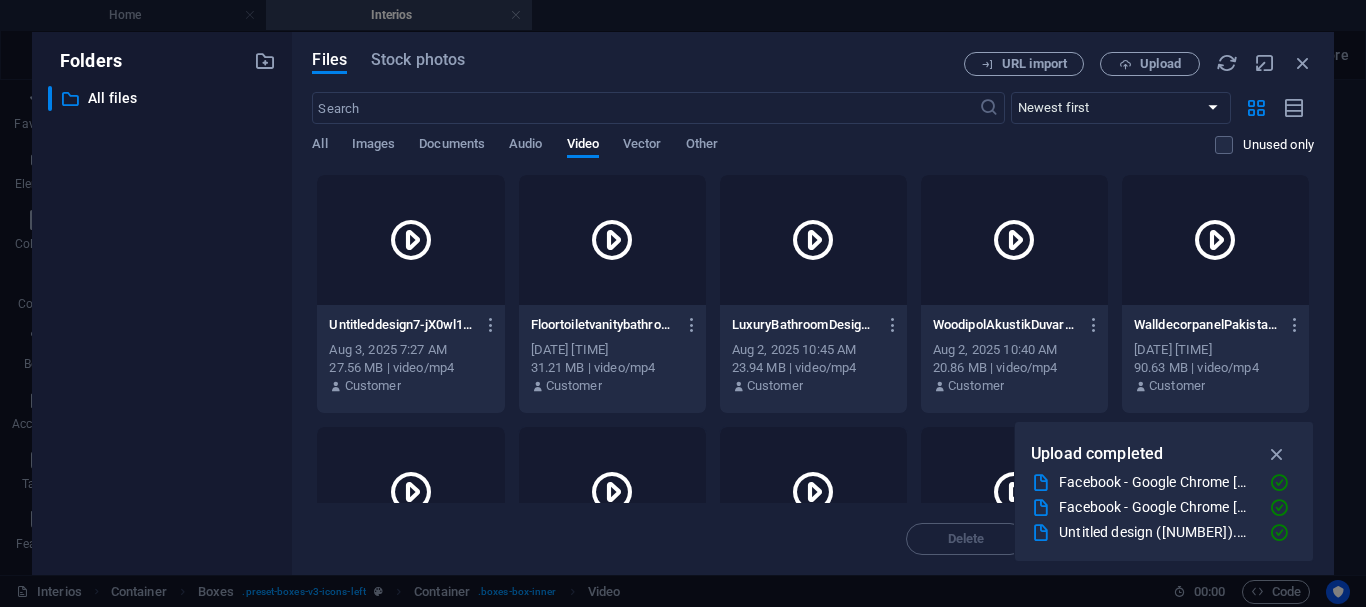 click at bounding box center [410, 240] 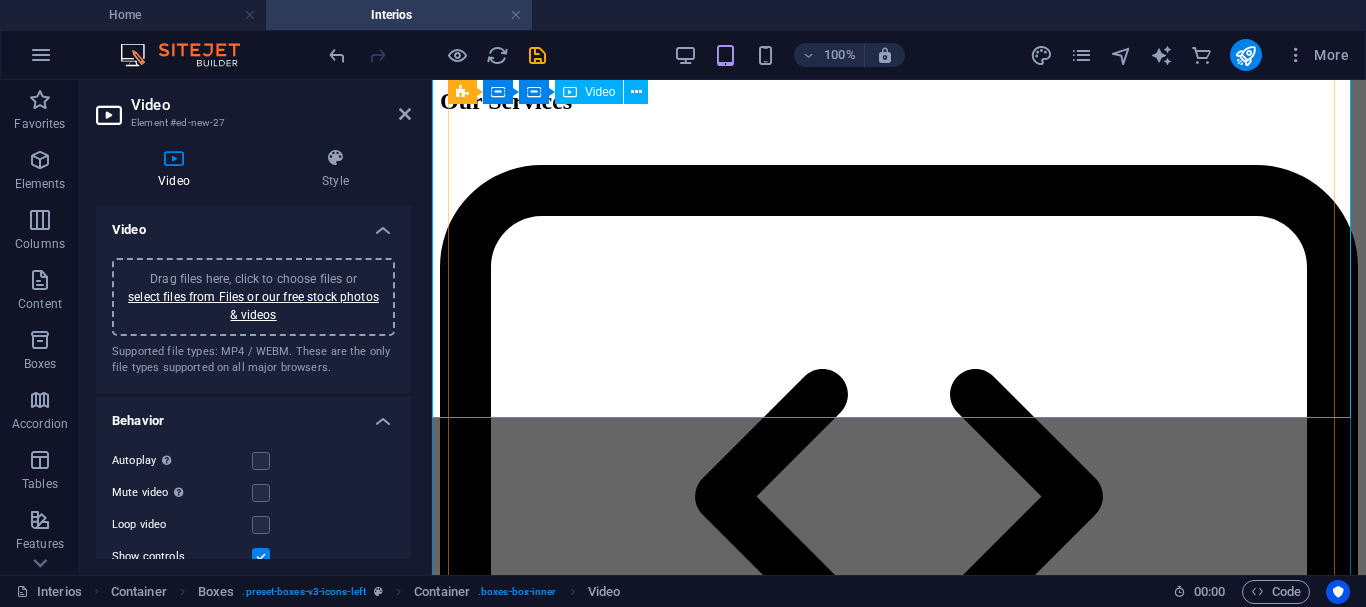 scroll, scrollTop: 2129, scrollLeft: 0, axis: vertical 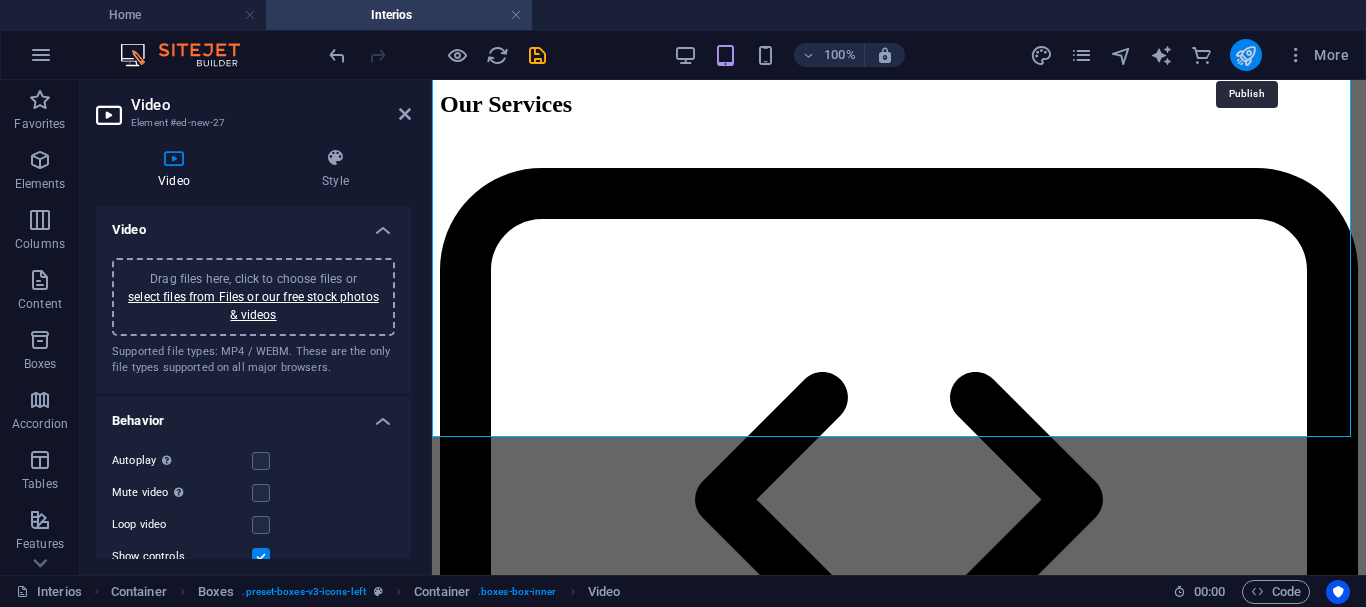click at bounding box center [1245, 55] 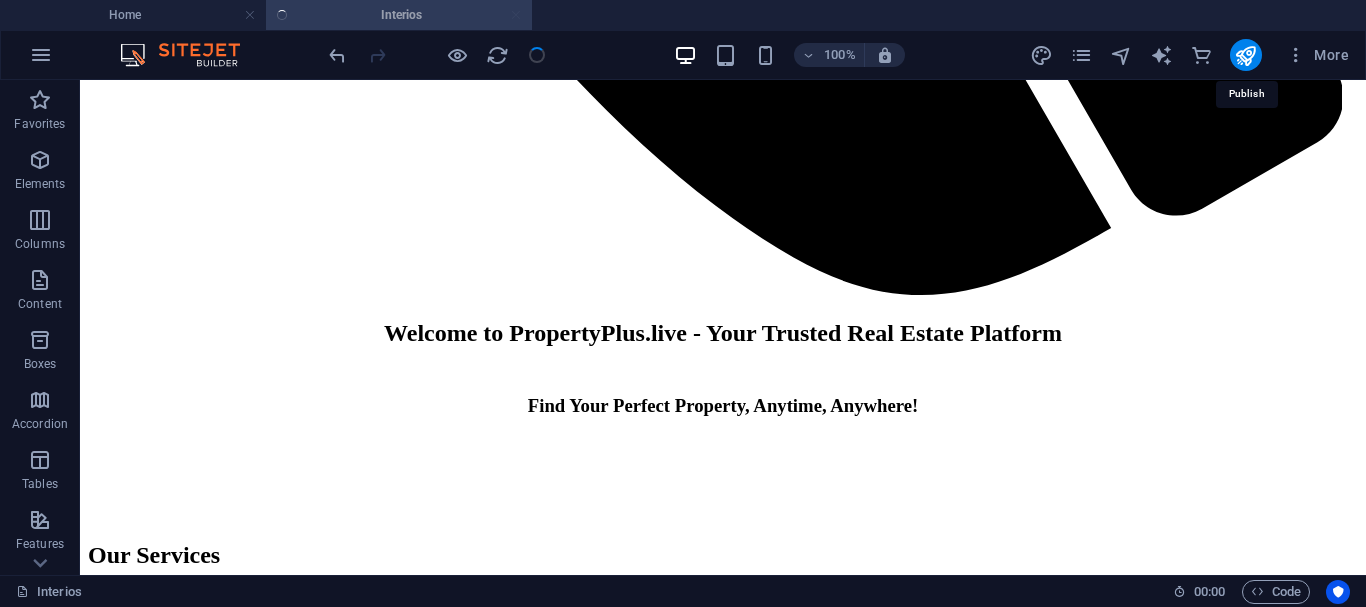 scroll, scrollTop: 2147, scrollLeft: 0, axis: vertical 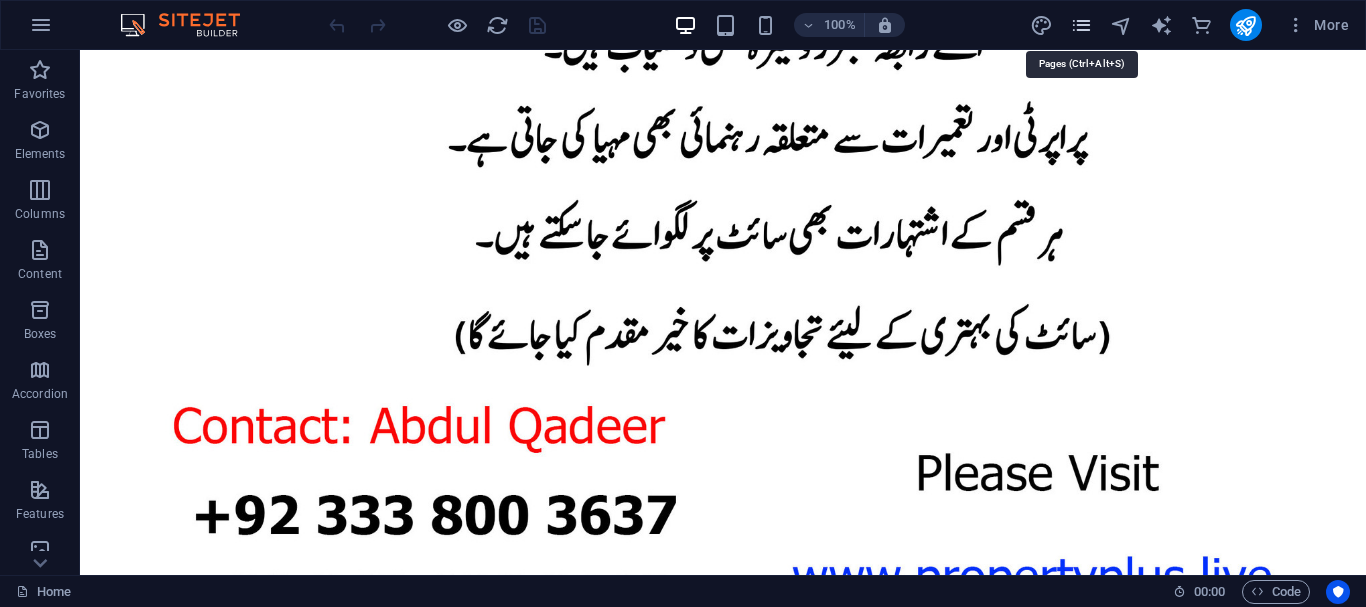 click at bounding box center [1081, 25] 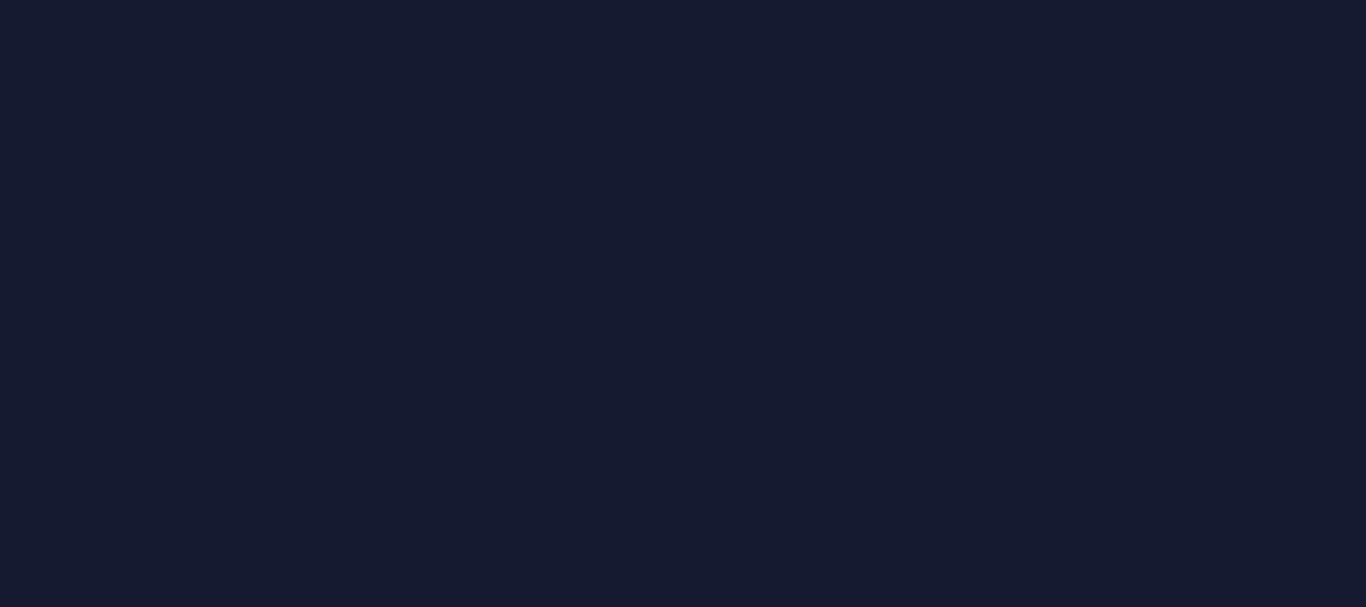 scroll, scrollTop: 0, scrollLeft: 0, axis: both 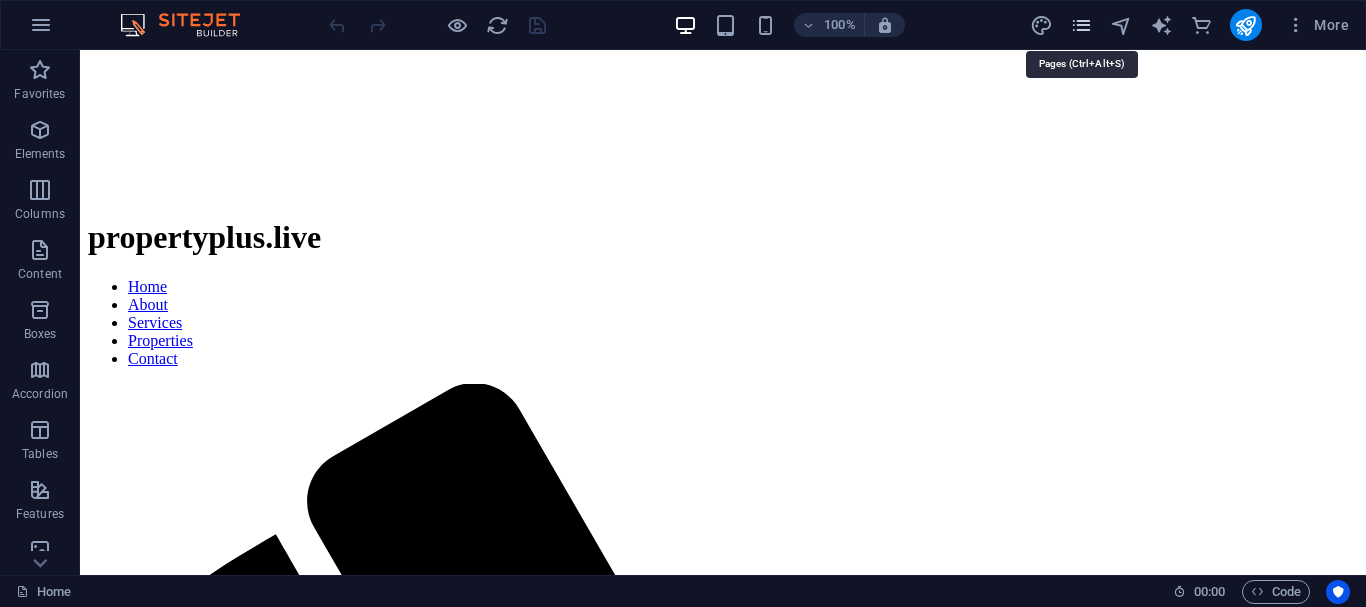 click at bounding box center (1081, 25) 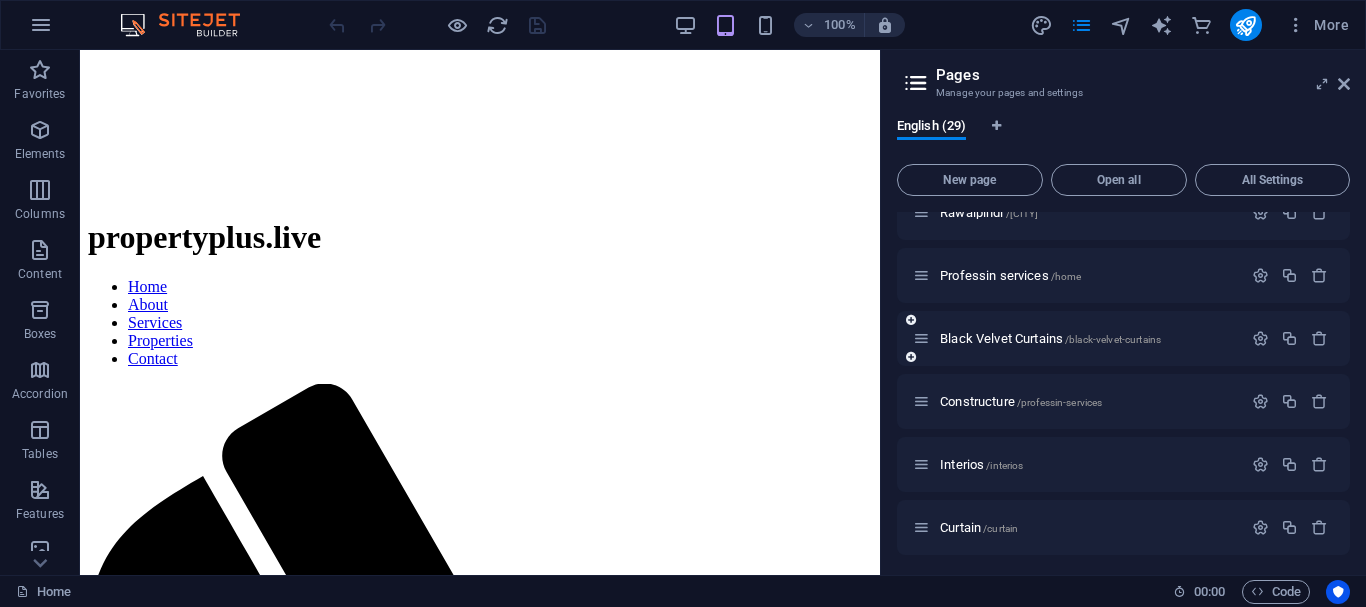 scroll, scrollTop: 967, scrollLeft: 0, axis: vertical 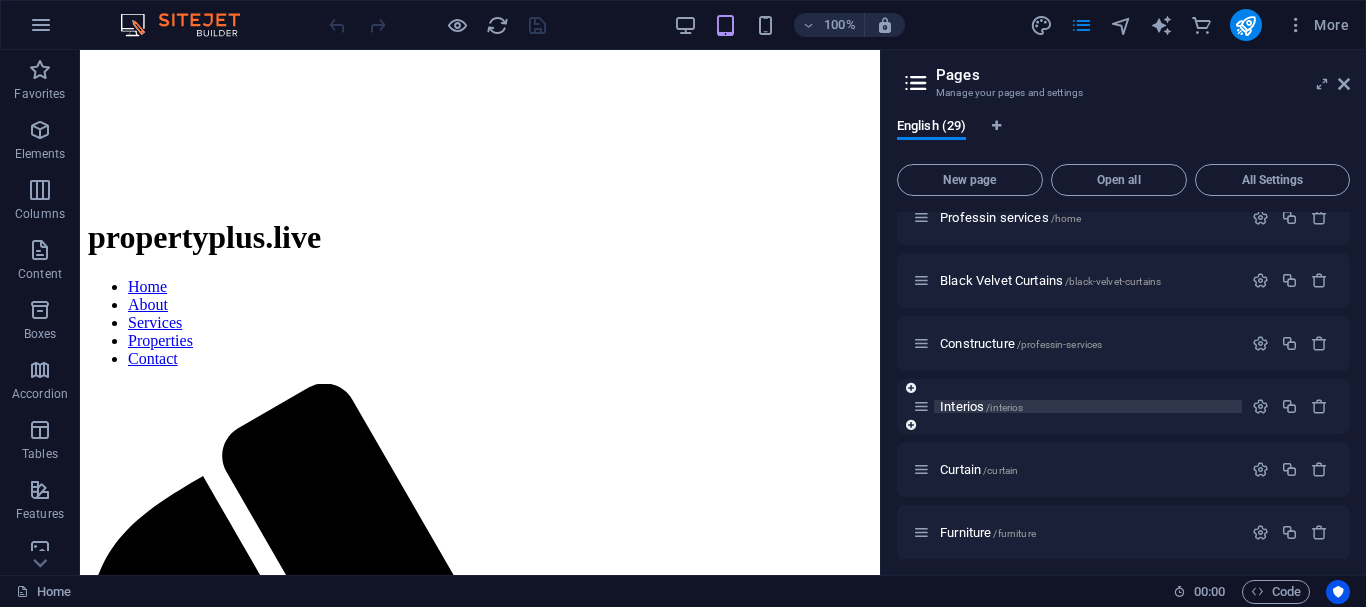 click on "Interios /interios" at bounding box center [981, 406] 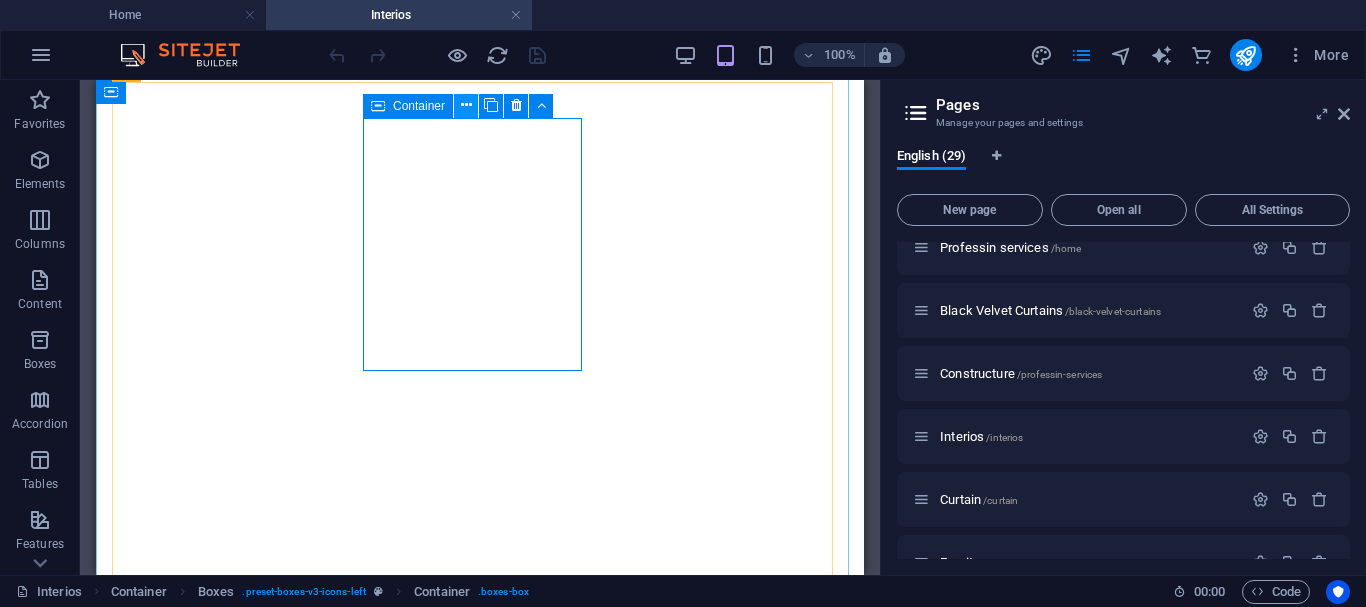 click at bounding box center (466, 105) 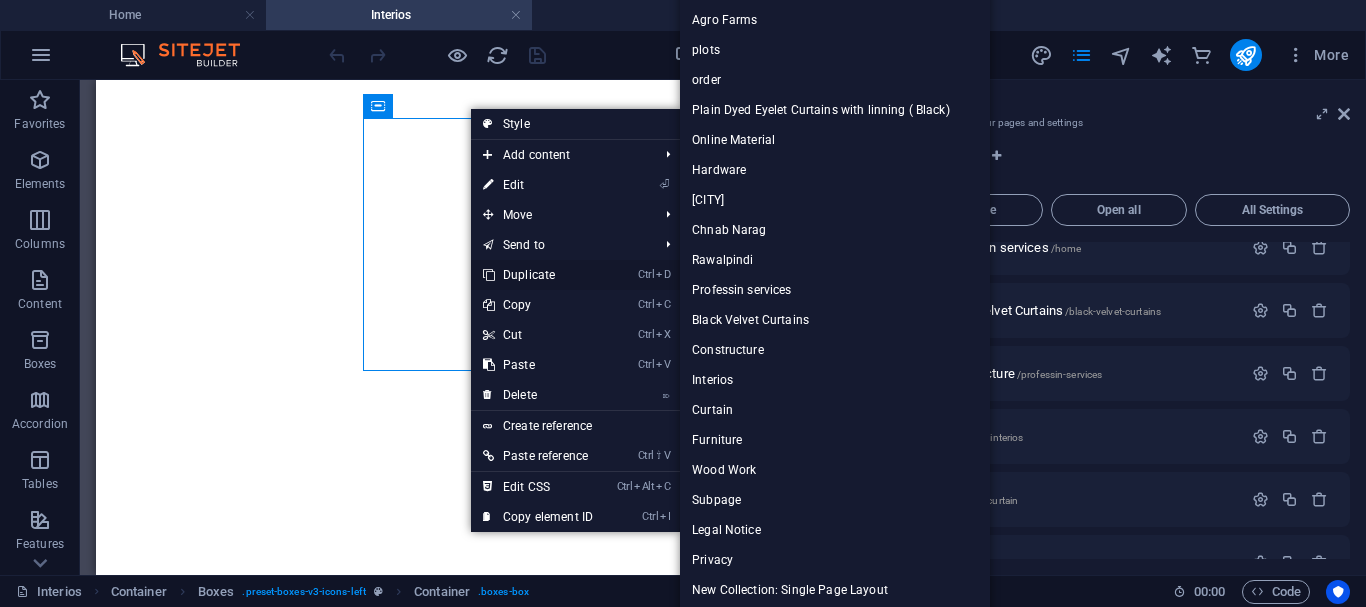 click on "Ctrl D  Duplicate" at bounding box center (538, 275) 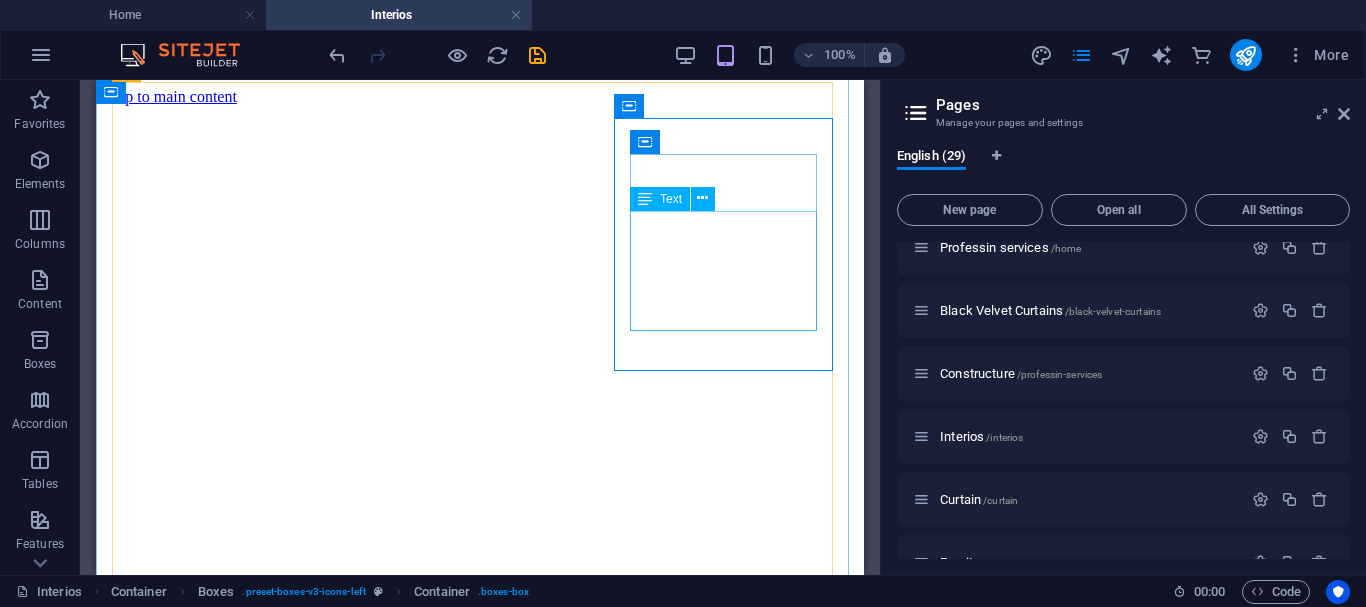 scroll, scrollTop: 594, scrollLeft: 0, axis: vertical 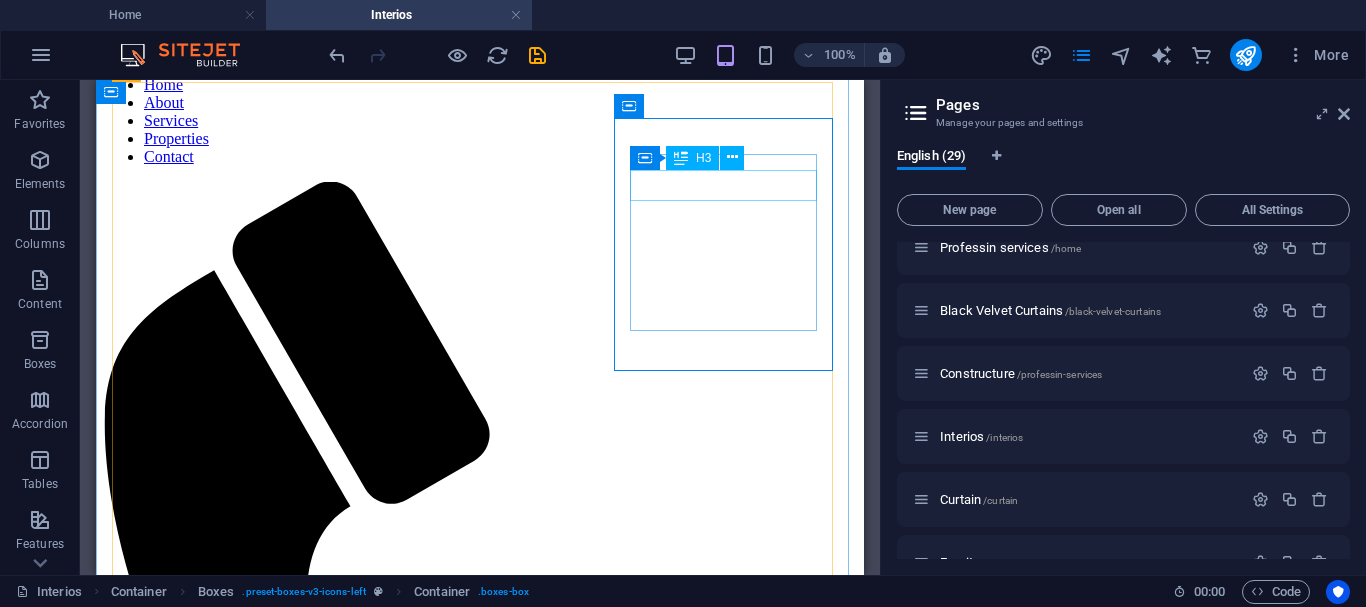 click on "Curtain" at bounding box center (480, 3816) 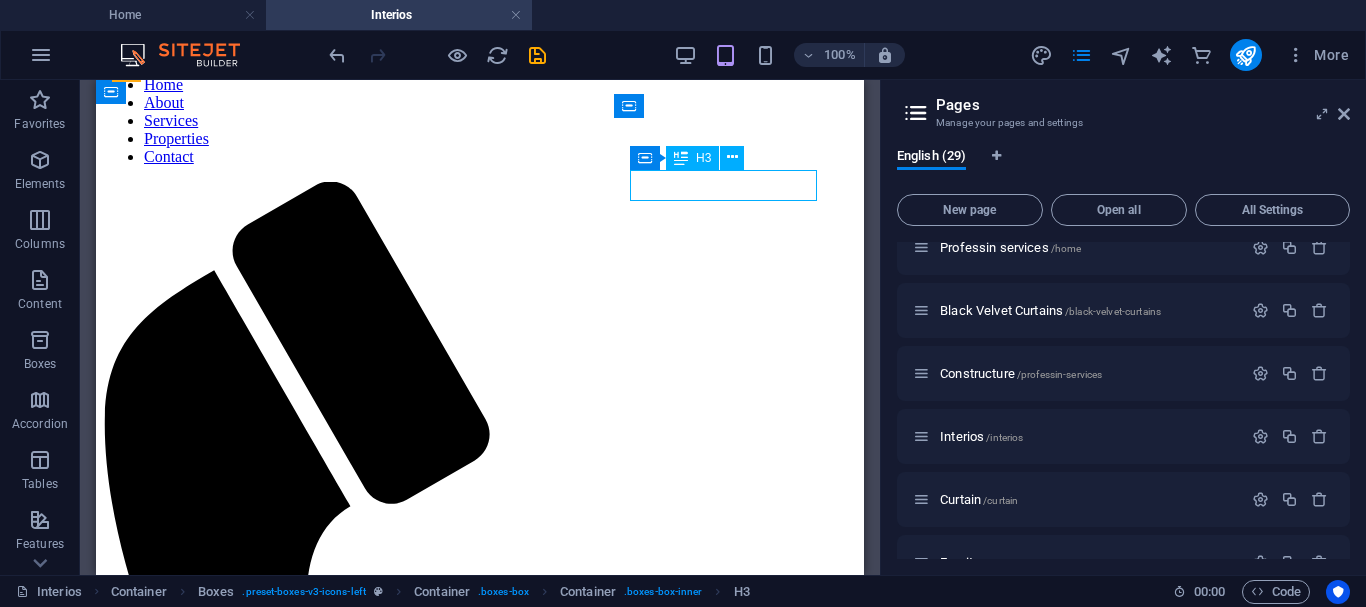 click on "Curtain" at bounding box center [480, 3816] 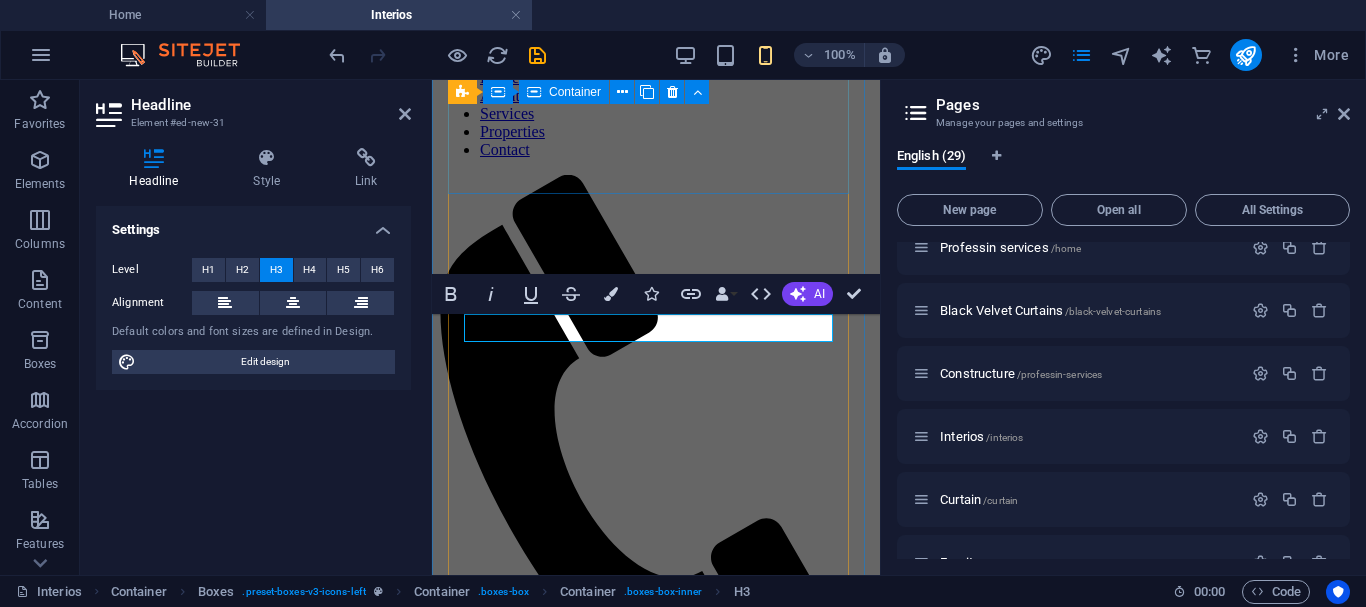 scroll, scrollTop: 866, scrollLeft: 0, axis: vertical 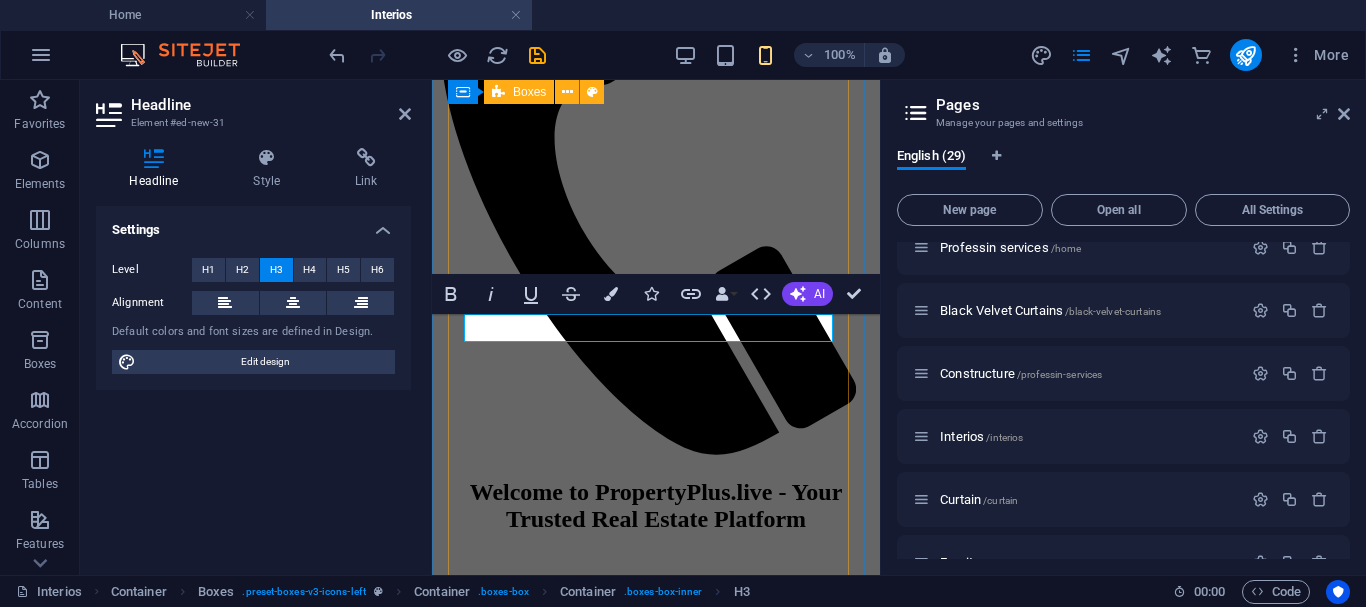 click on "Furniture Stylish and functional furniture crafted to elevate comfort, aesthetics, and practicality in every space. Curtain Elegant curtains available in various fabrics and styles – perfect for enhancing privacy and interior décor. ​ Elegant curtains available in various fabrics and styles – perfect for enhancing privacy and interior décor." at bounding box center (656, 1820) 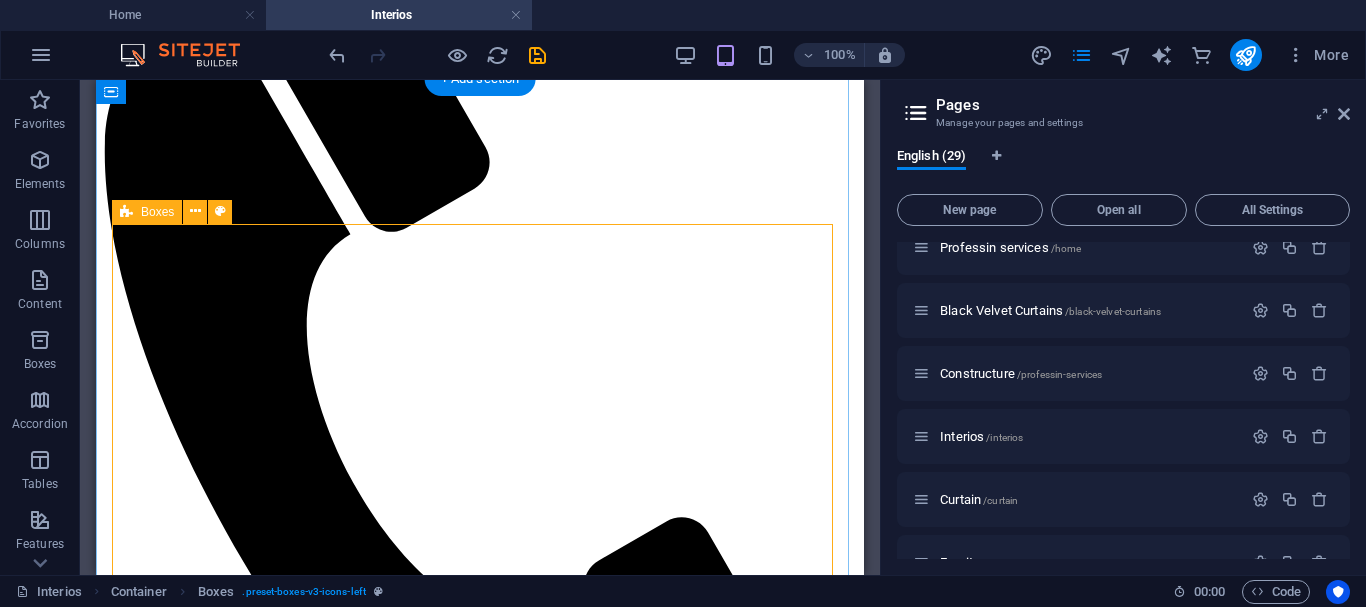 scroll, scrollTop: 452, scrollLeft: 0, axis: vertical 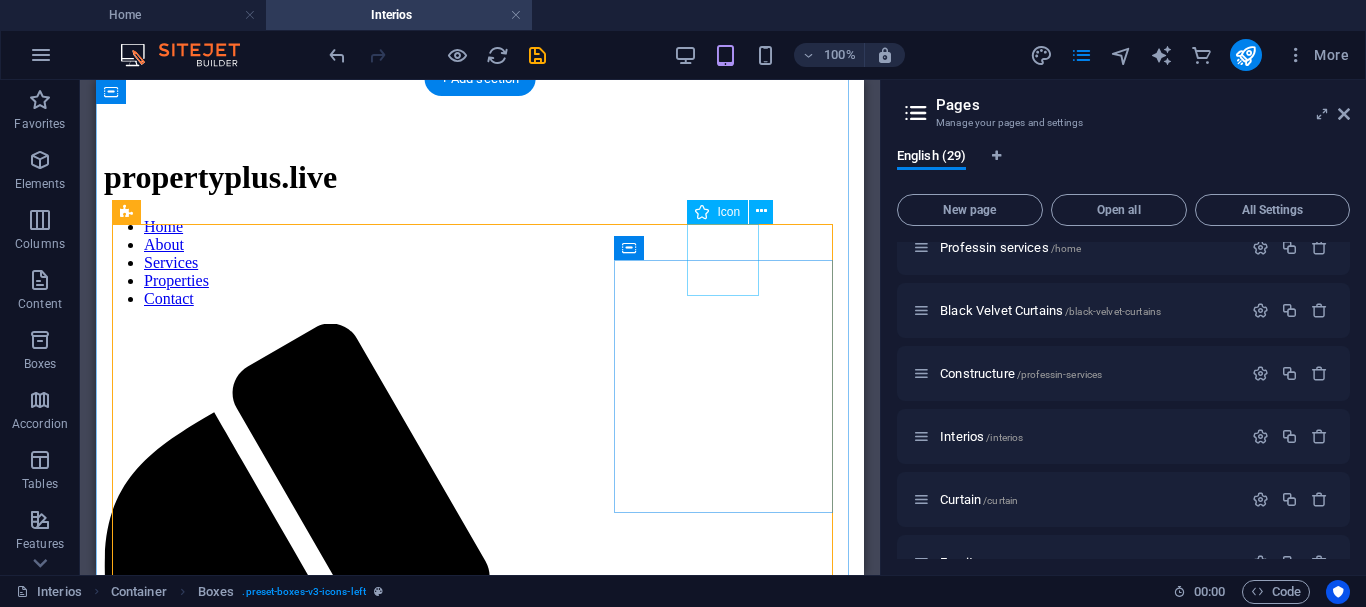 click at bounding box center [480, 3576] 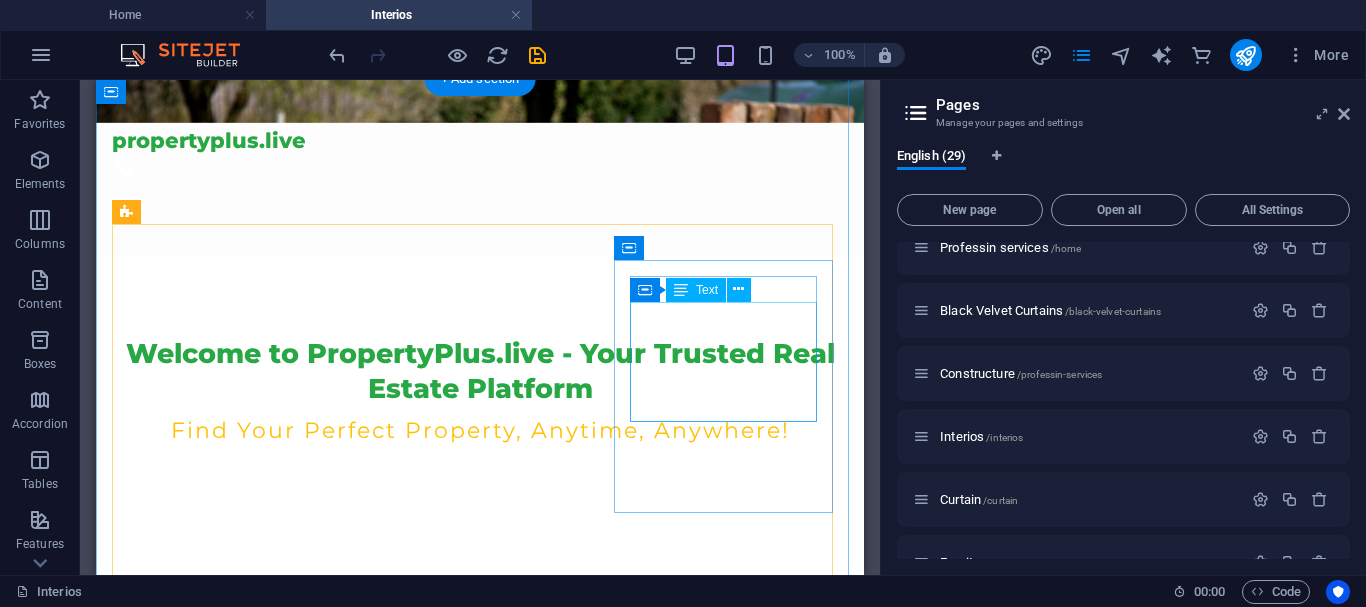 click on "Elegant curtains available in various fabrics and styles – perfect for enhancing privacy and interior décor." at bounding box center (224, 1434) 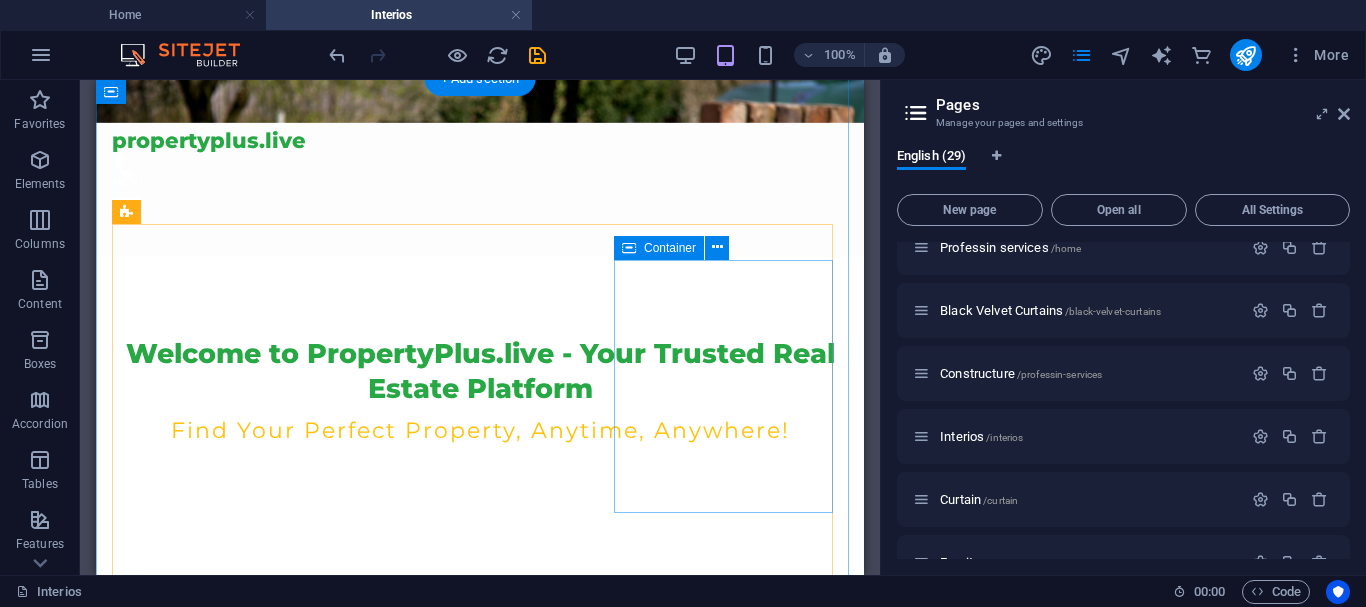 click at bounding box center (224, 1361) 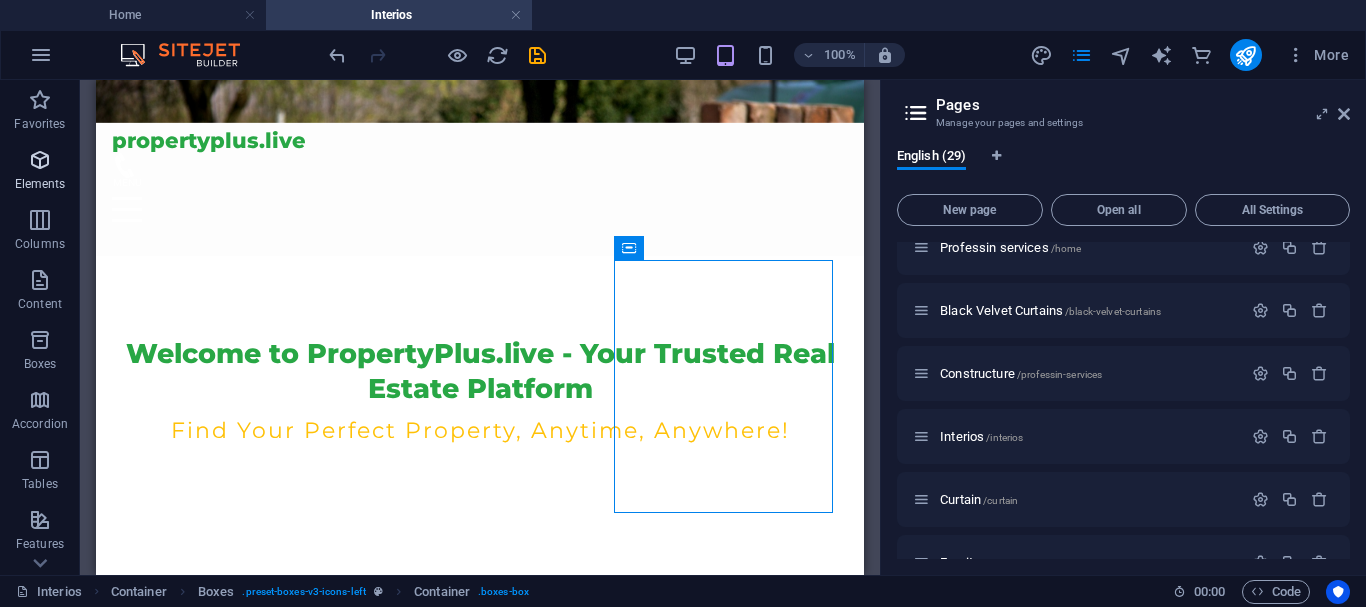 click on "Elements" at bounding box center [40, 184] 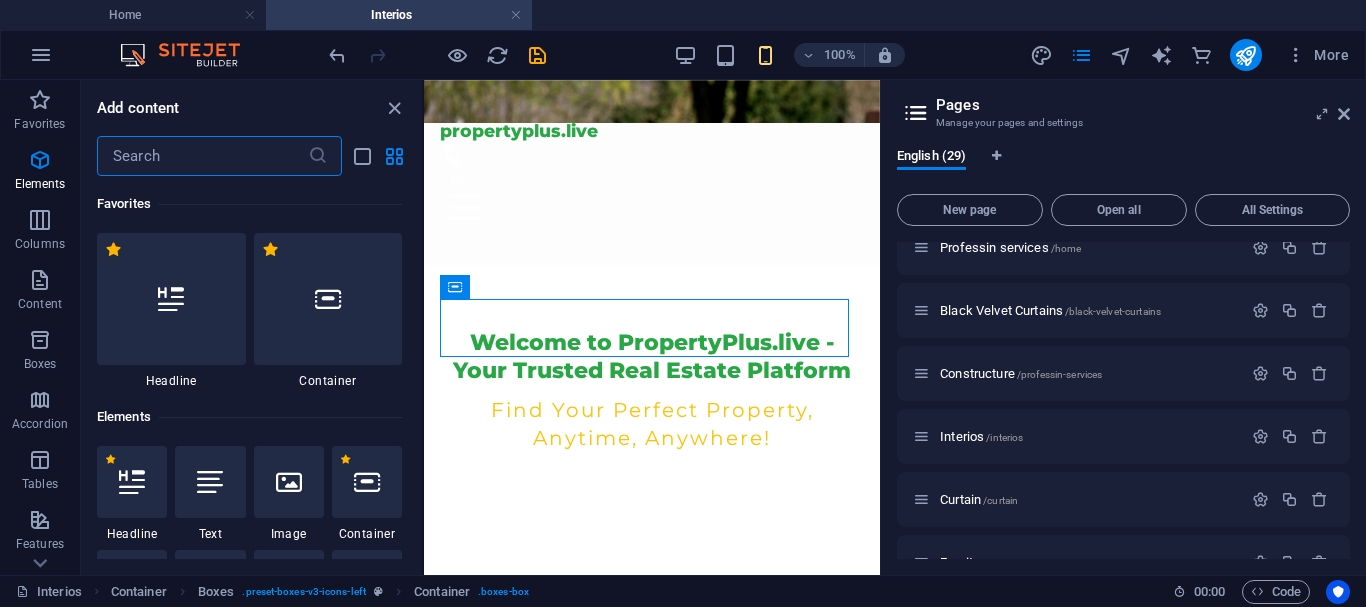 scroll, scrollTop: 829, scrollLeft: 0, axis: vertical 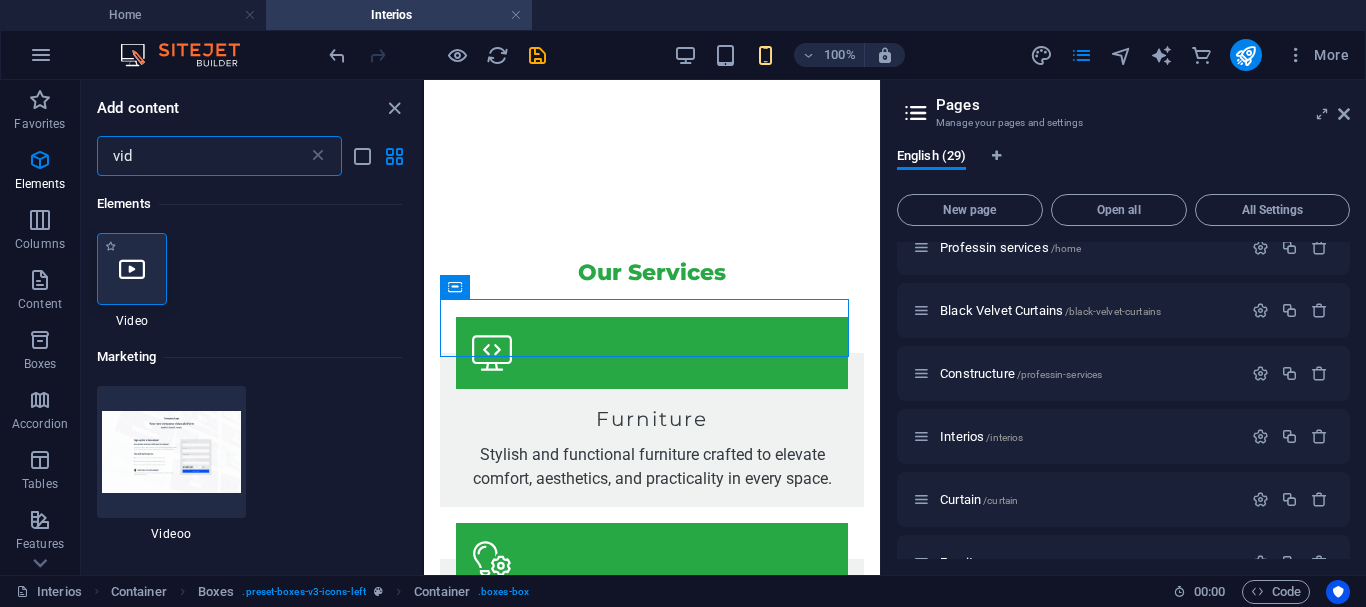type on "vid" 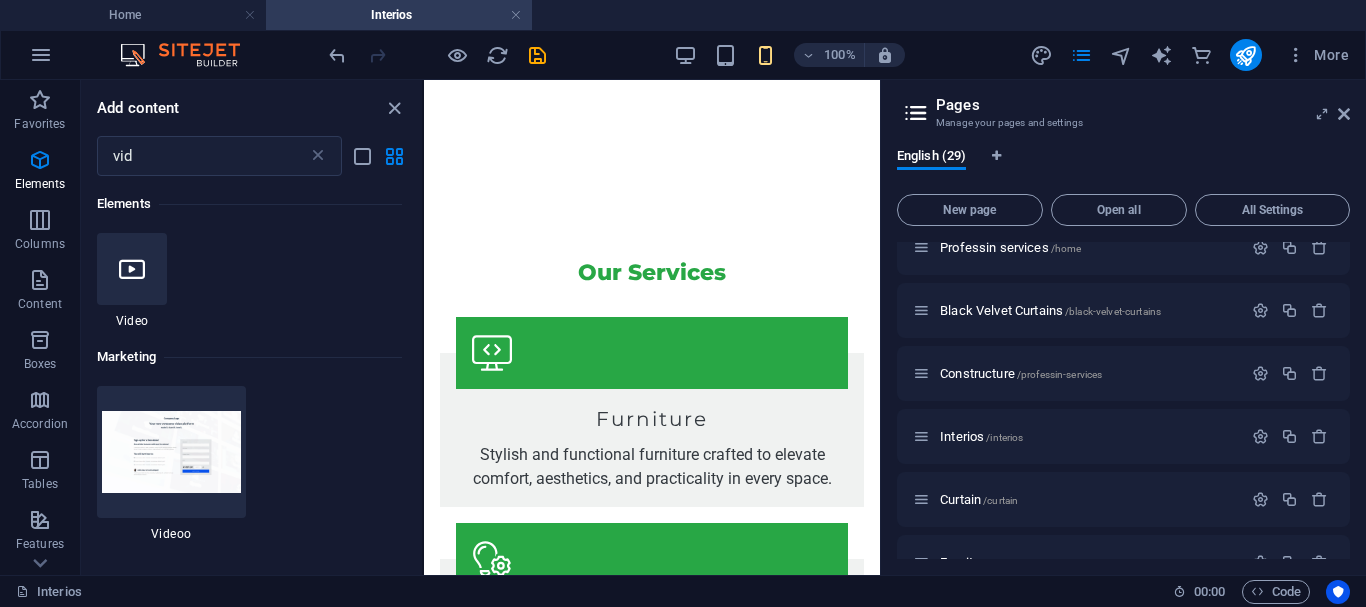 select on "%" 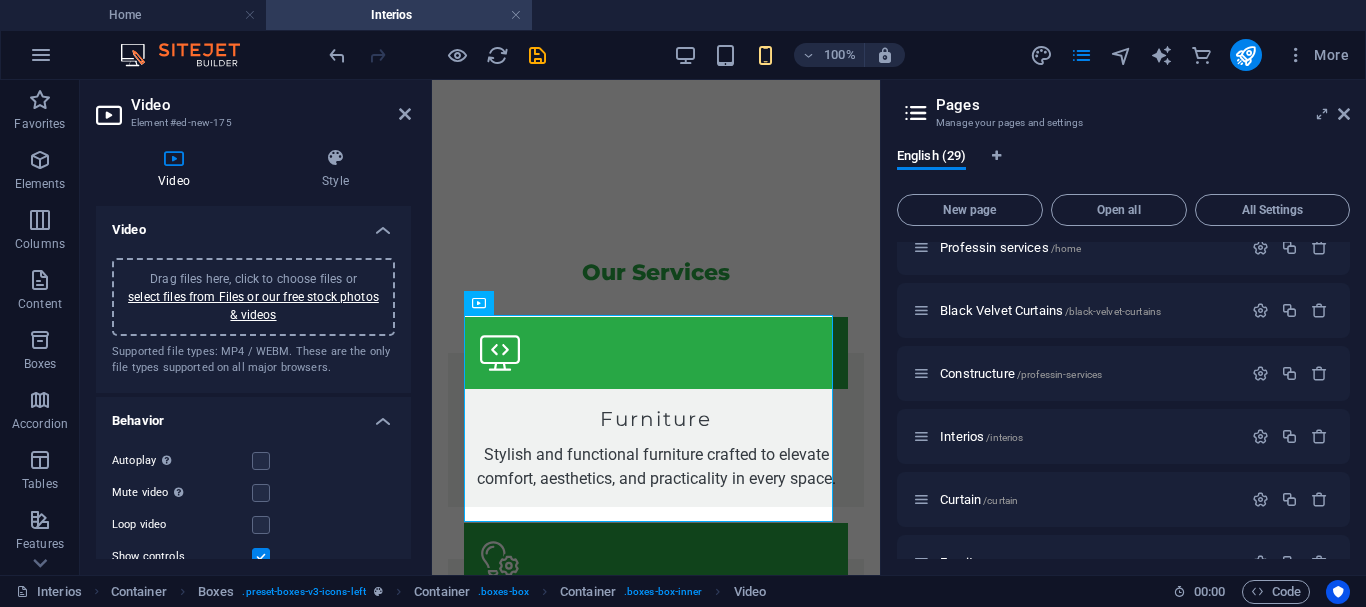 click on "Drag files here, click to choose files or select files from Files or our free stock photos & videos" at bounding box center (253, 297) 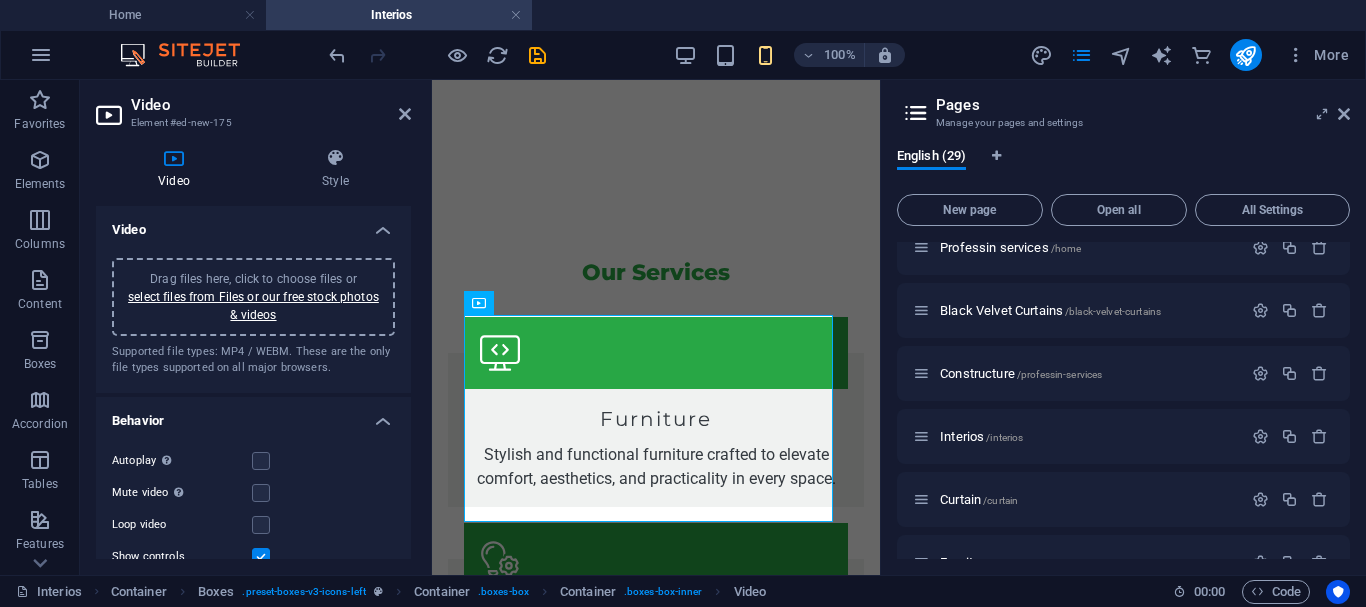 drag, startPoint x: 405, startPoint y: 300, endPoint x: 414, endPoint y: 344, distance: 44.911022 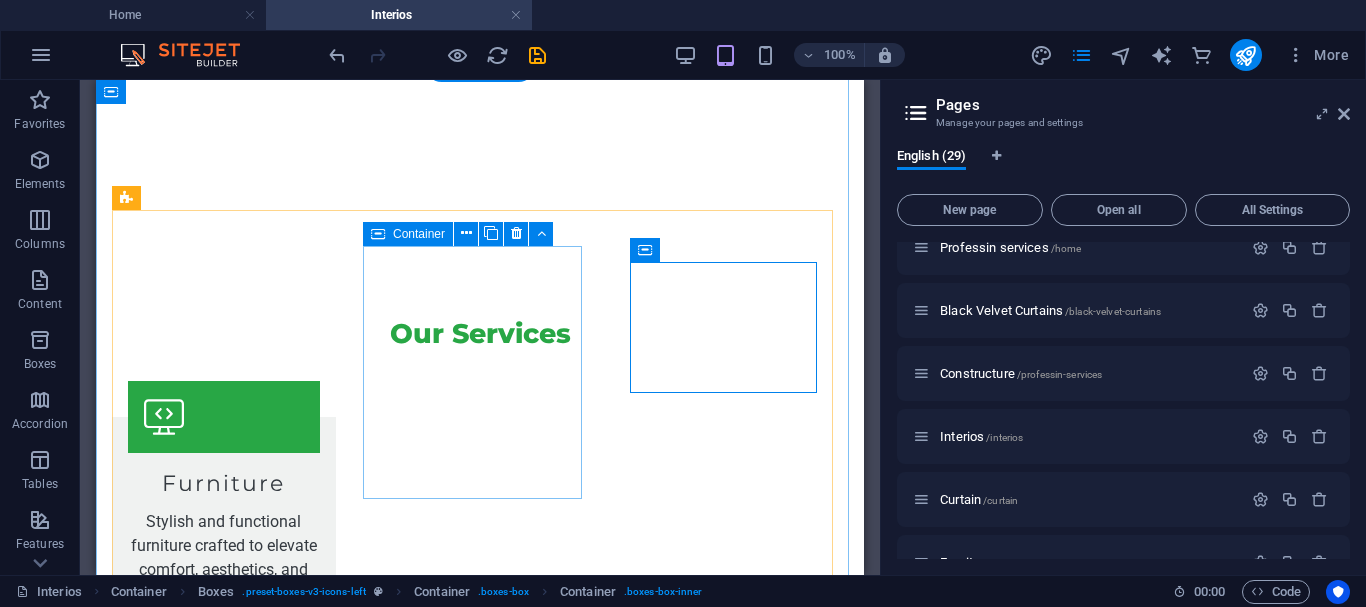 scroll, scrollTop: 466, scrollLeft: 0, axis: vertical 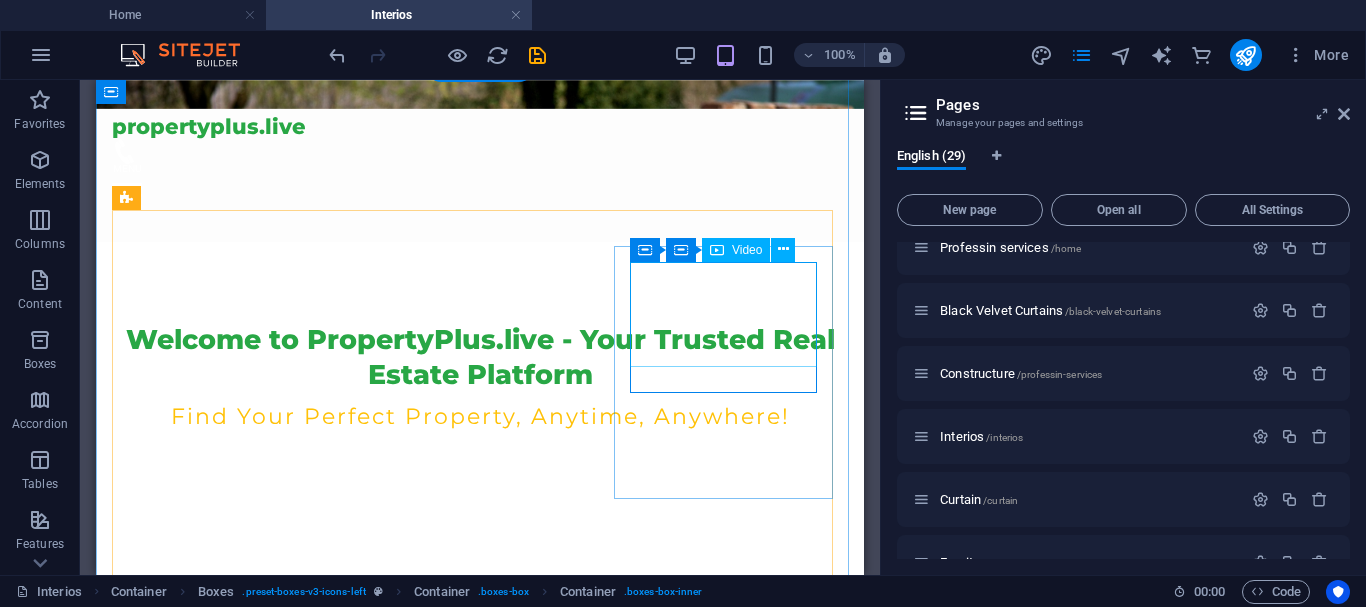 click at bounding box center (224, 1382) 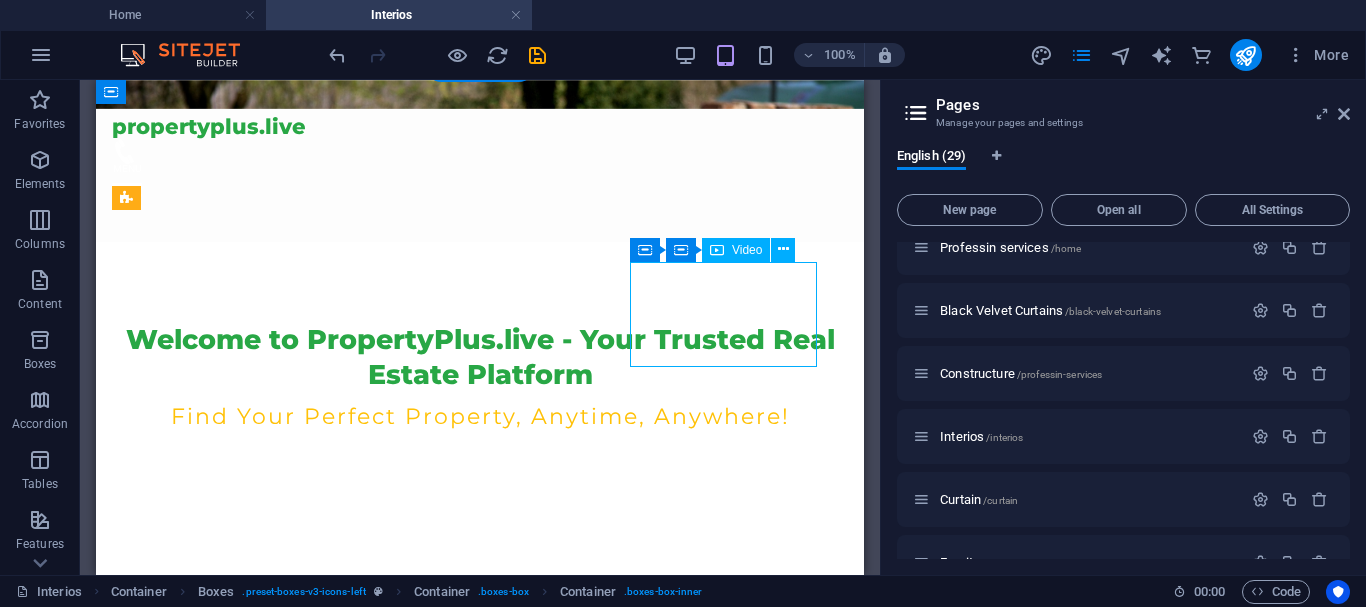click at bounding box center [224, 1382] 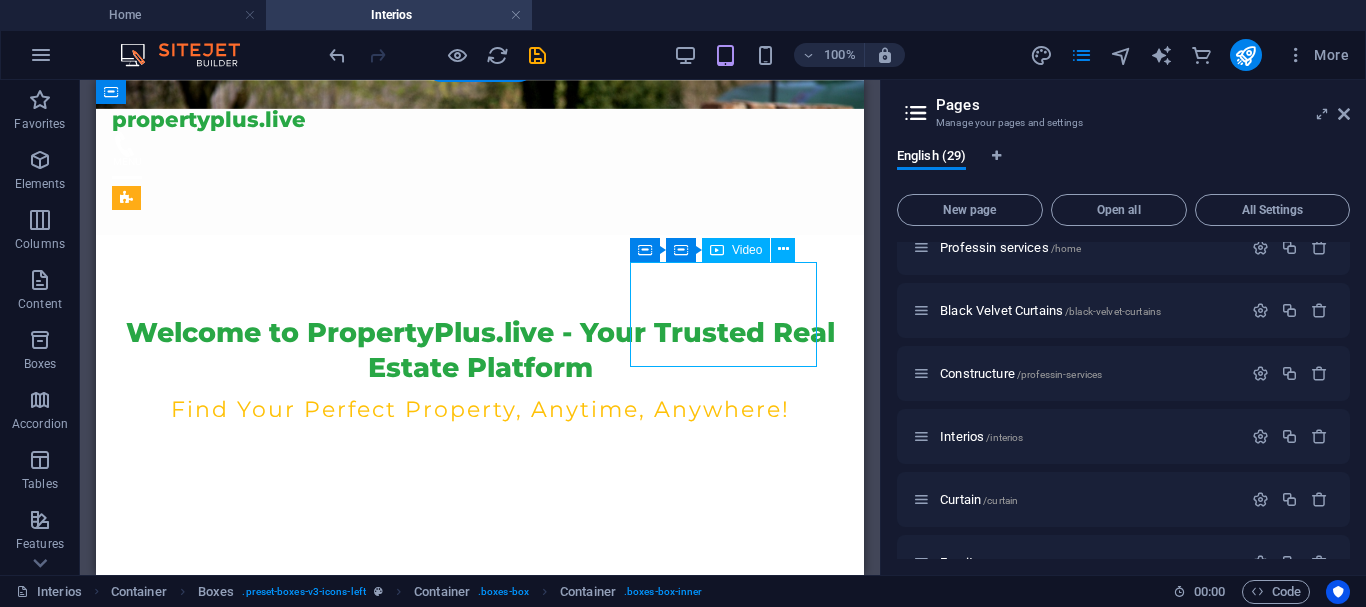 select on "%" 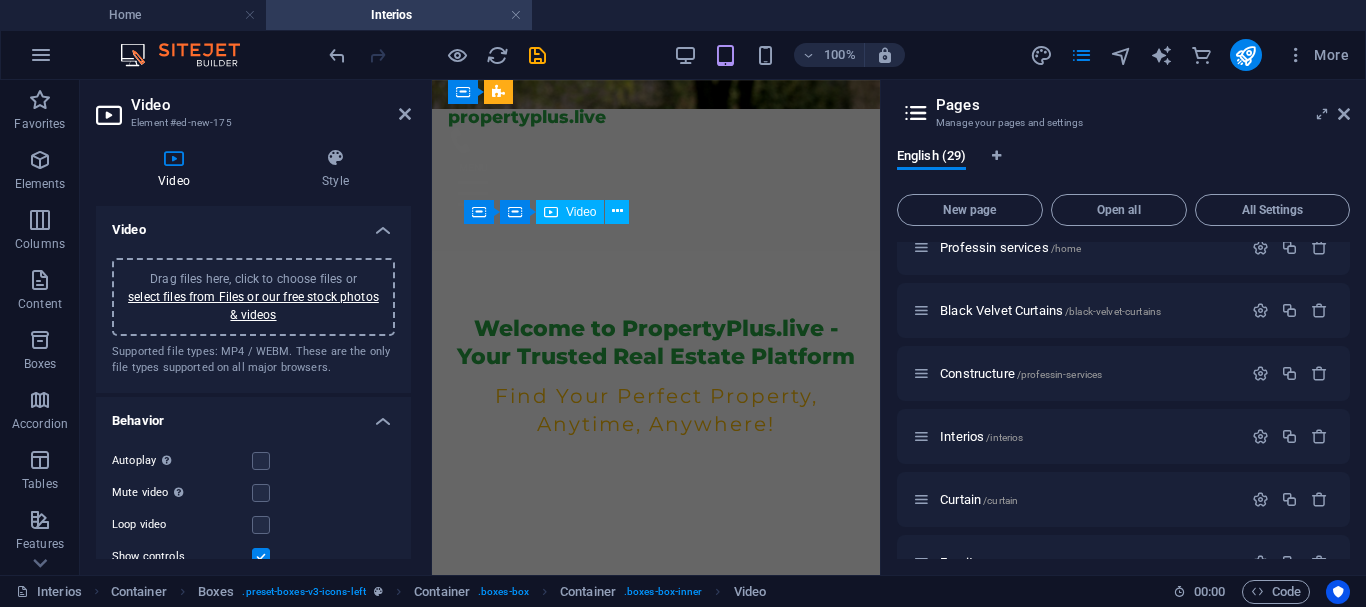 scroll, scrollTop: 920, scrollLeft: 0, axis: vertical 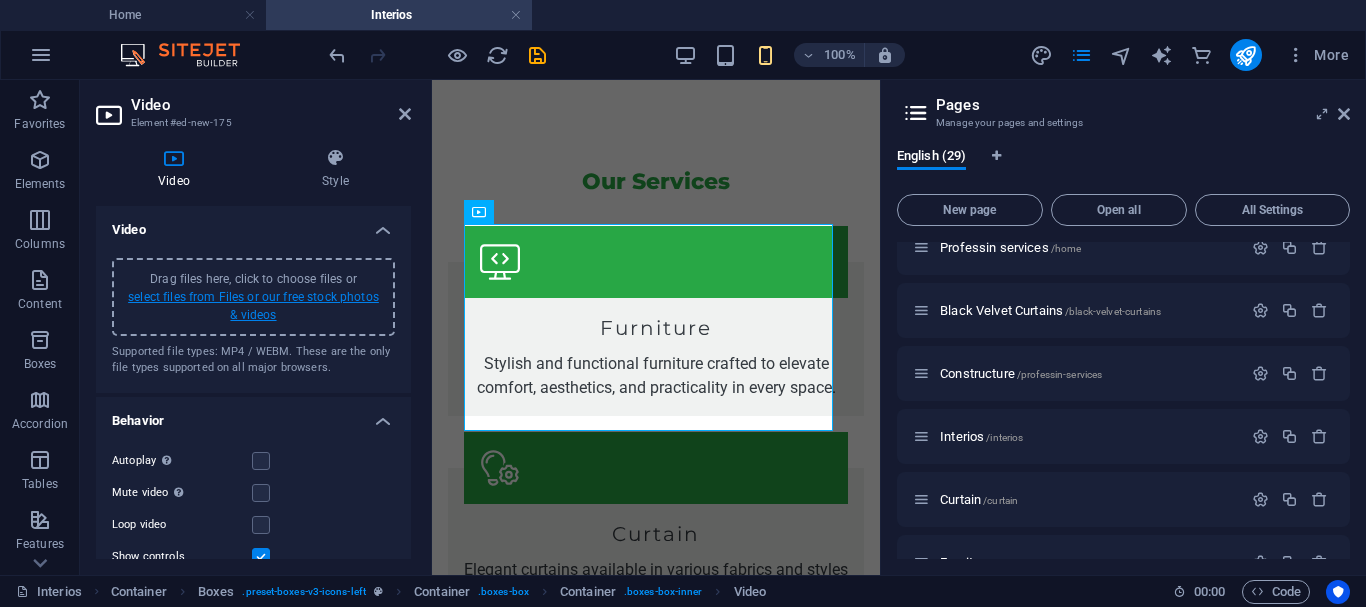 click on "select files from Files or our free stock photos & videos" at bounding box center (253, 306) 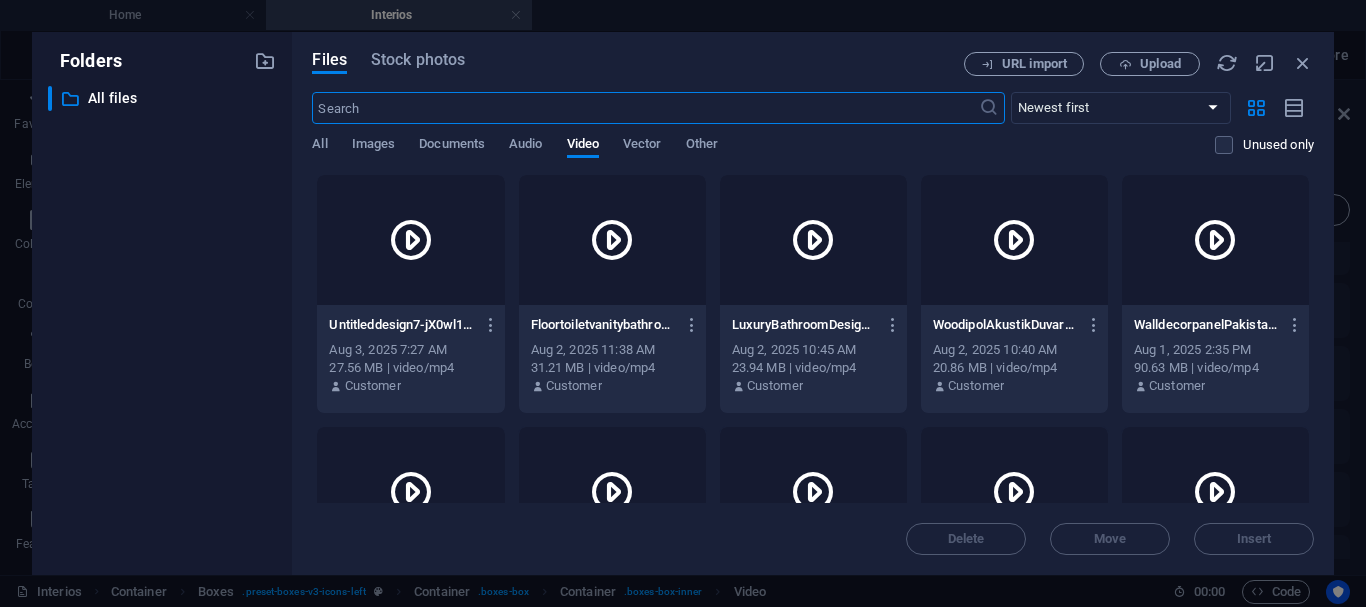 scroll, scrollTop: 1350, scrollLeft: 0, axis: vertical 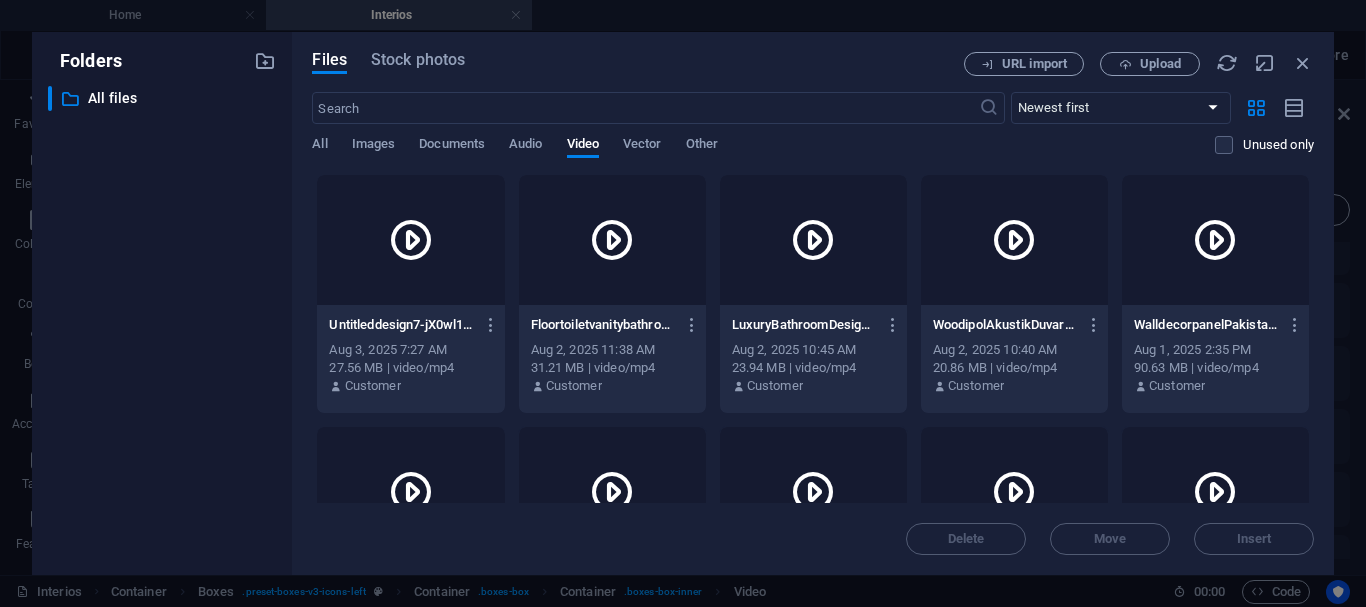 click at bounding box center (410, 240) 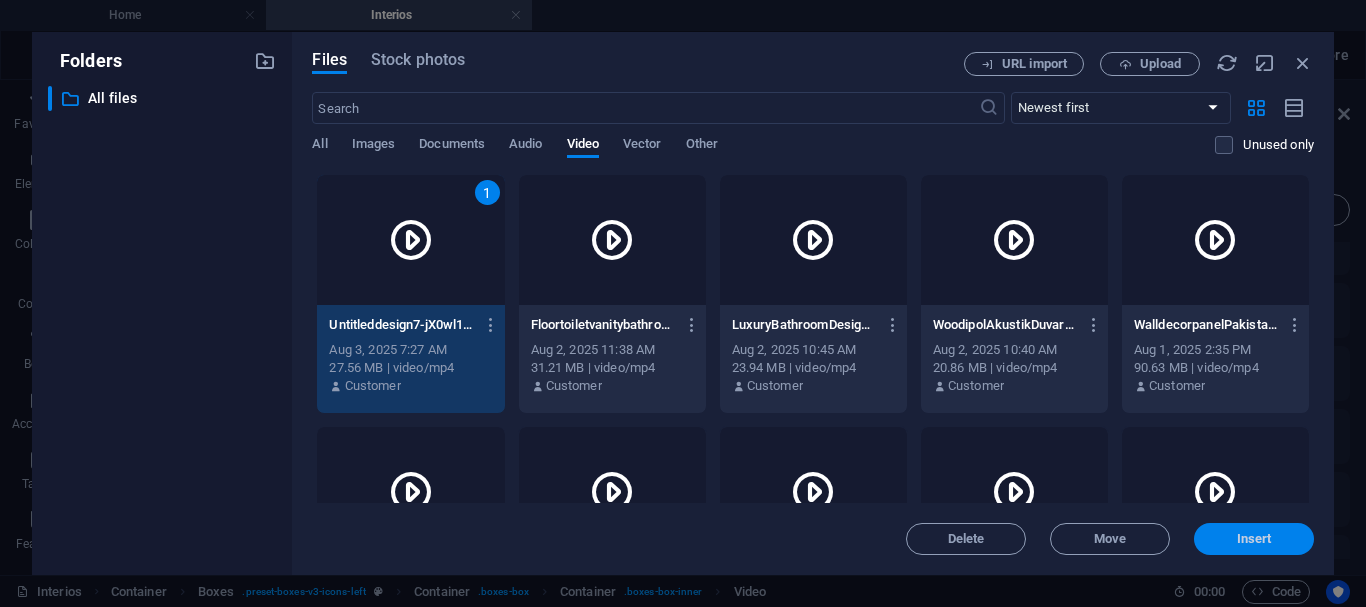 click on "Insert" at bounding box center [1254, 539] 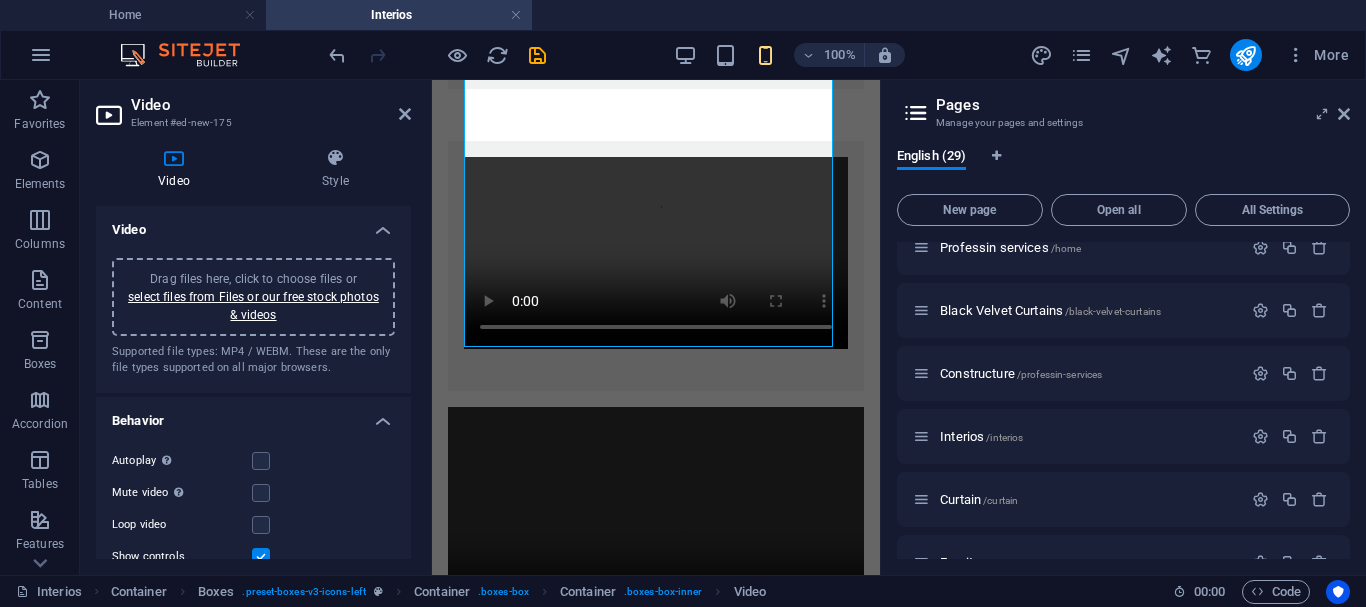 scroll, scrollTop: 1430, scrollLeft: 0, axis: vertical 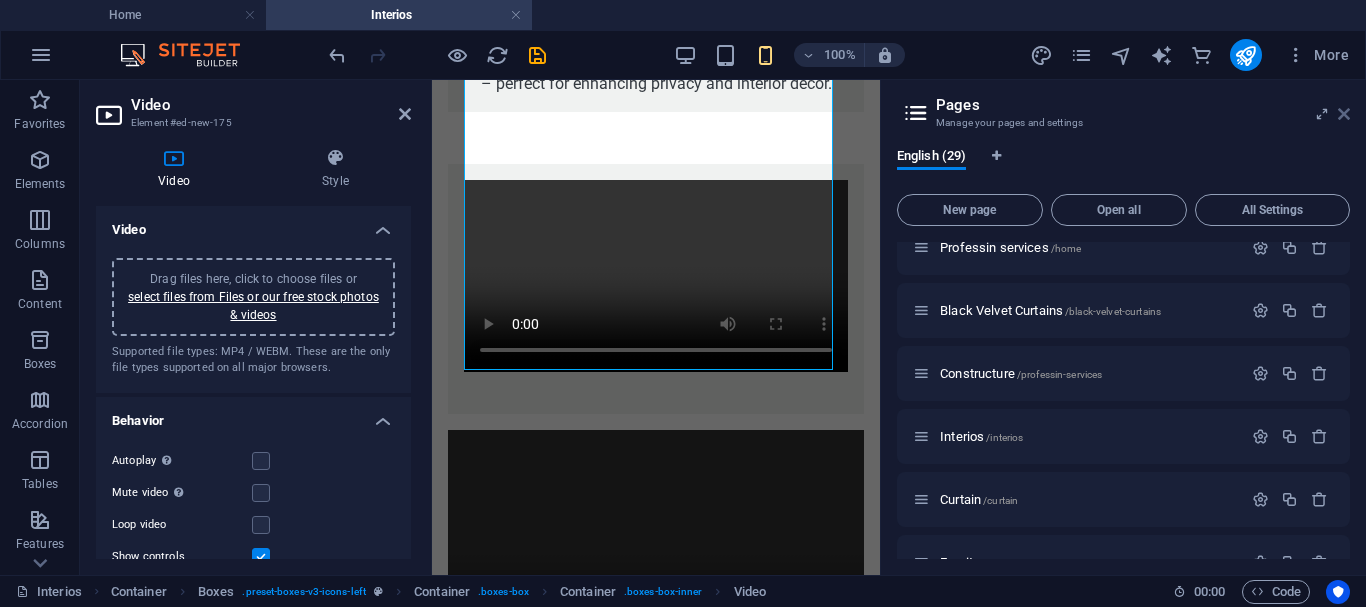 click at bounding box center (1344, 114) 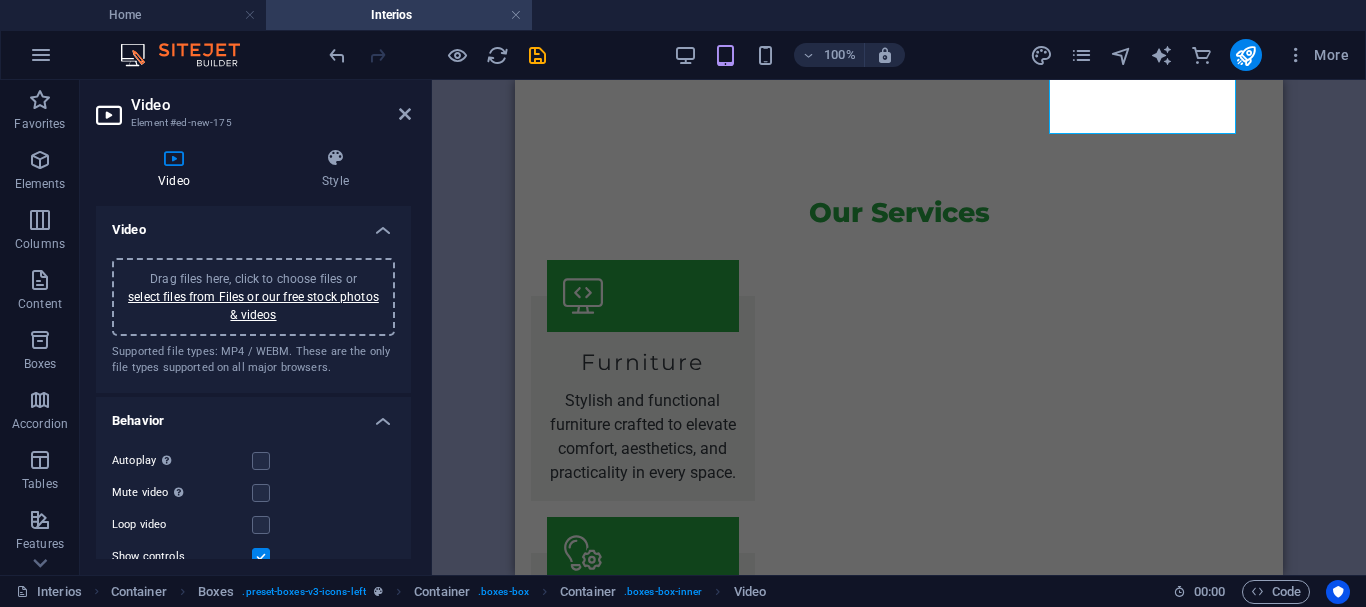 scroll, scrollTop: 963, scrollLeft: 0, axis: vertical 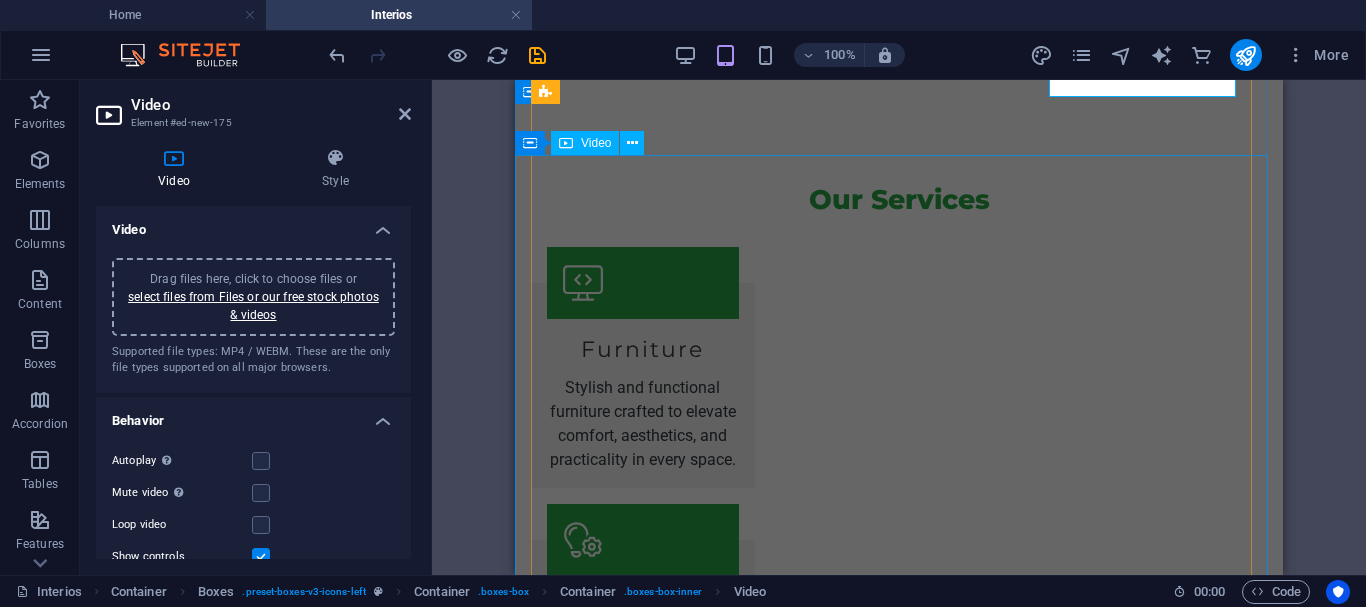 click at bounding box center [899, 1183] 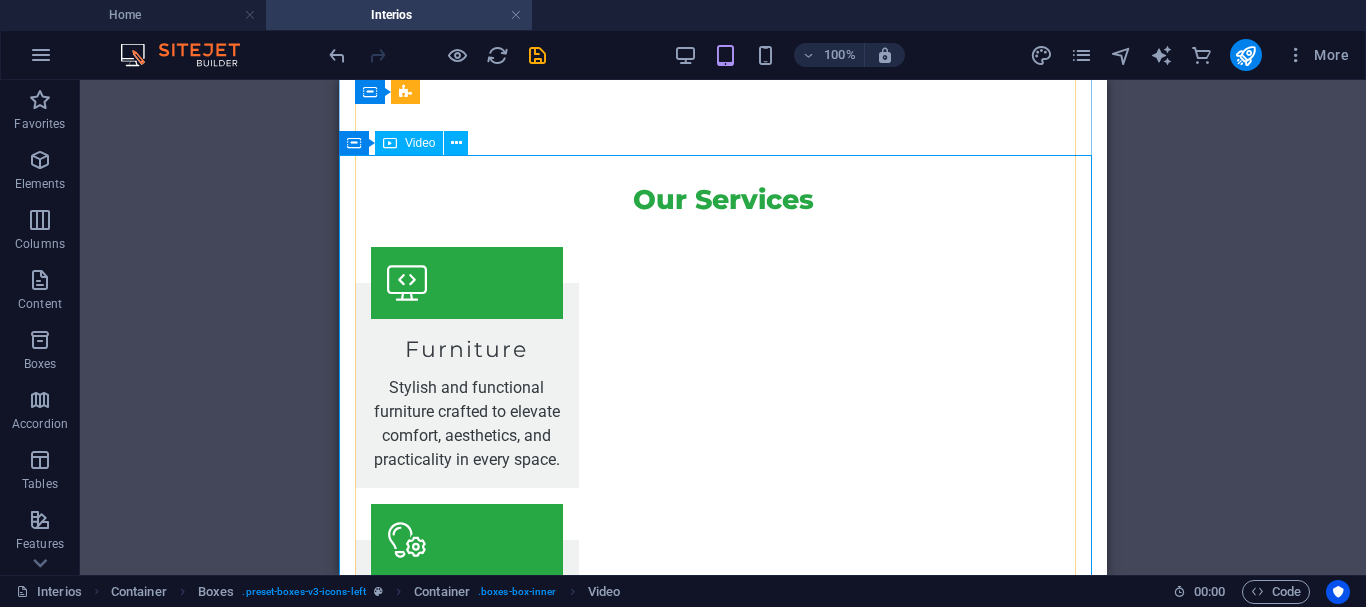 click at bounding box center (723, 1183) 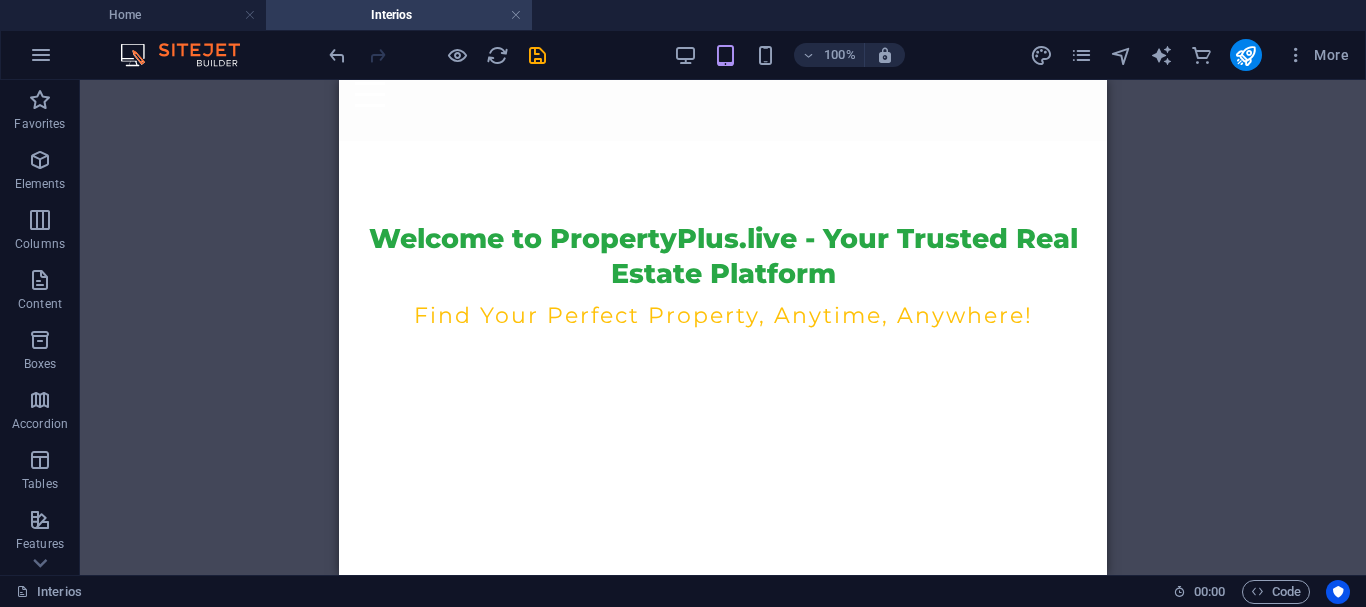 scroll, scrollTop: 558, scrollLeft: 0, axis: vertical 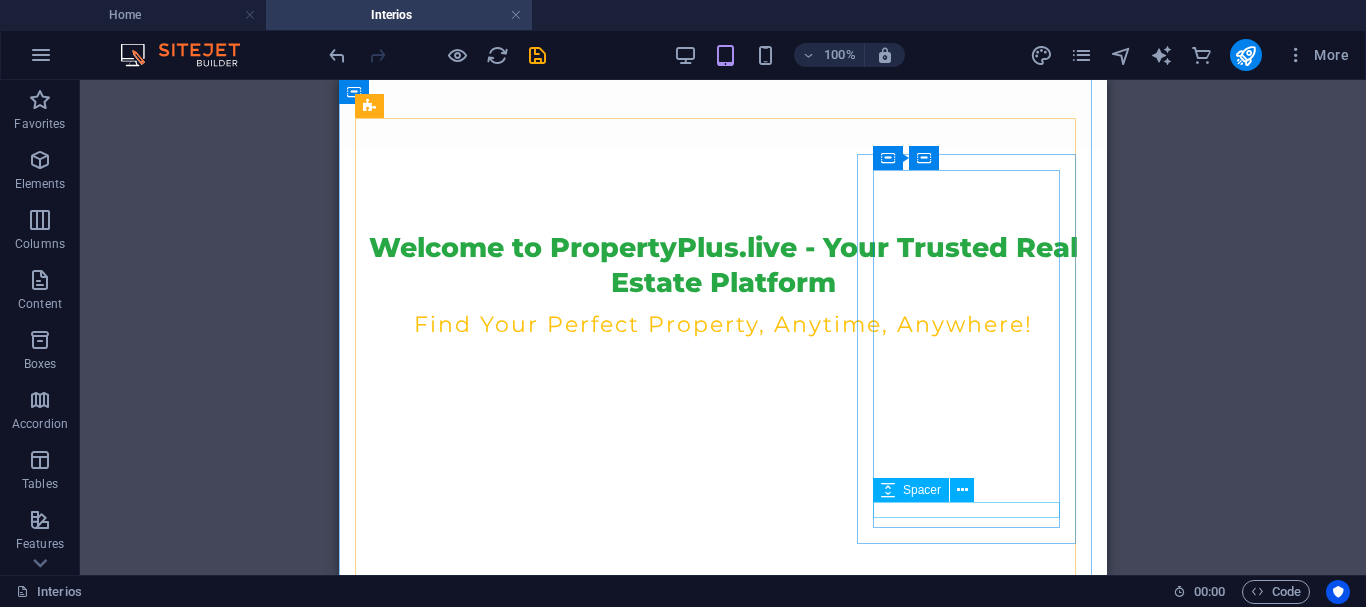 click at bounding box center (467, 1346) 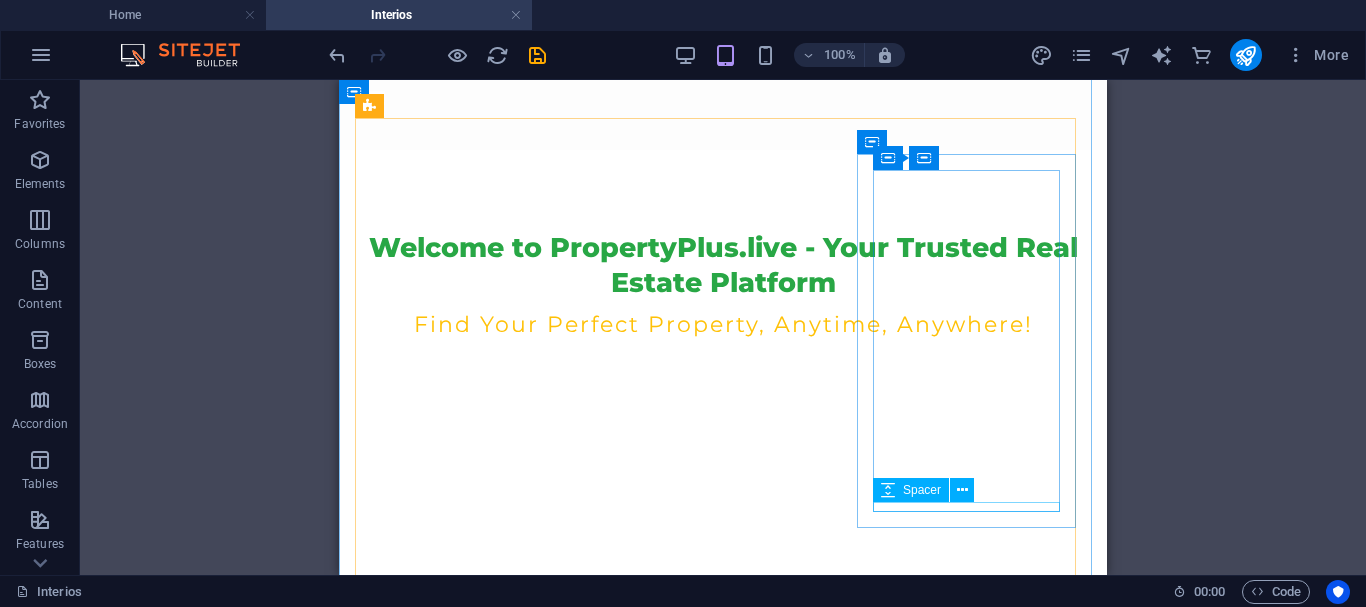 click at bounding box center (467, 1343) 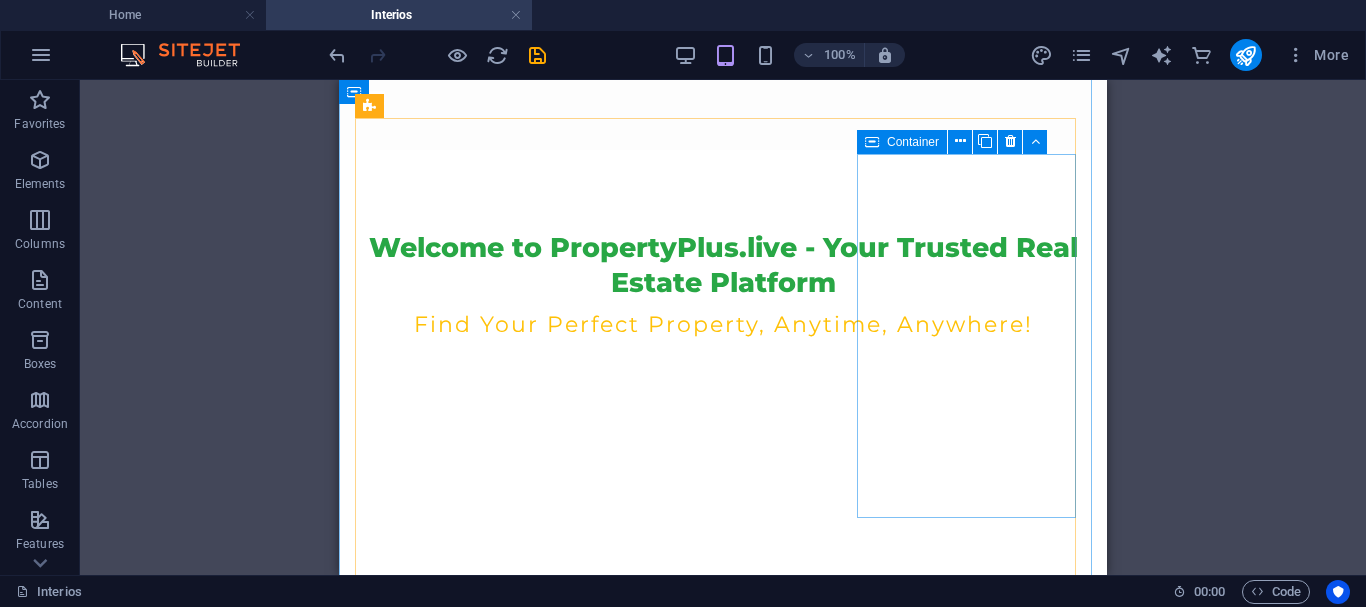 click at bounding box center [467, 1290] 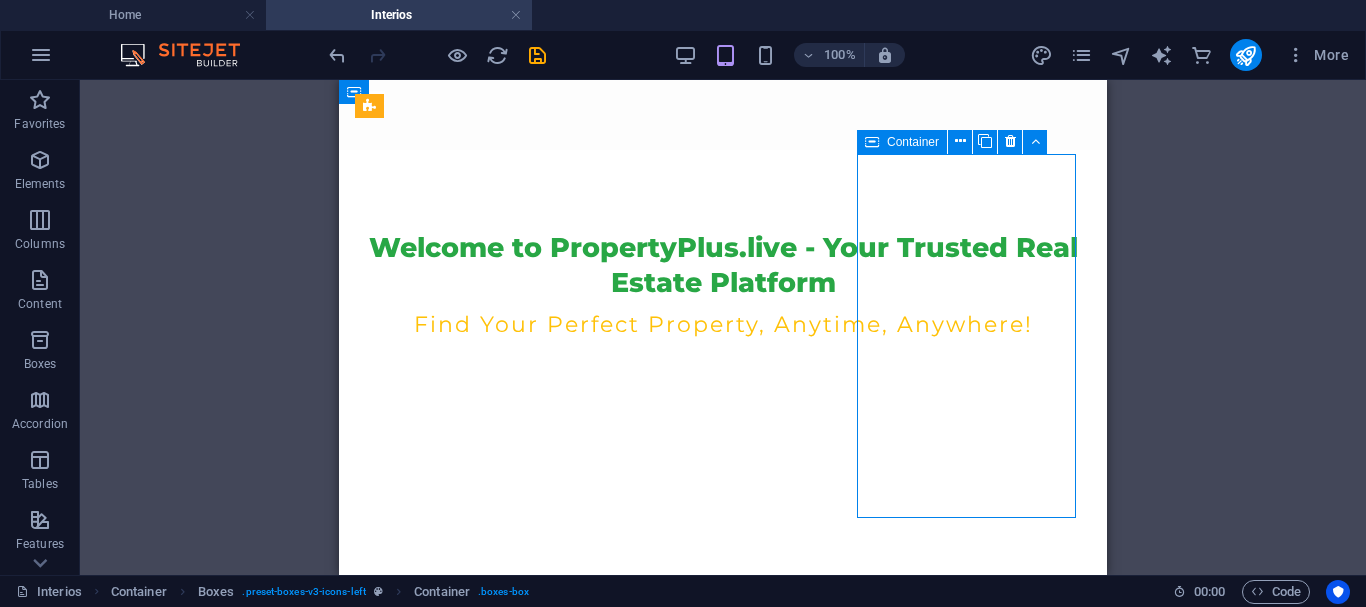 click at bounding box center (467, 1290) 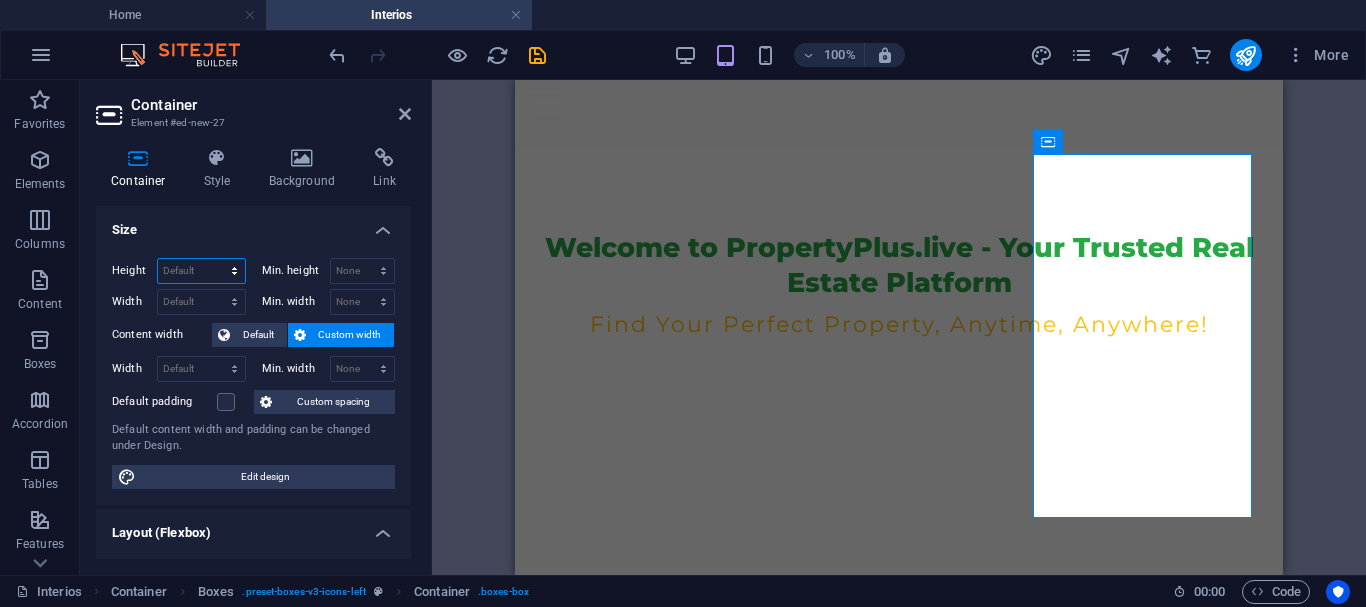 click on "Default px rem % vh vw" at bounding box center (201, 271) 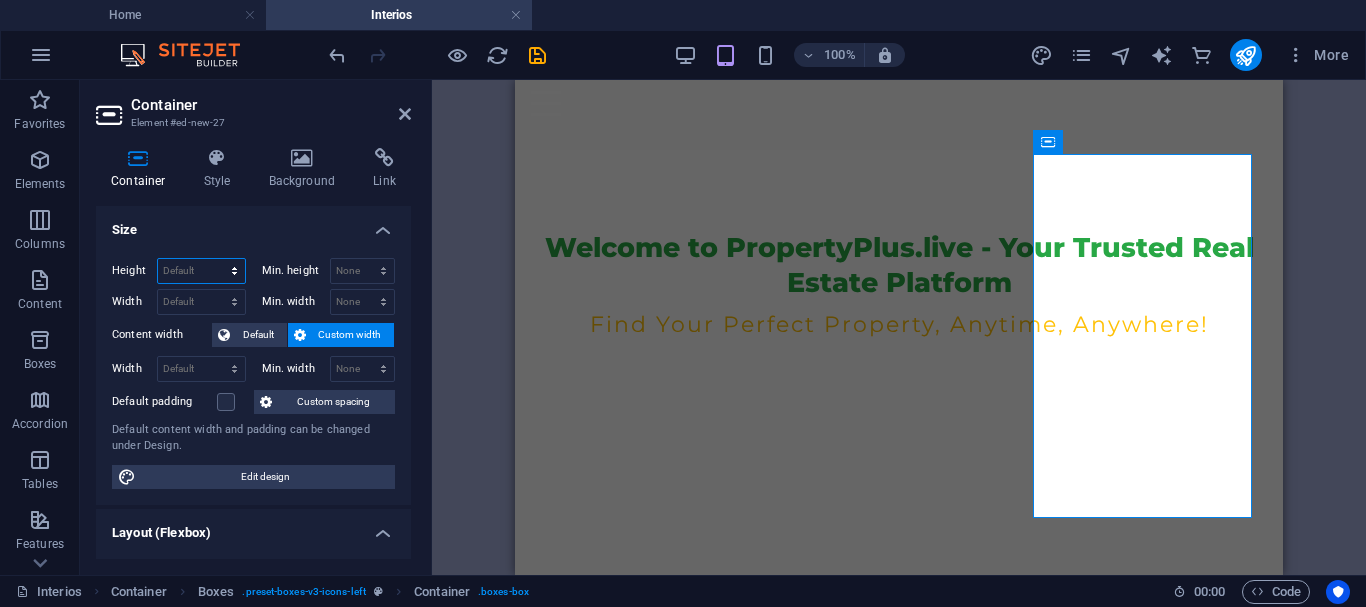 select on "px" 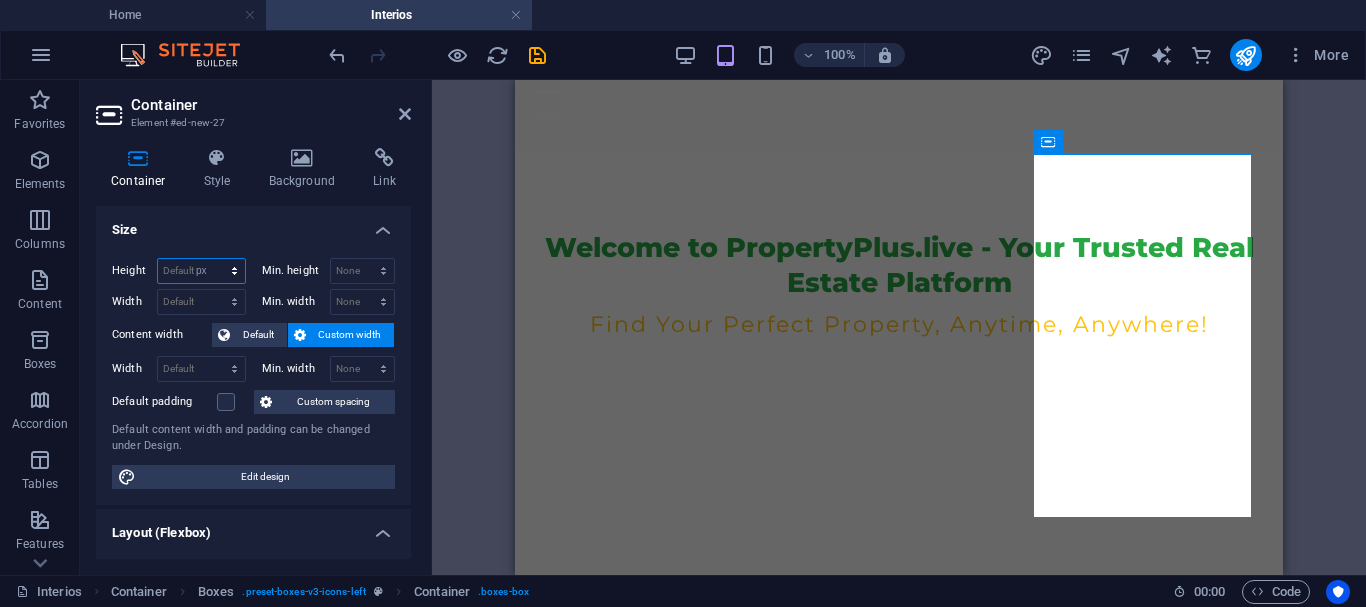 click on "Default px rem % vh vw" at bounding box center (201, 271) 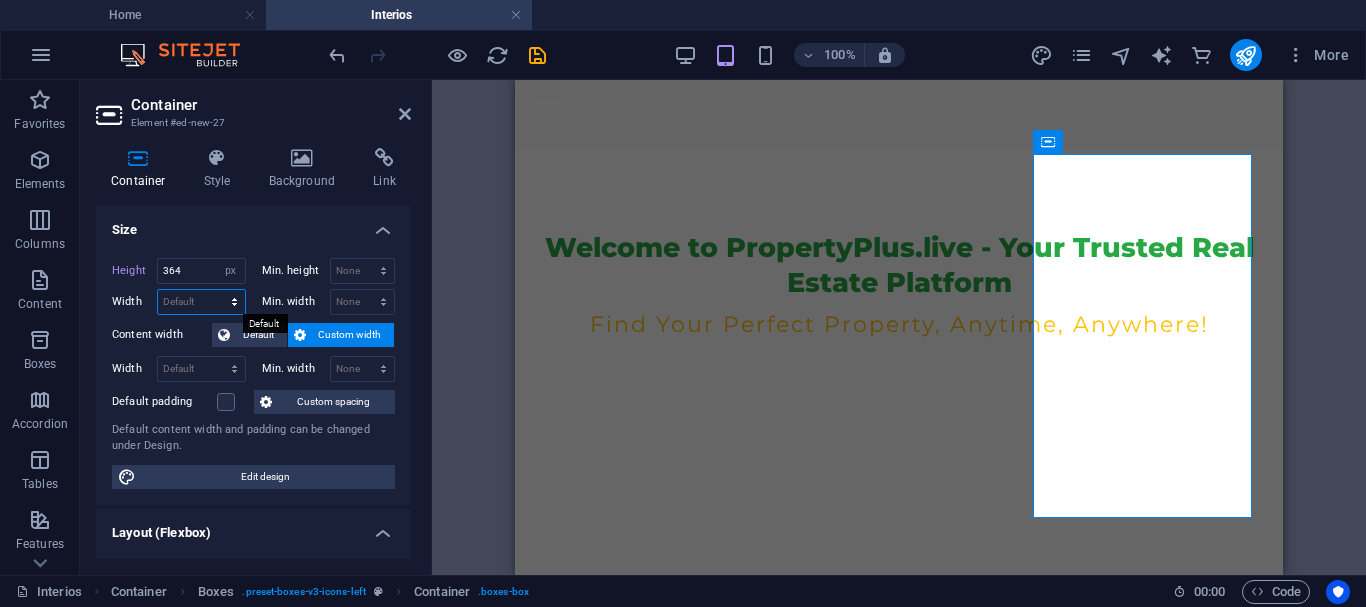 click on "Default px rem % em vh vw" at bounding box center [201, 302] 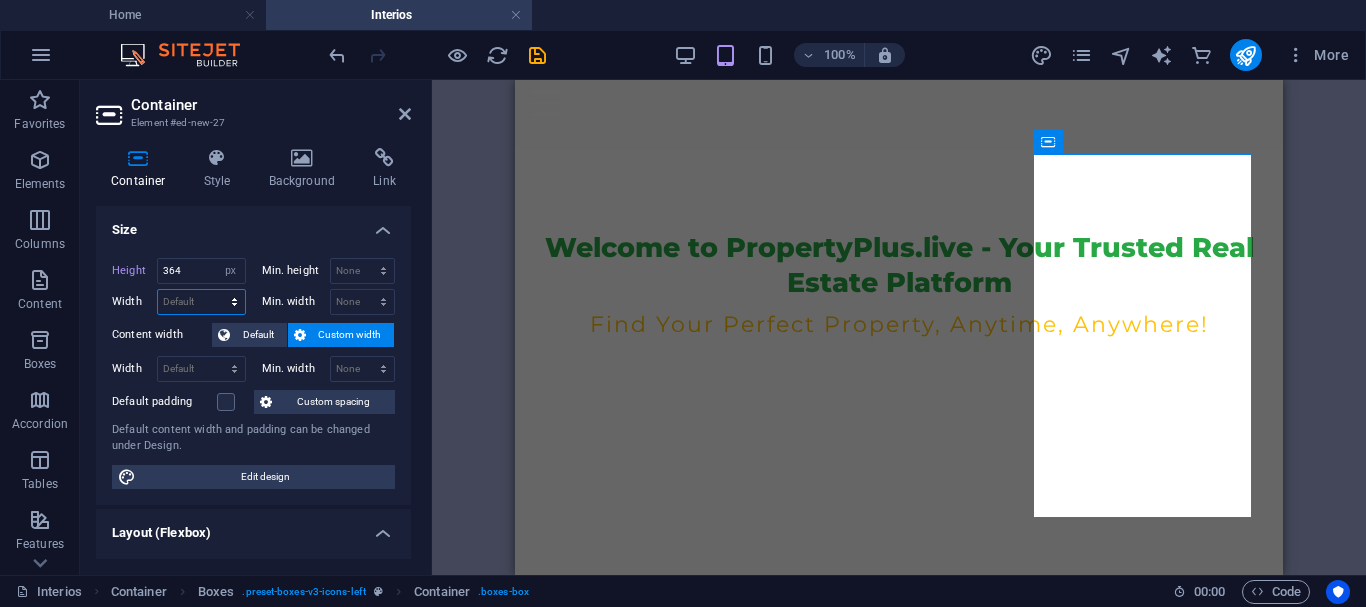 select on "px" 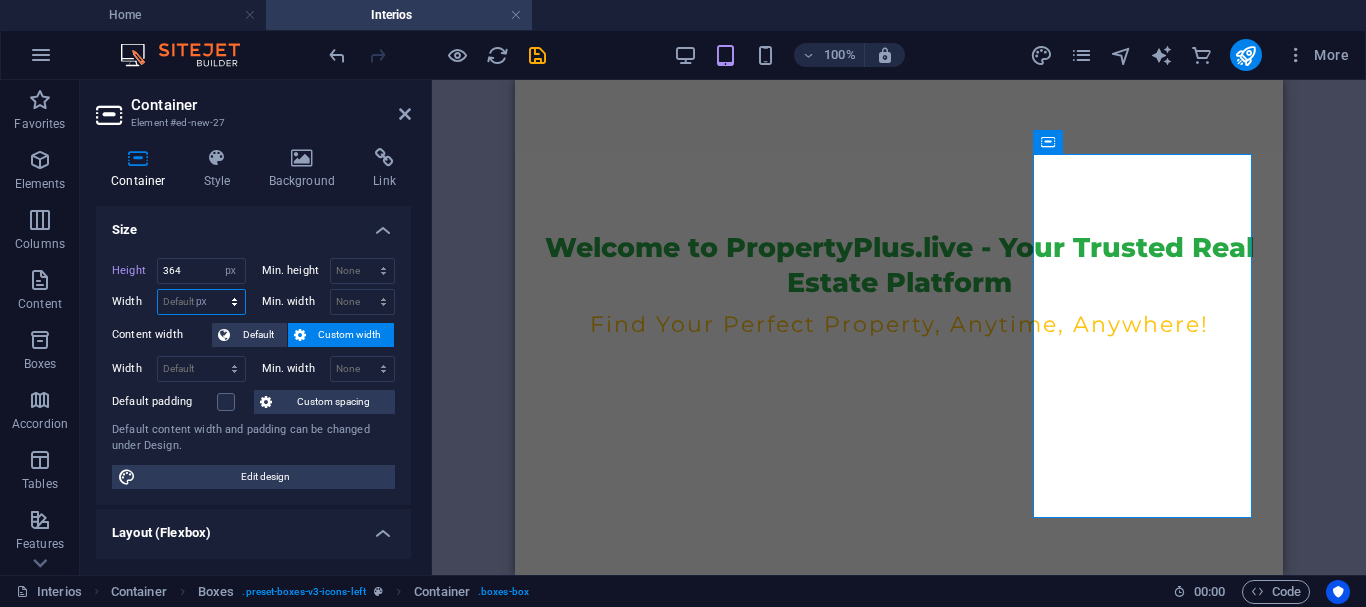 click on "Default px rem % em vh vw" at bounding box center (201, 302) 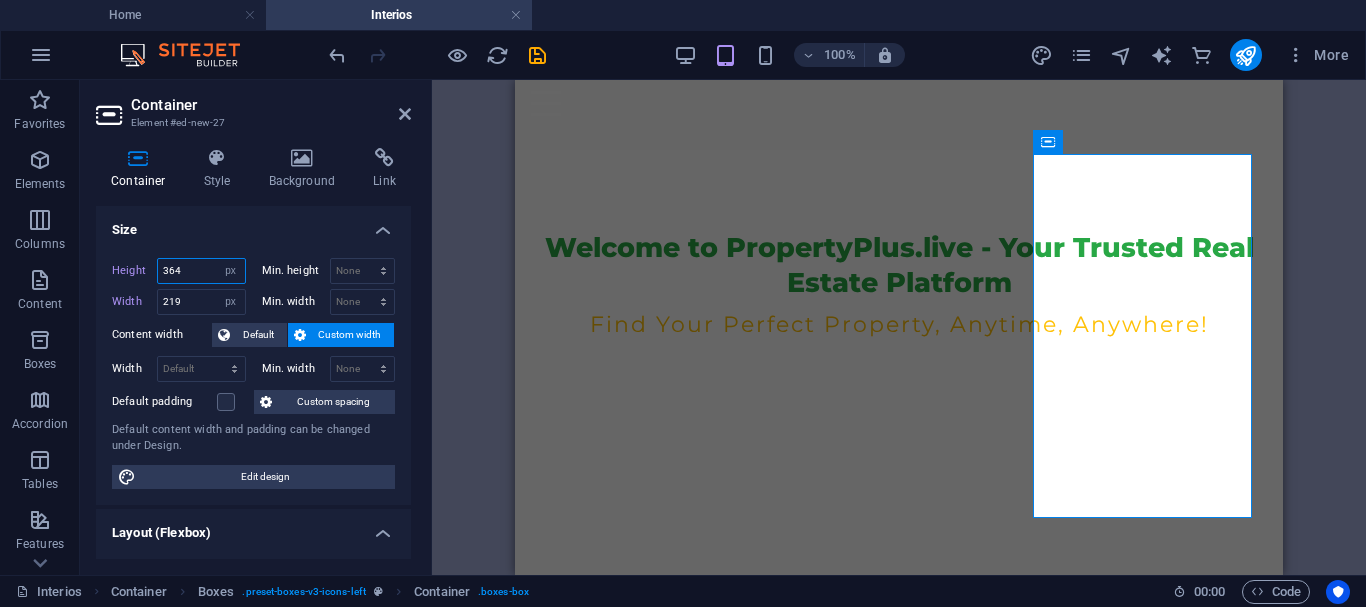 click on "364" at bounding box center (201, 271) 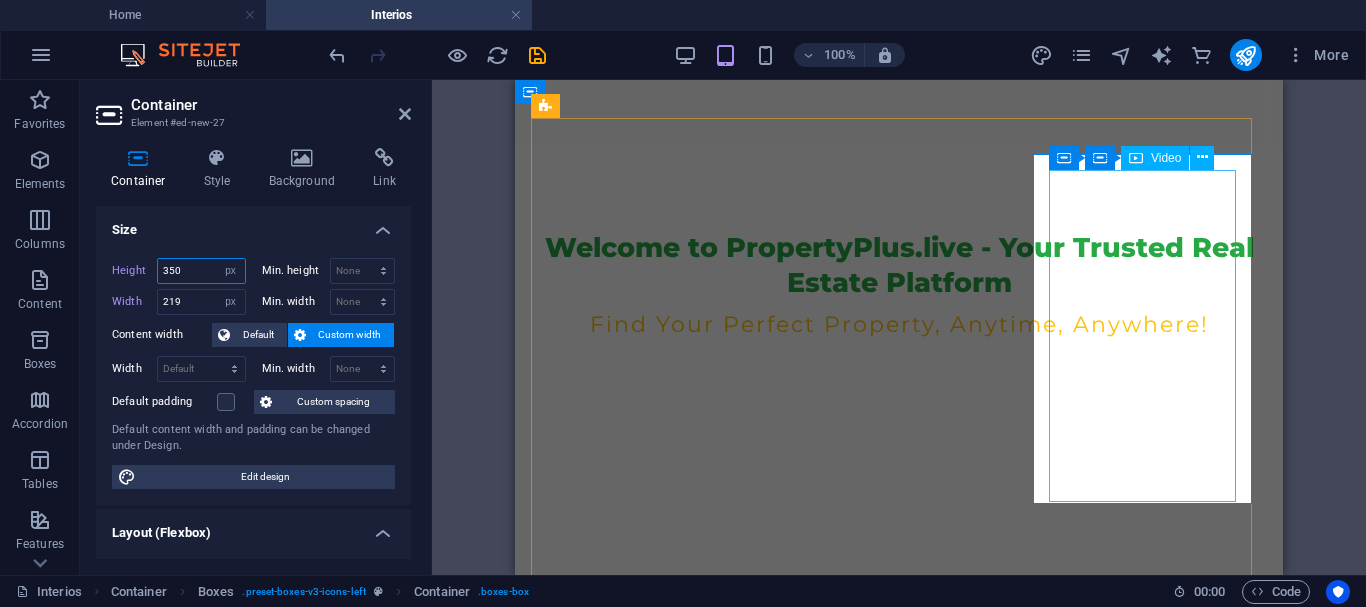 type on "350" 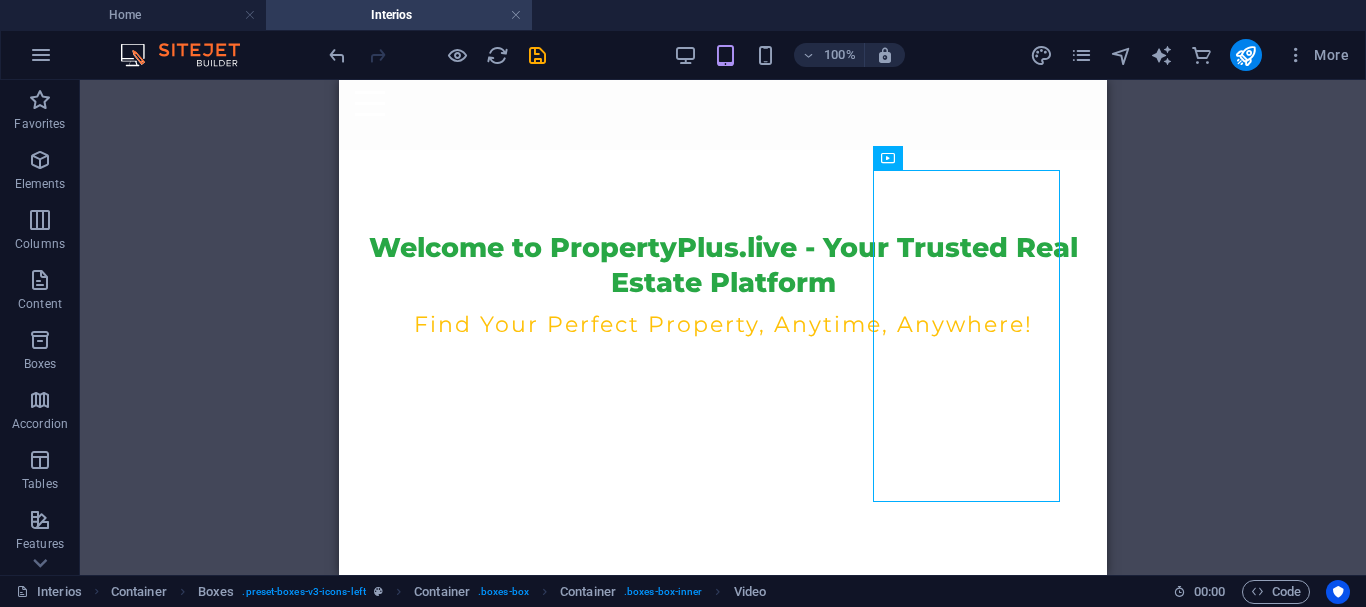 drag, startPoint x: 948, startPoint y: 234, endPoint x: 1114, endPoint y: 209, distance: 167.87198 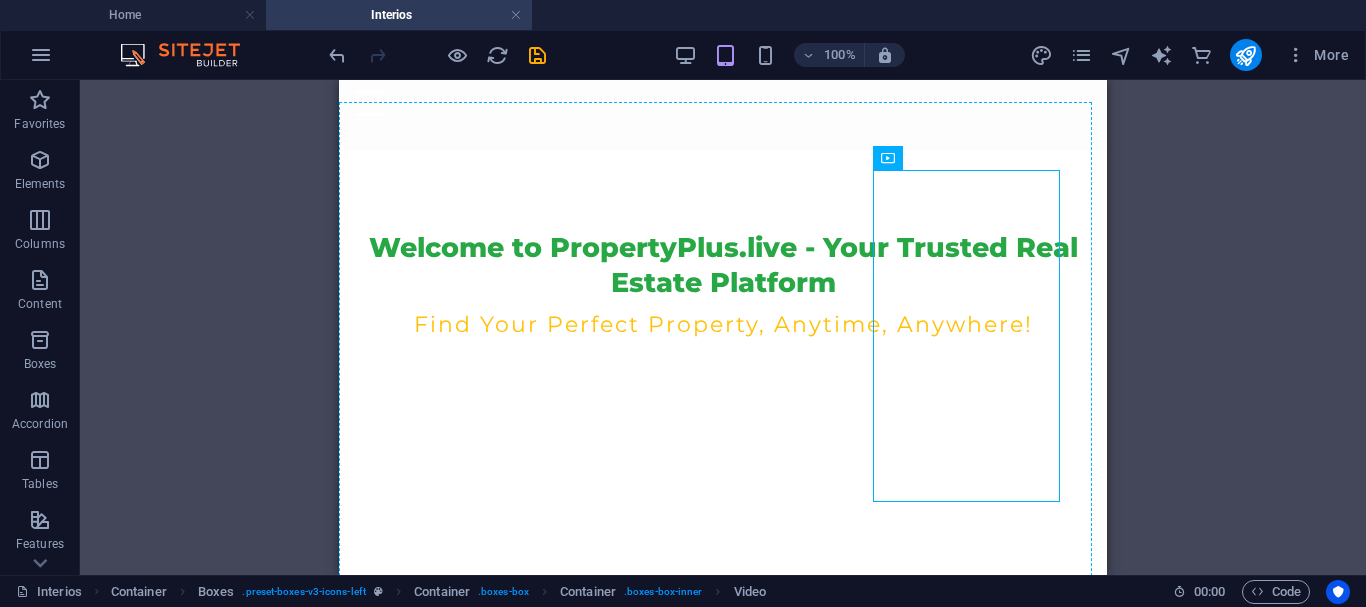 click on "Our Services Furniture Stylish and functional furniture crafted to elevate comfort, aesthetics, and practicality in every space. Curtain Elegant curtains available in various fabrics and styles – perfect for enhancing privacy and interior décor." at bounding box center (723, 1286) 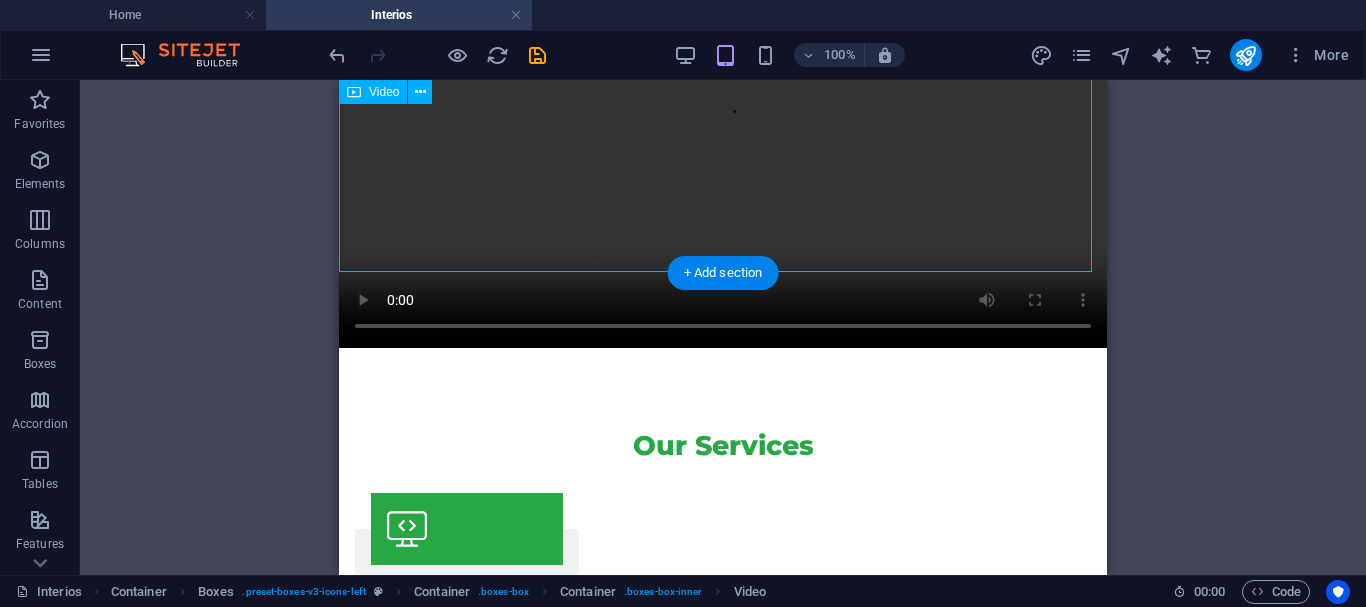 click at bounding box center [723, 156] 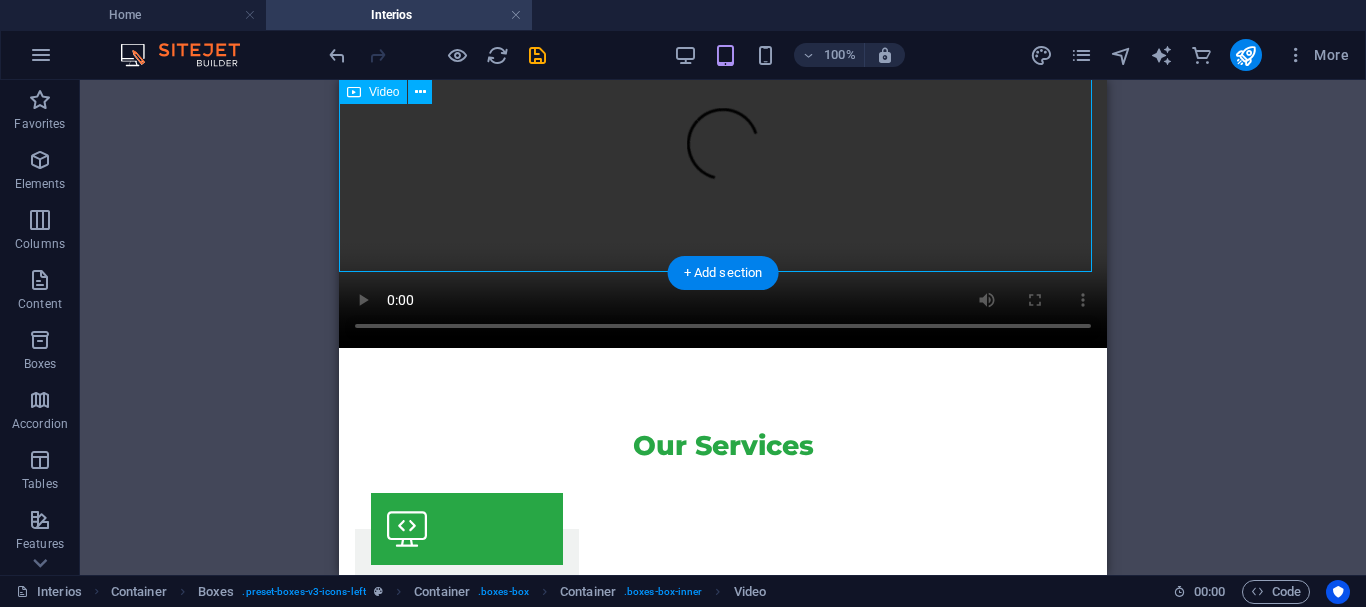 select on "%" 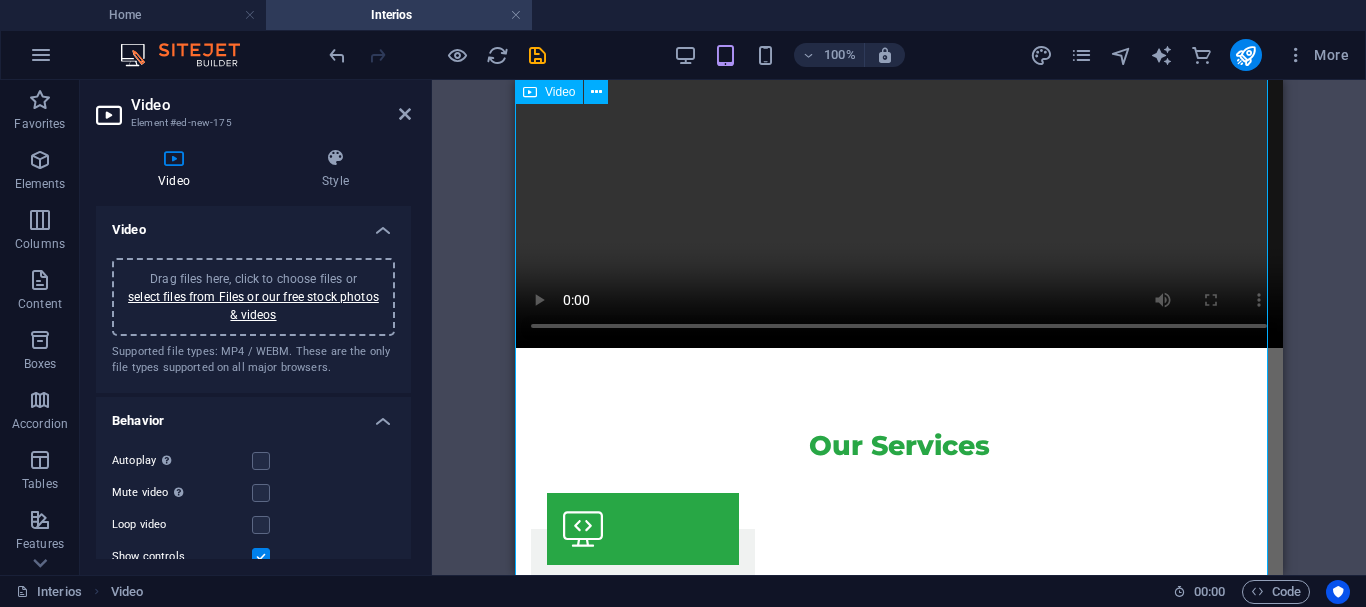 scroll, scrollTop: 873, scrollLeft: 0, axis: vertical 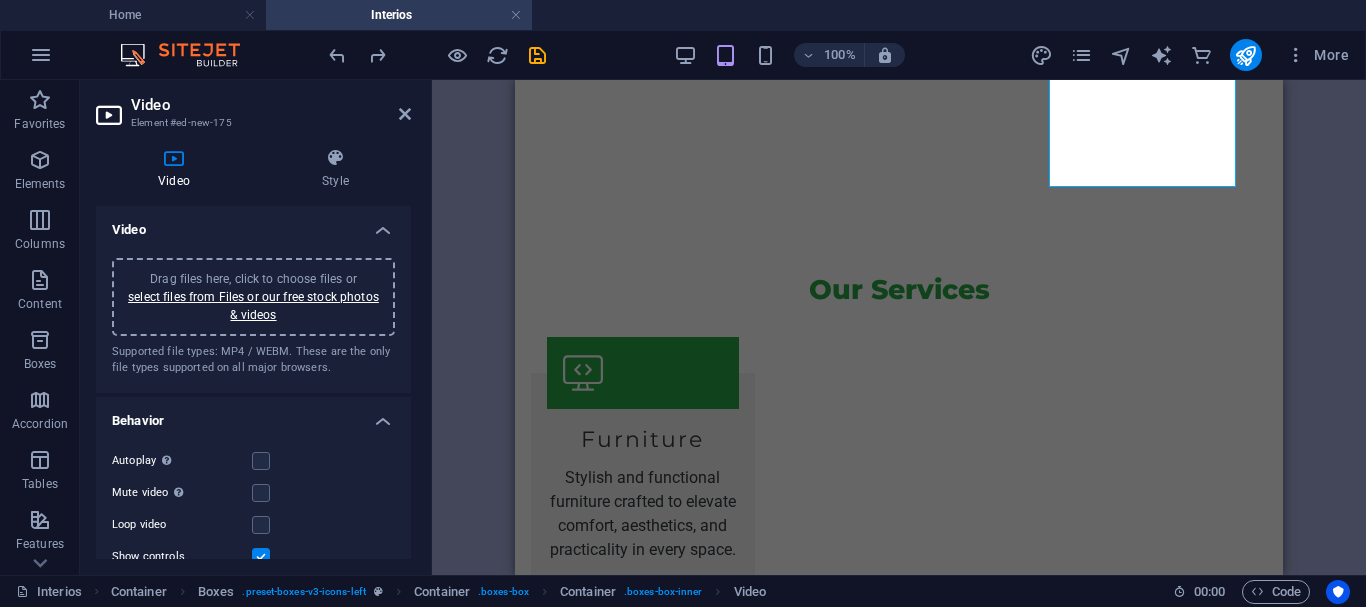 click on "H2   Banner   Container   Spacer   Container   H2   Boxes   Container   Video   Container   Container   H3   Container   Container   Text   Container   Container   Text   Container   Spacer   Container   Container   Text   Container   Container   Container   H3   Spacer   Icon   Icon   Video   Container   Video   Spacer   Spacer   Container   Spacer" at bounding box center [899, 327] 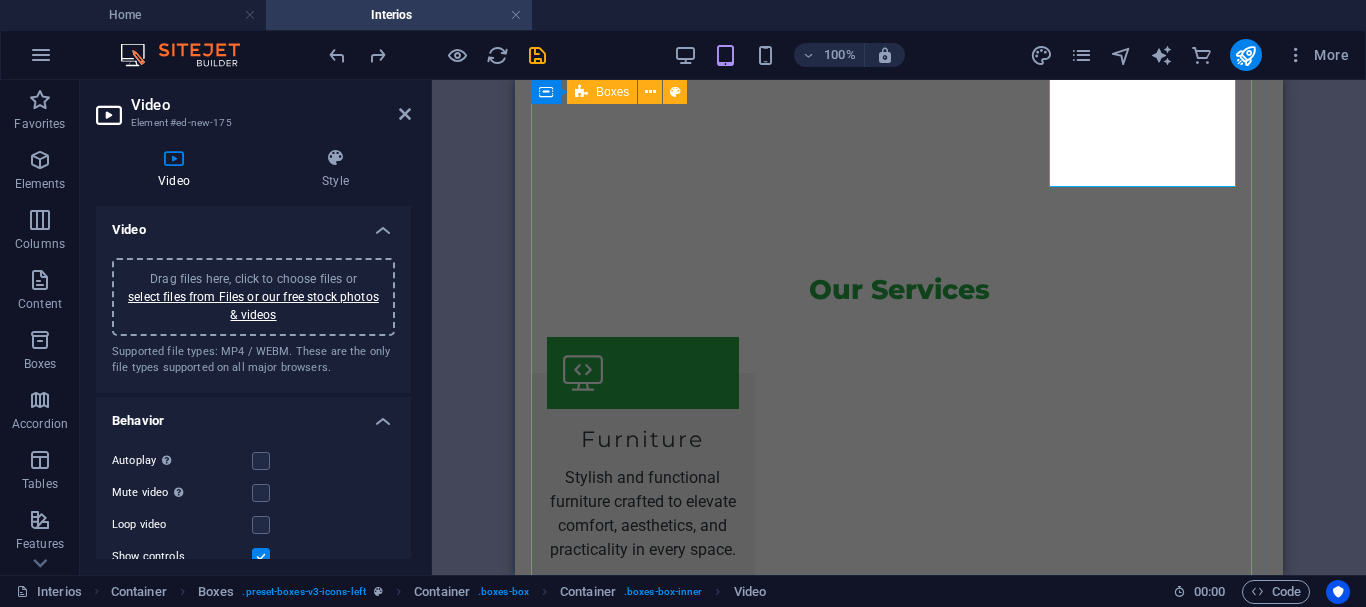 click on "Furniture Stylish and functional furniture crafted to elevate comfort, aesthetics, and practicality in every space. Curtain Elegant curtains available in various fabrics and styles – perfect for enhancing privacy and interior décor." at bounding box center (899, 1004) 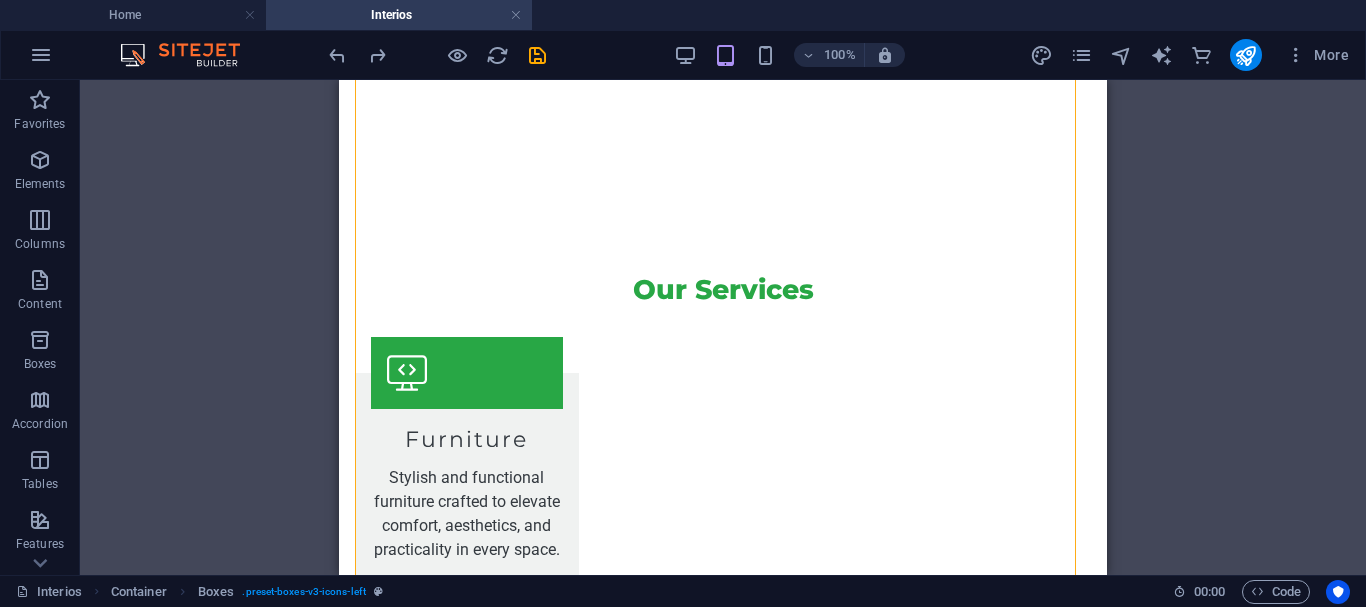 click on "H2   Banner   Container   Spacer   Container   H2   Boxes   Container   Video   Container   Container   H3   Container   Container   Text   Container   Container   Text   Container   Spacer   Container   Container   Text   Container   Container   Container   H3   Spacer   Icon   Icon   Container   Container   Video   Container   Video   Spacer   Spacer   Container   Spacer" at bounding box center [723, 327] 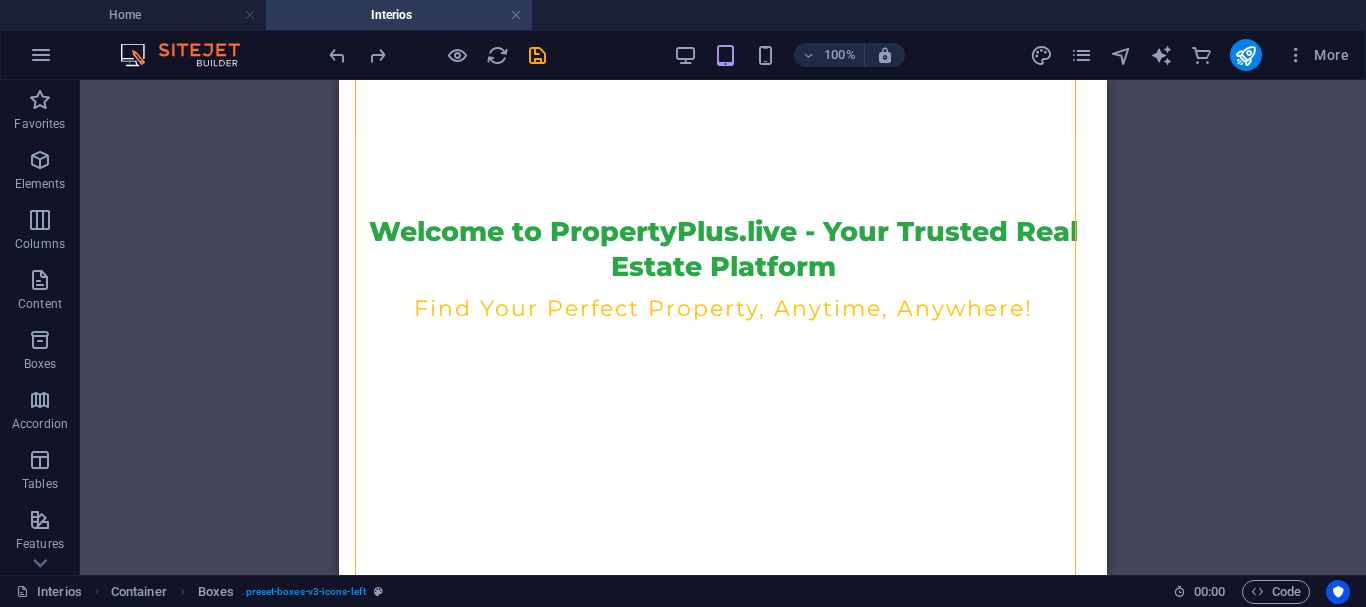 scroll, scrollTop: 565, scrollLeft: 0, axis: vertical 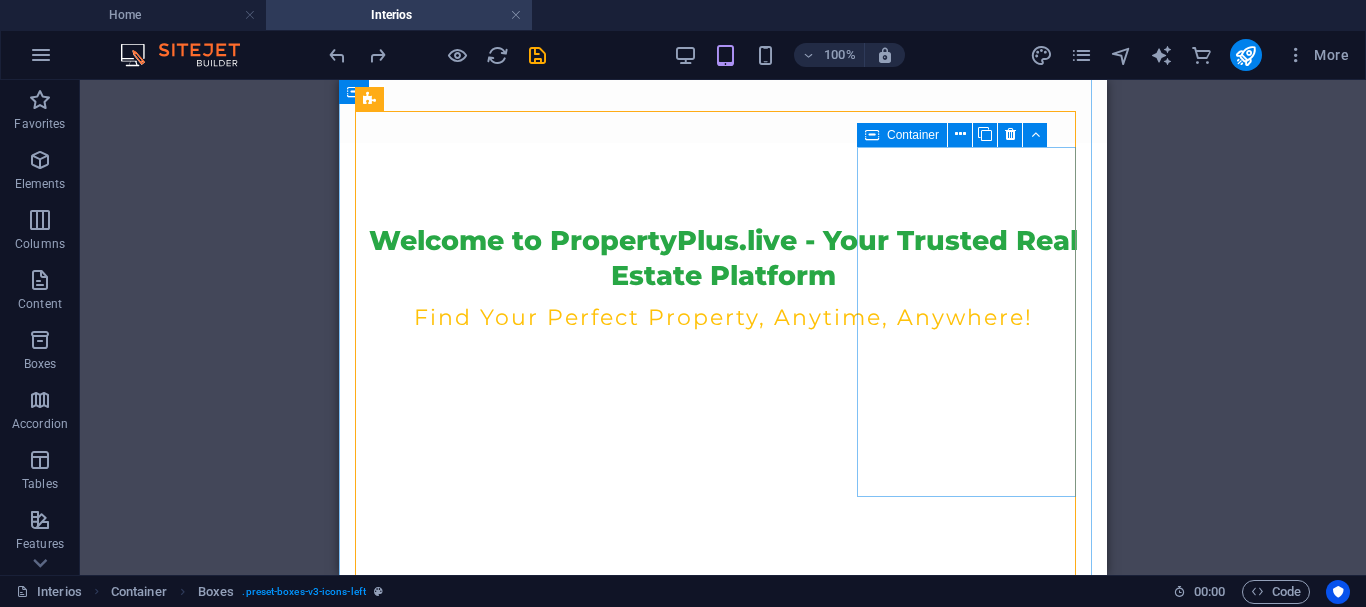 click at bounding box center (464, 1394) 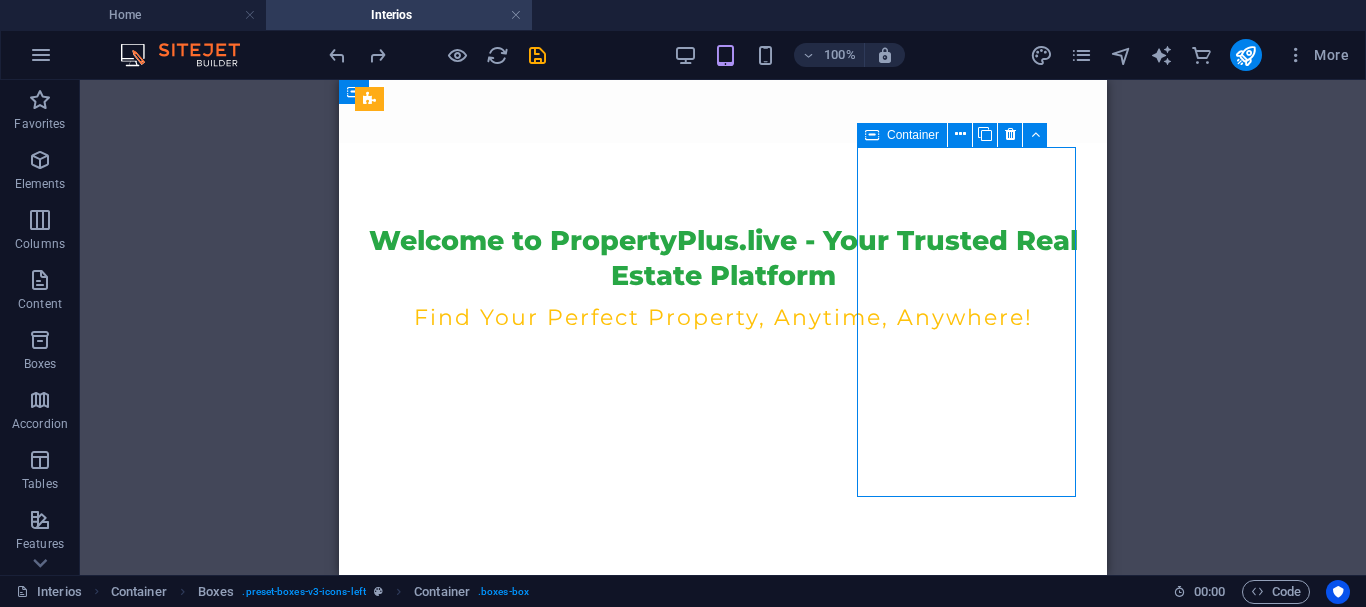 click at bounding box center [464, 1394] 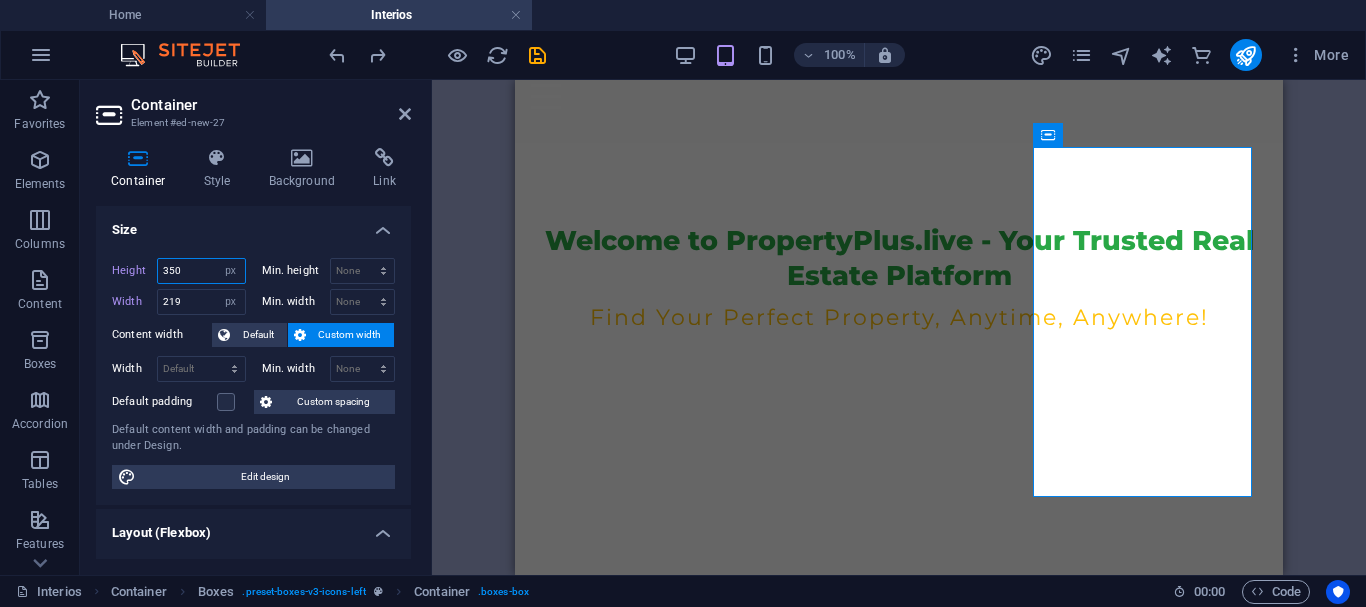 click on "350" at bounding box center (201, 271) 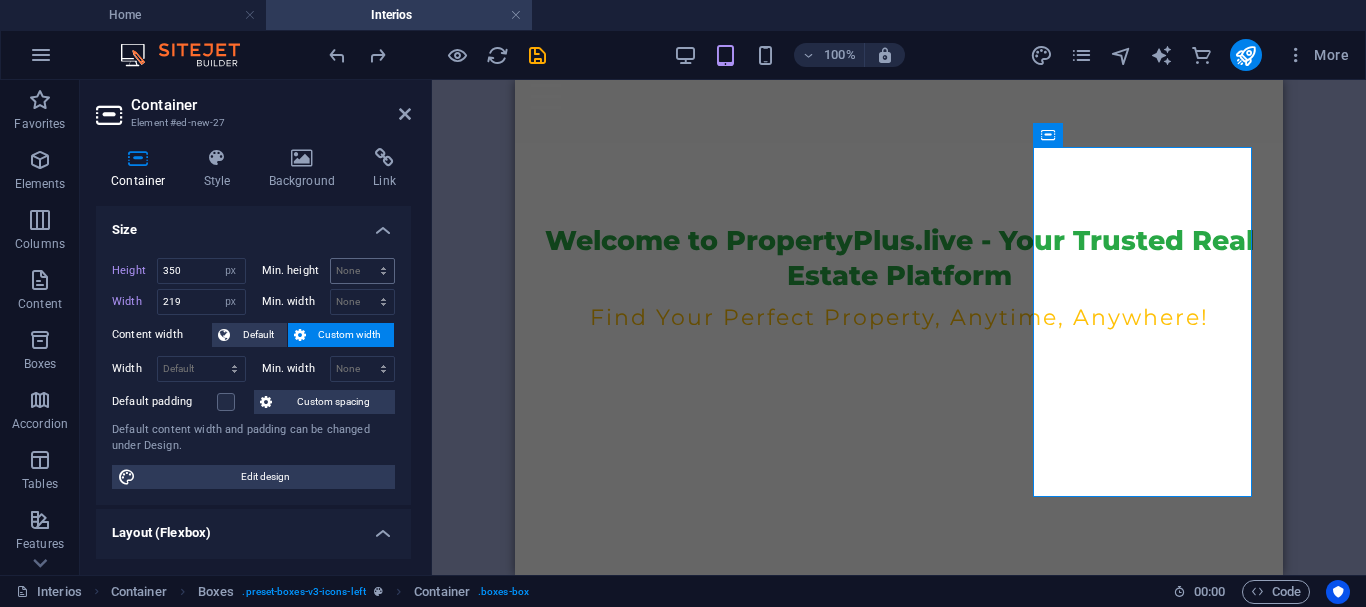 click on "Min. height None px rem % vh vw" at bounding box center [329, 271] 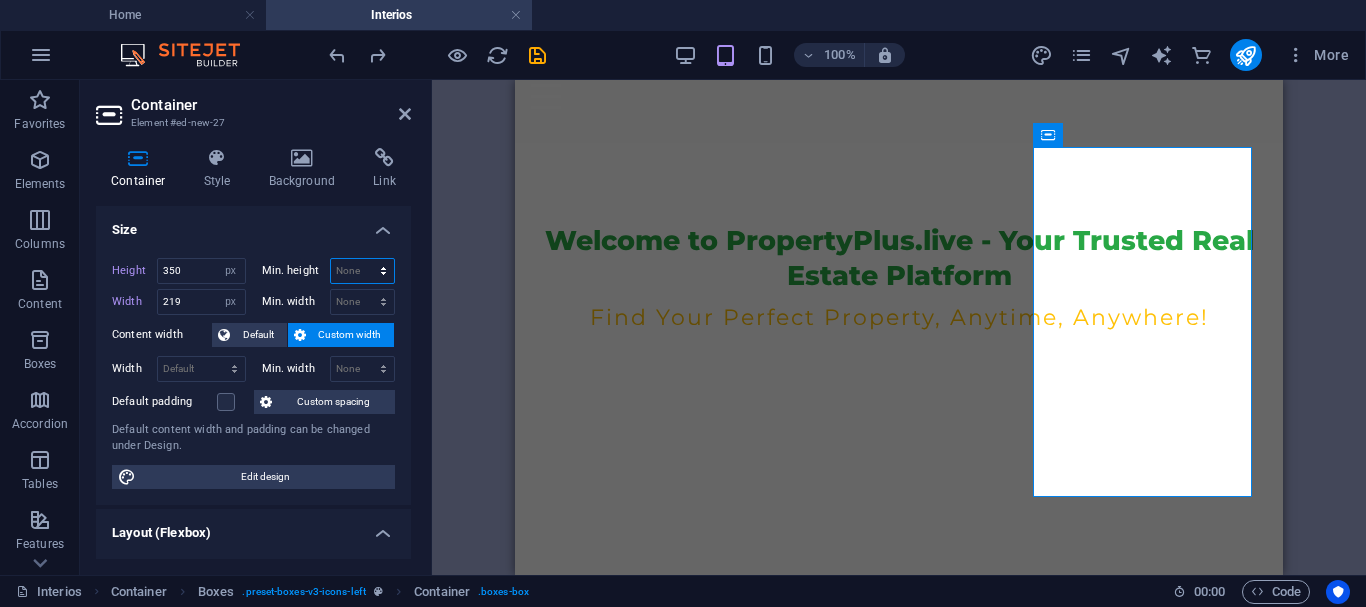 click on "None px rem % vh vw" at bounding box center [363, 271] 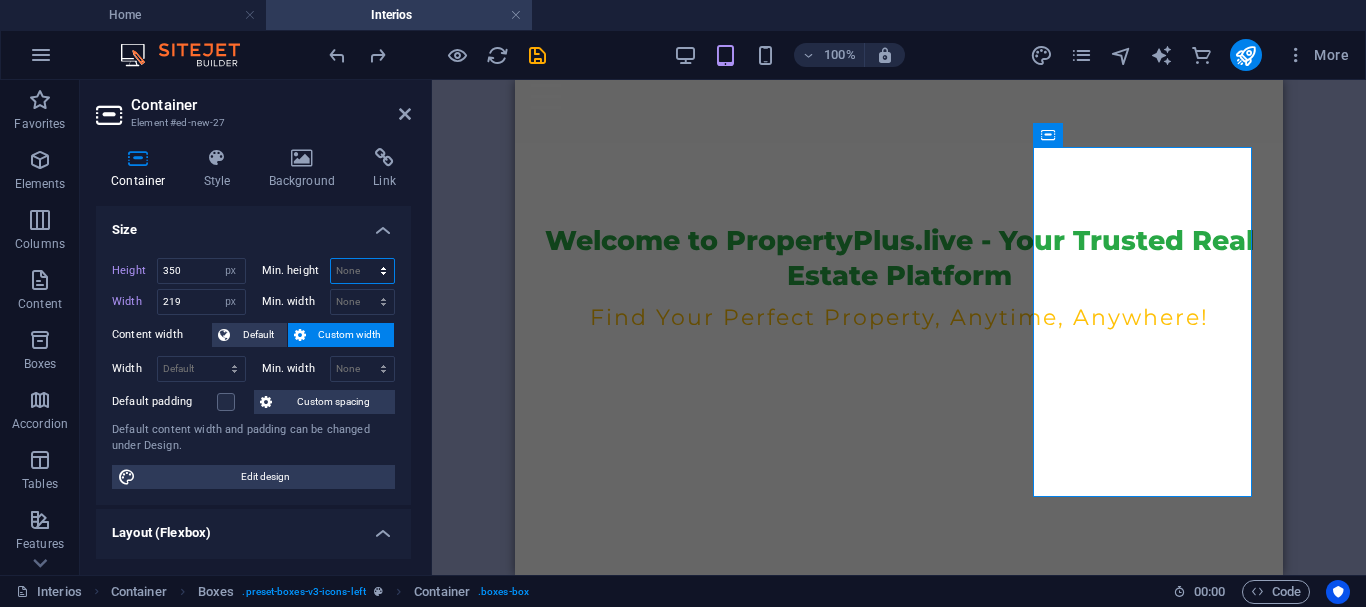 select on "px" 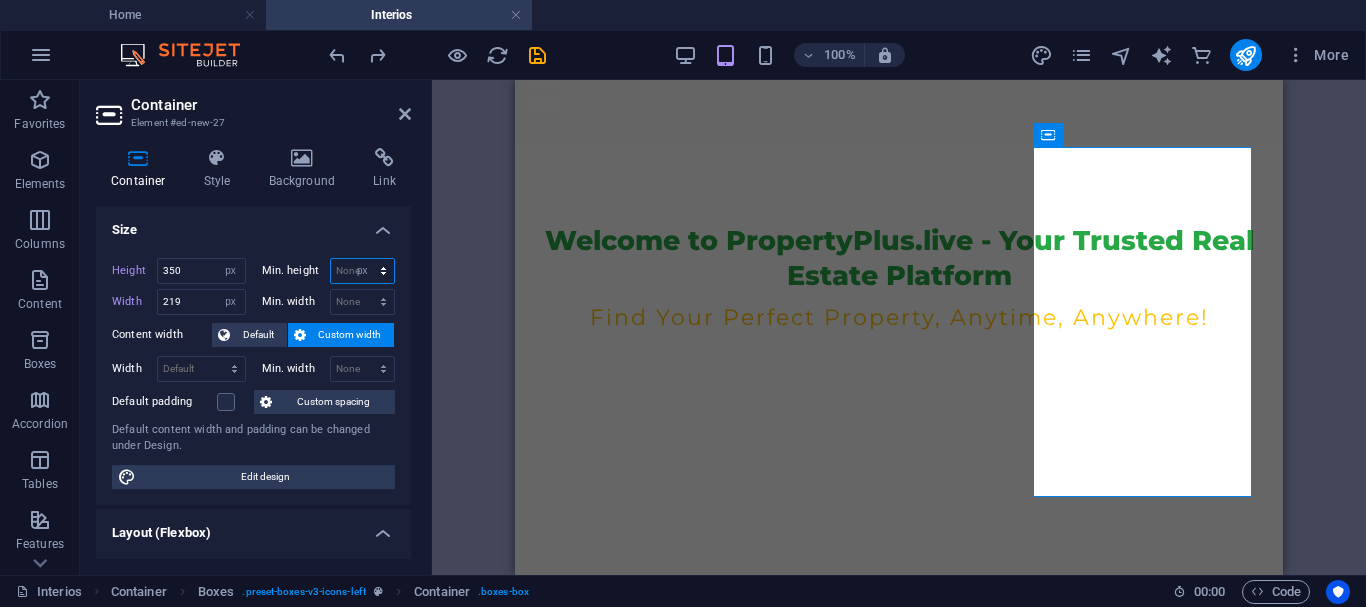 click on "None px rem % vh vw" at bounding box center (363, 271) 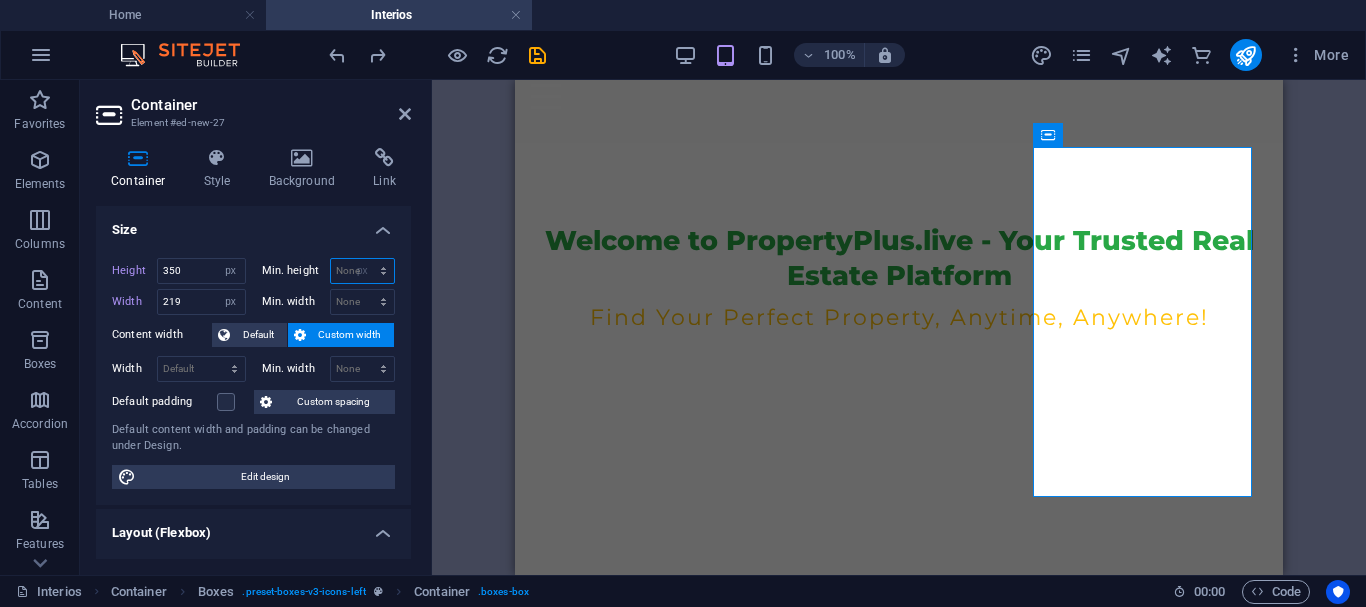 type on "0" 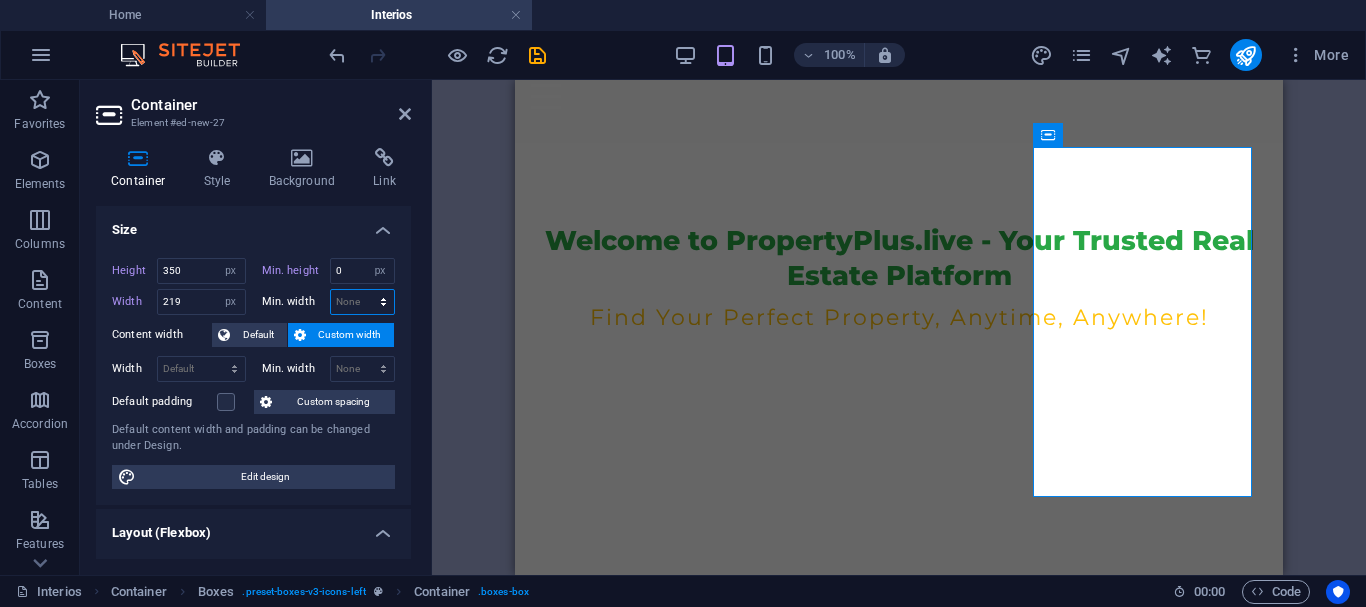 click on "None px rem % vh vw" at bounding box center [363, 302] 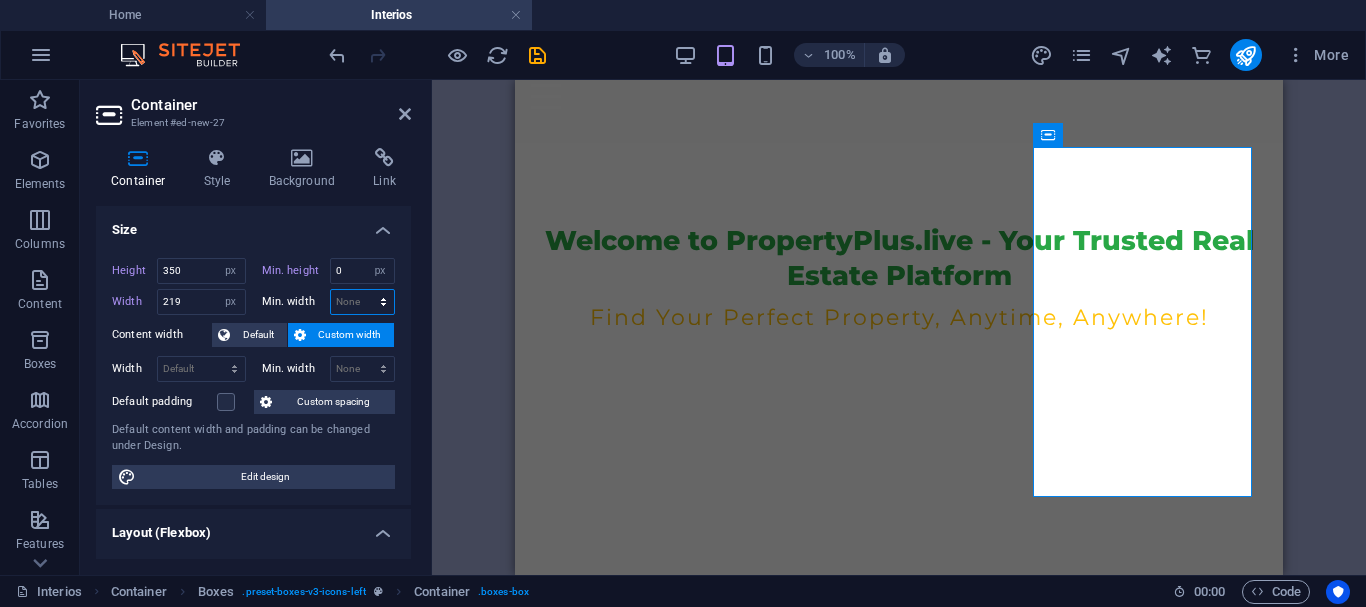 select on "px" 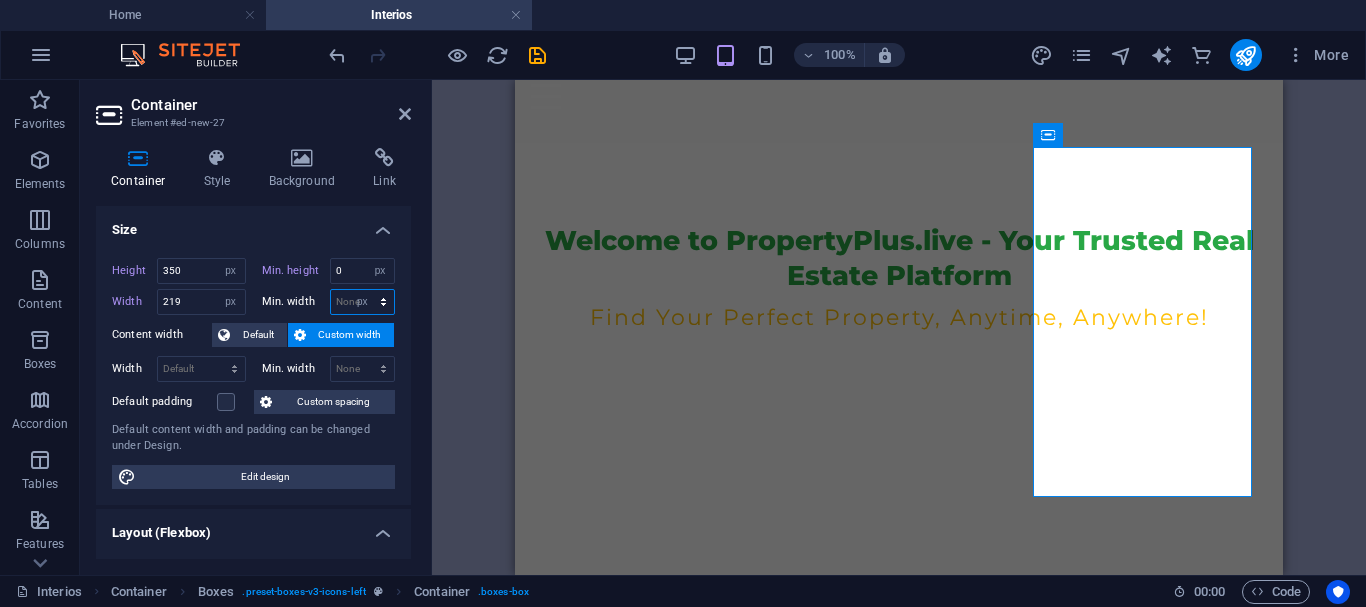 click on "None px rem % vh vw" at bounding box center (363, 302) 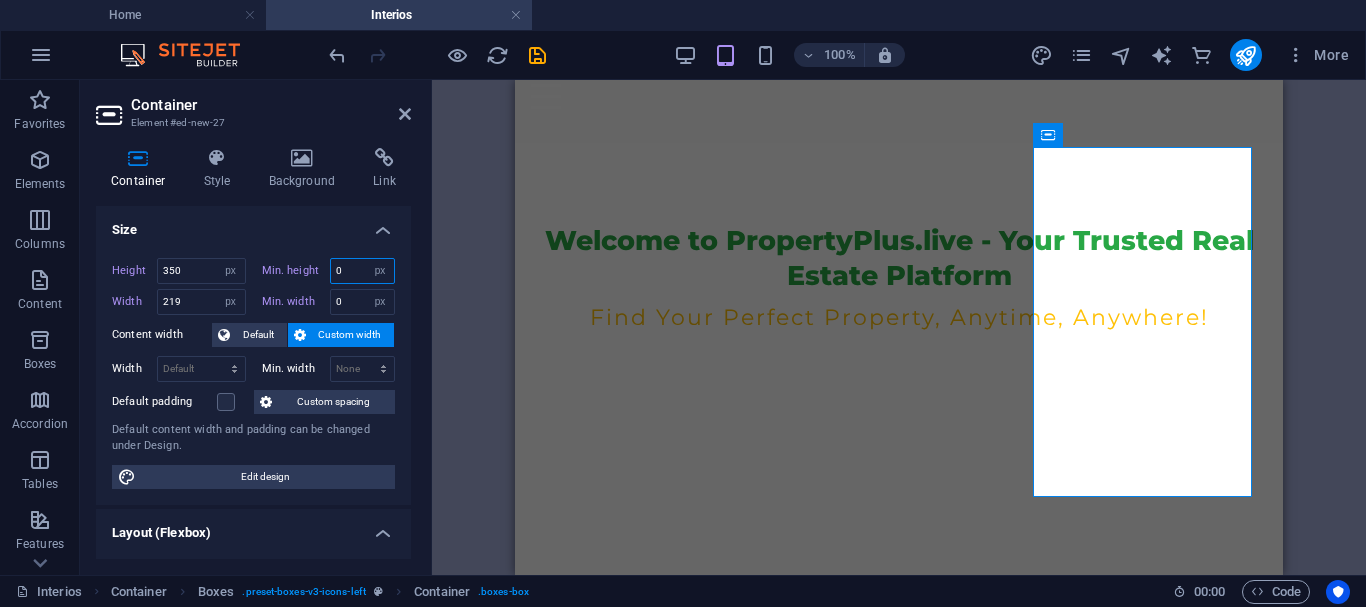 click on "0" at bounding box center [363, 271] 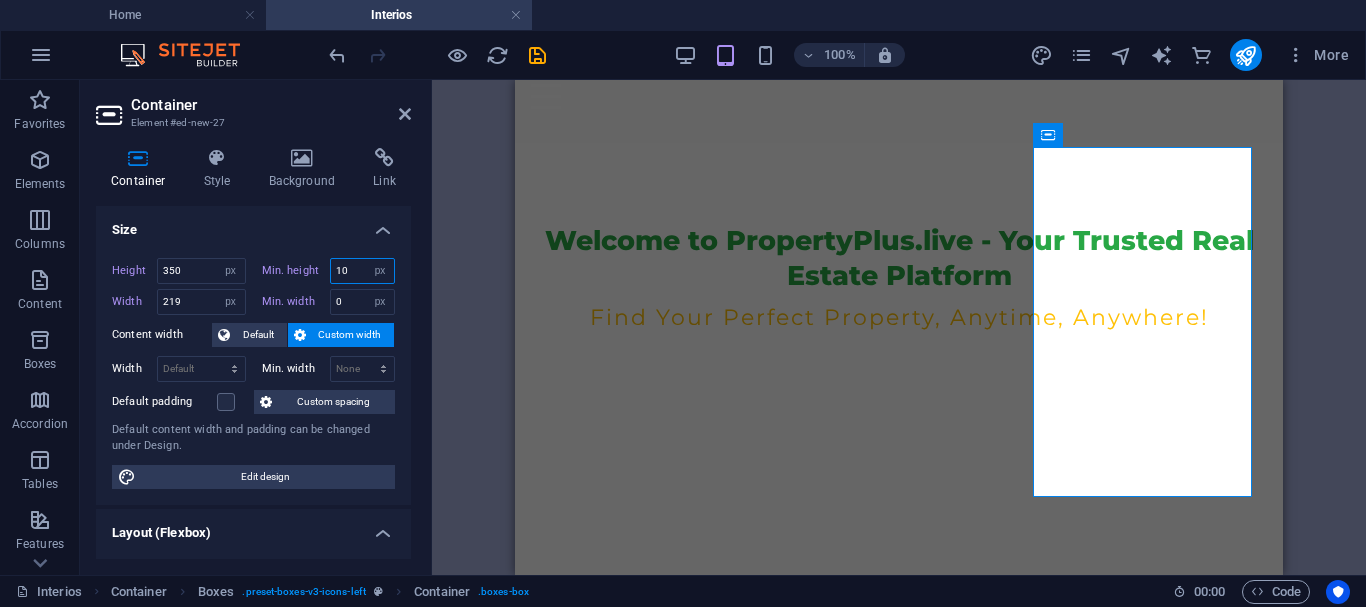 type on "1" 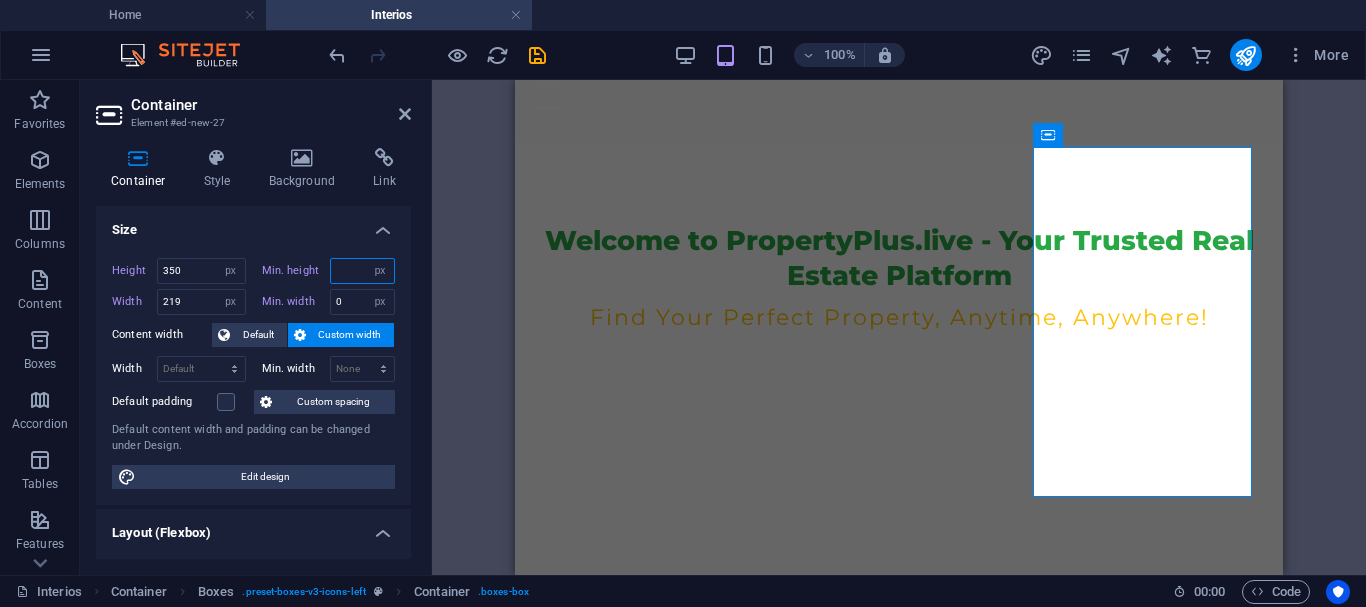 type on "0" 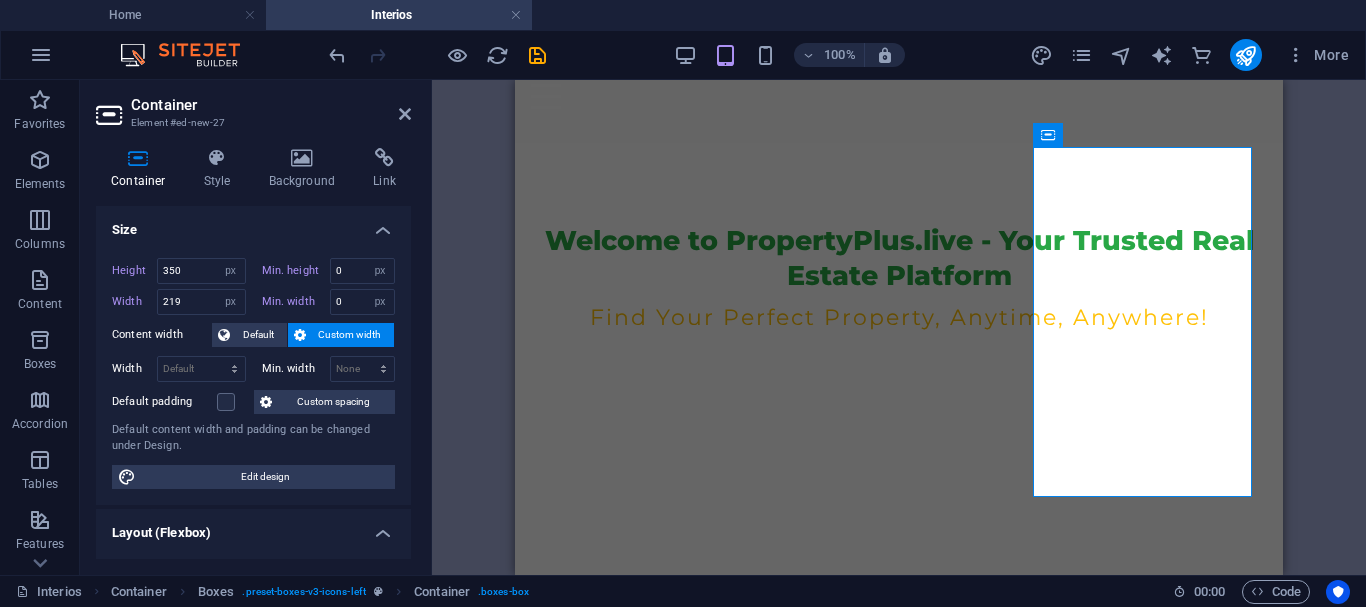 click on "Size" at bounding box center (253, 224) 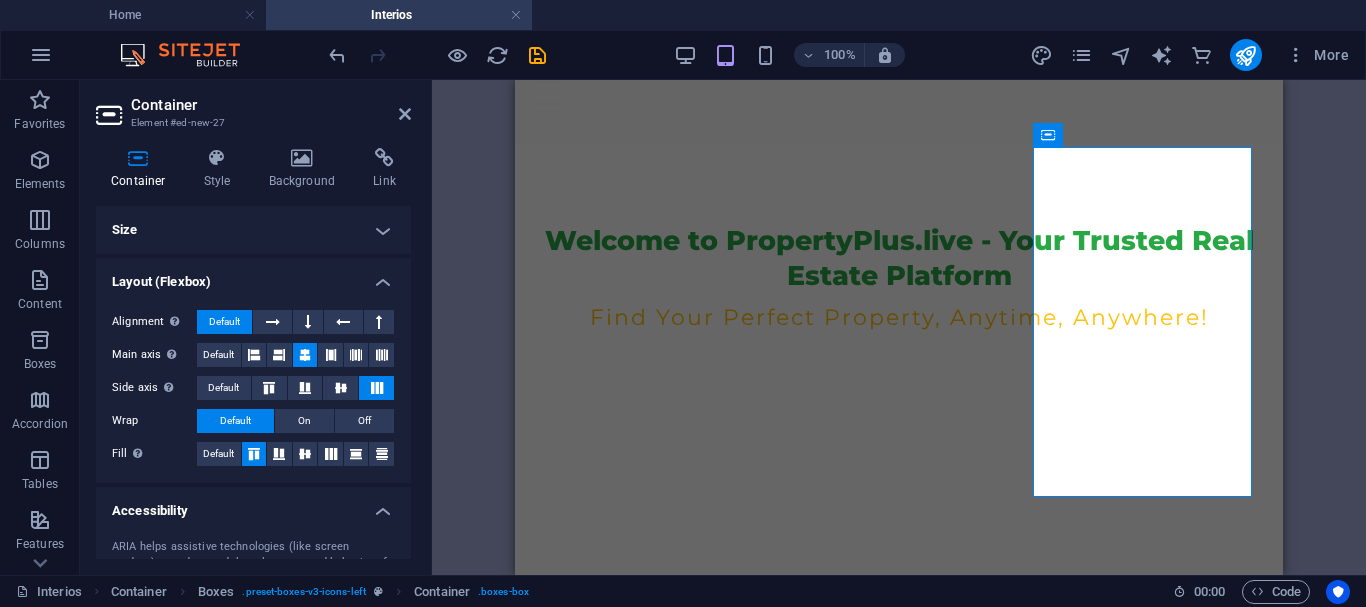 click on "Size" at bounding box center (253, 230) 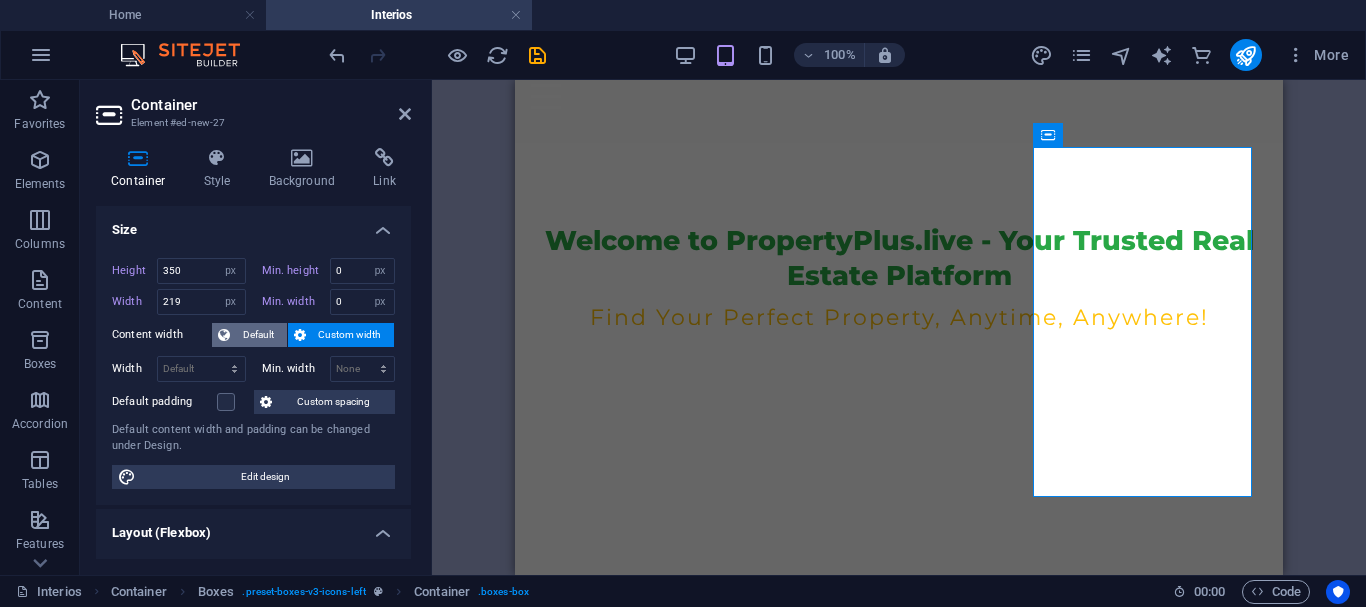 click on "Default" at bounding box center [258, 335] 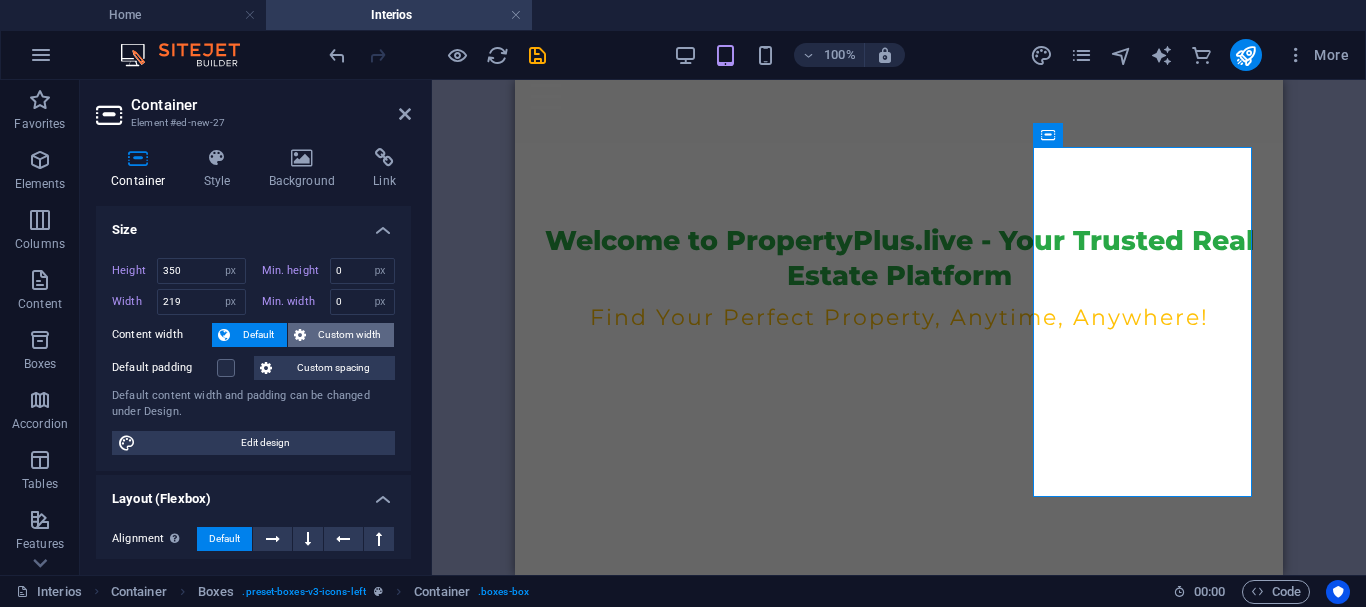 click at bounding box center [300, 335] 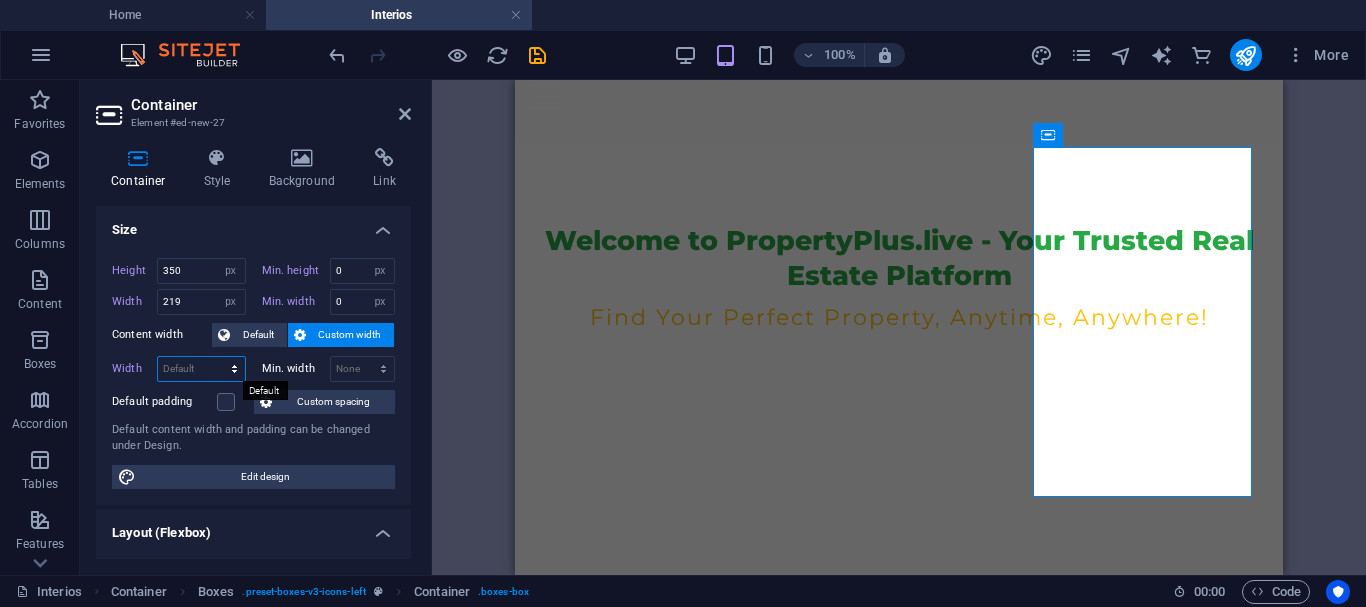 click on "Default px rem % em vh vw" at bounding box center (201, 369) 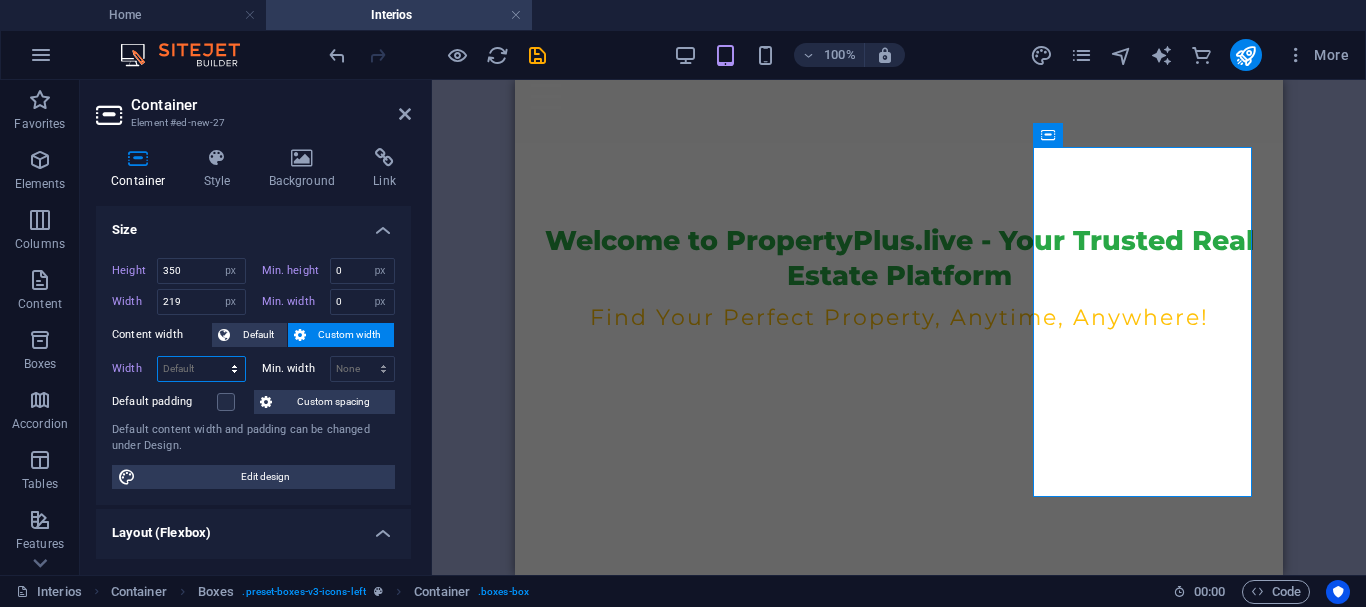 select on "px" 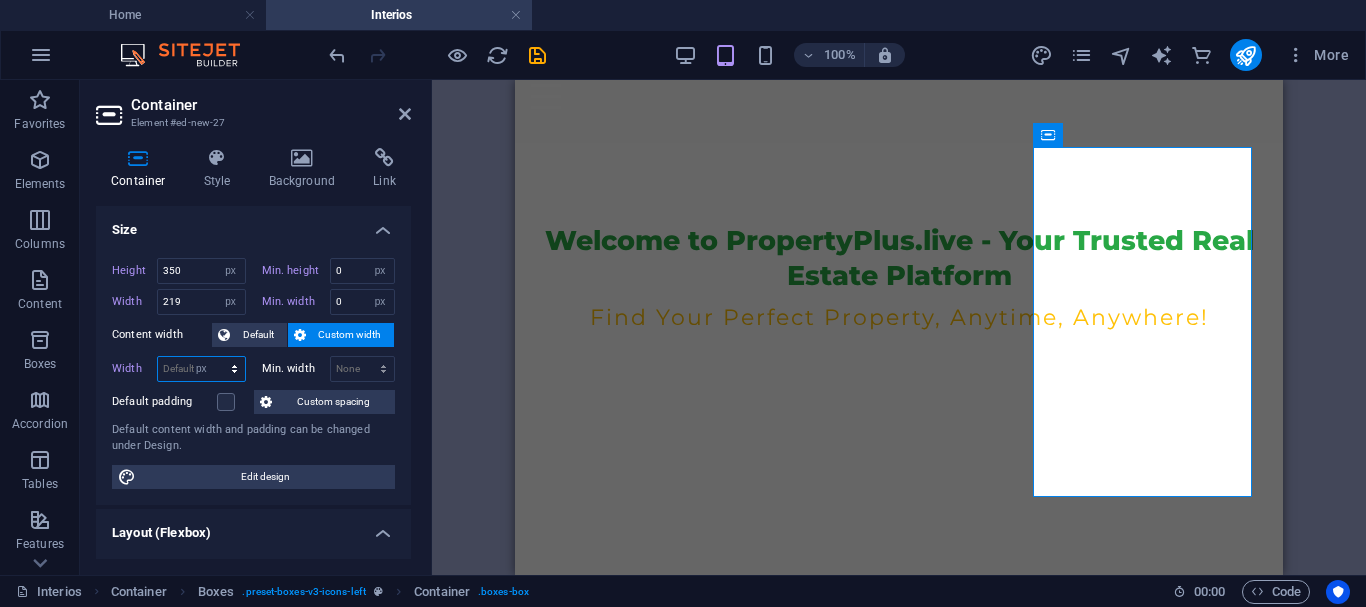 click on "Default px rem % em vh vw" at bounding box center [201, 369] 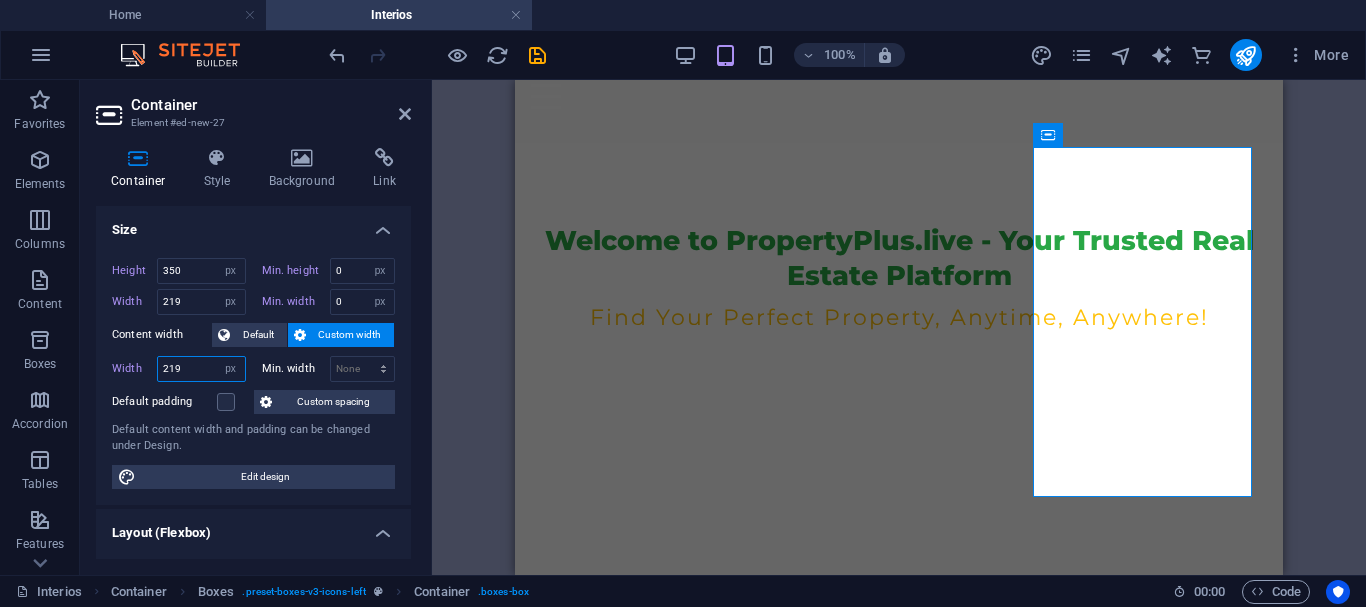 click on "219" at bounding box center (201, 369) 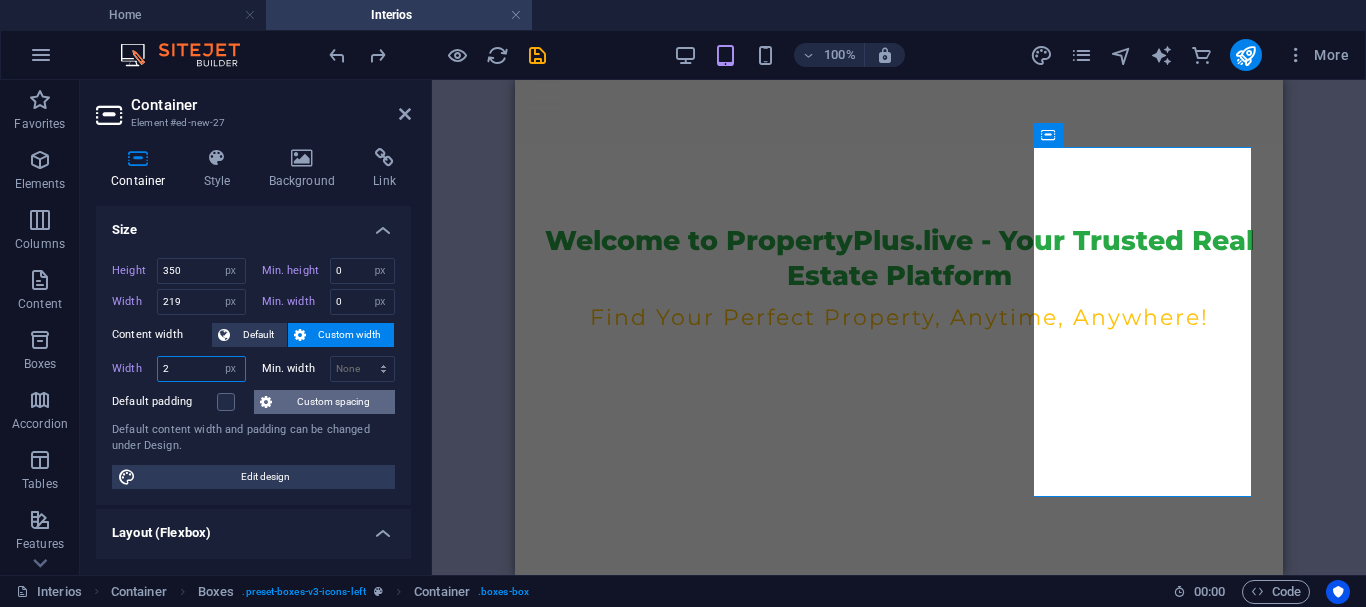 type on "219" 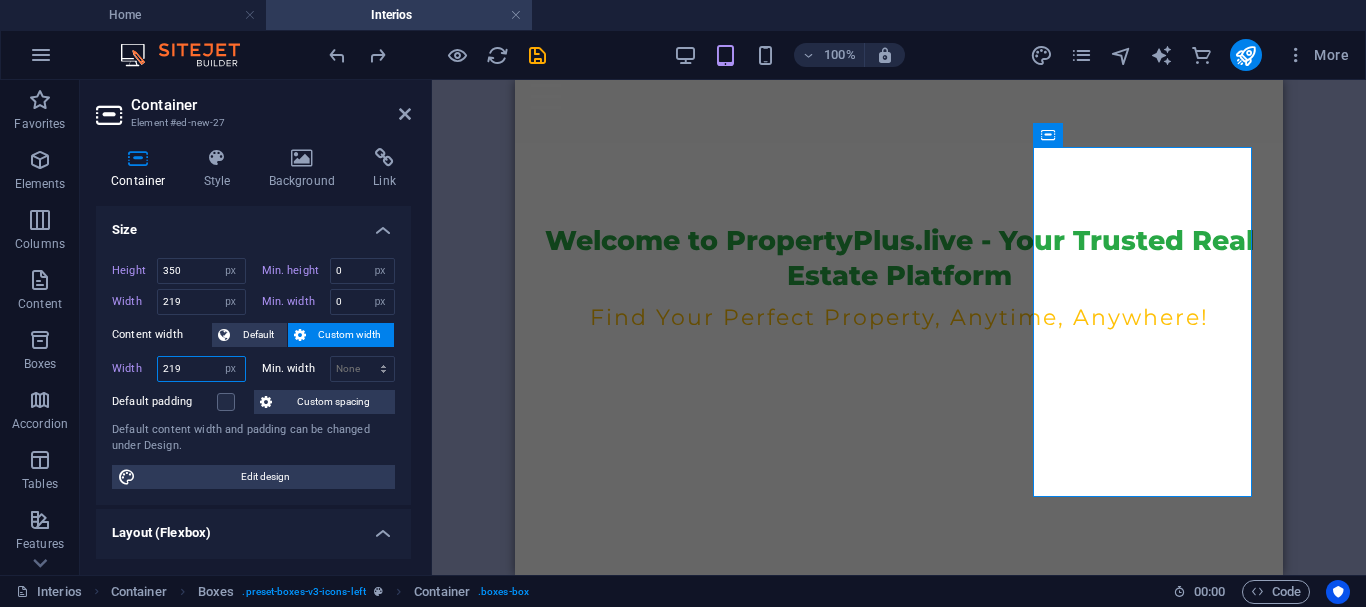 click at bounding box center (429, 327) 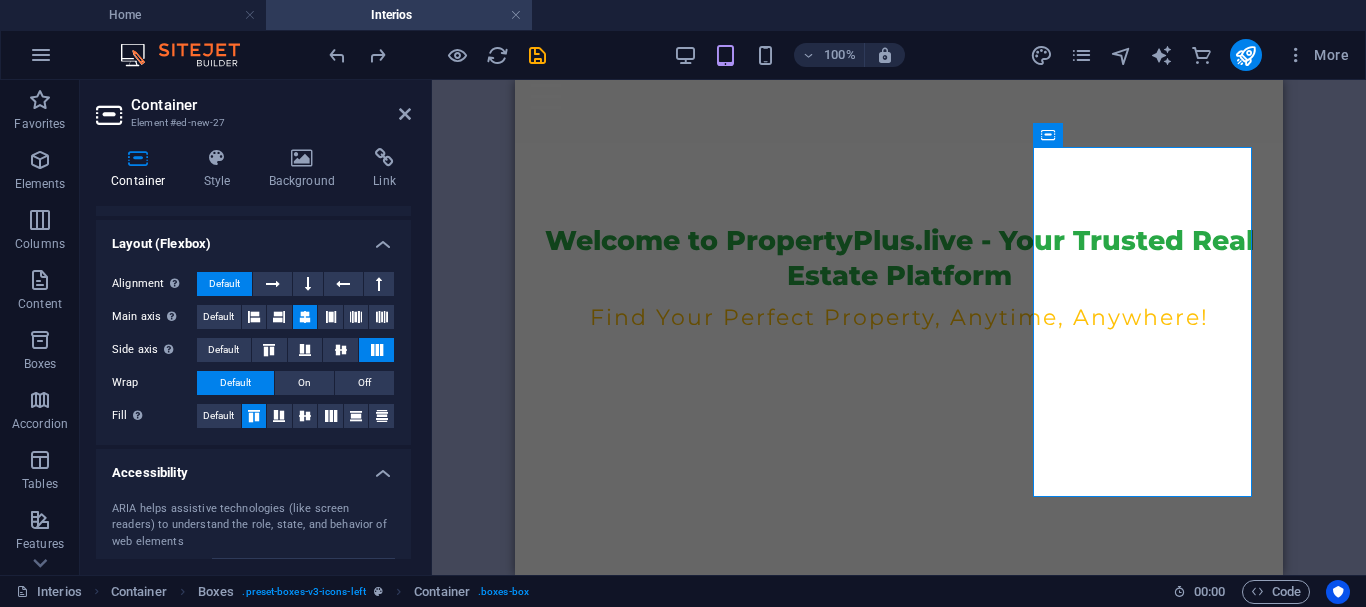scroll, scrollTop: 329, scrollLeft: 0, axis: vertical 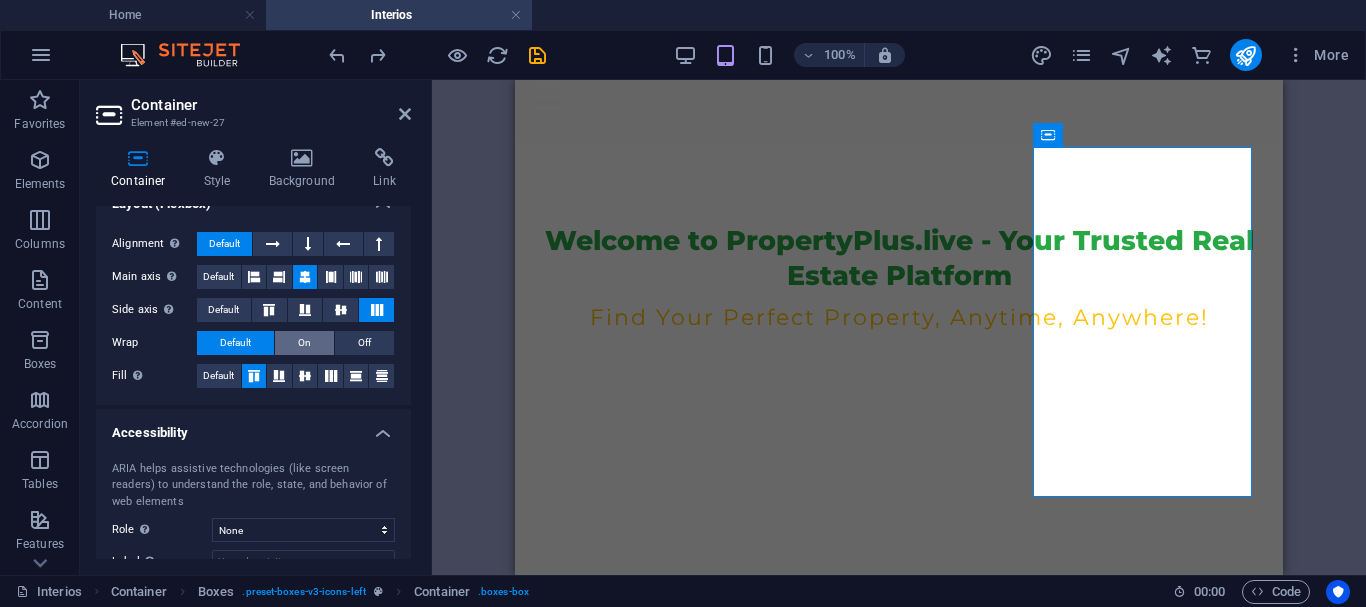 click on "On" at bounding box center [304, 343] 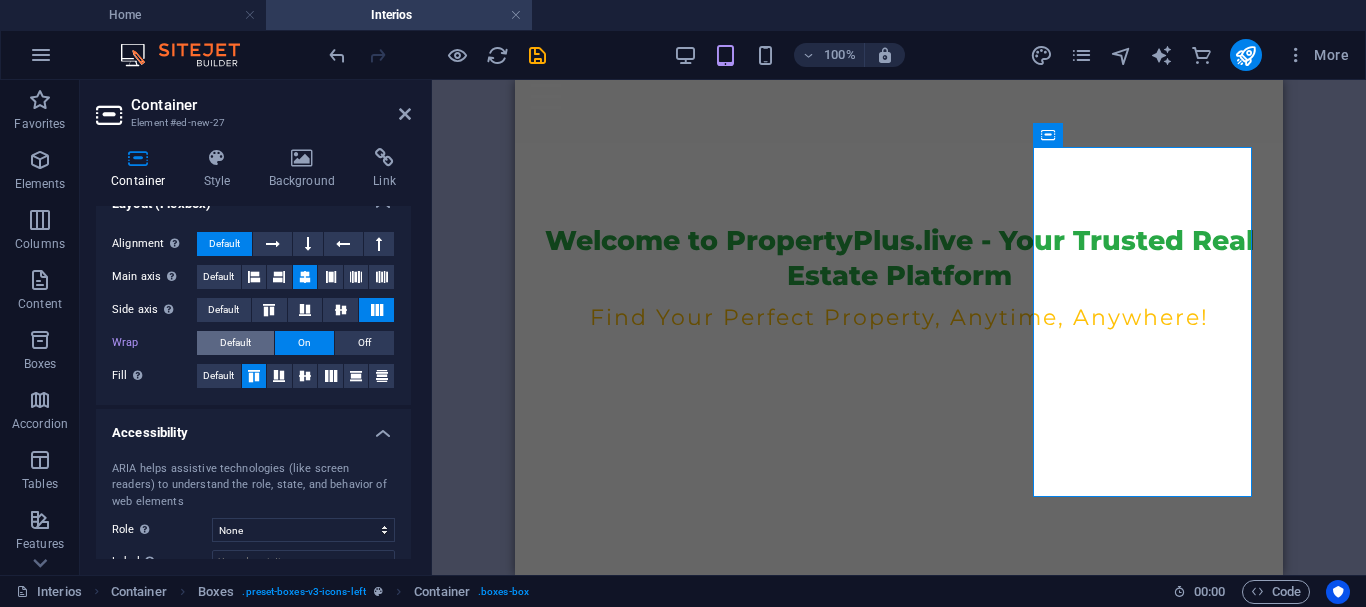 click on "Default" at bounding box center [235, 343] 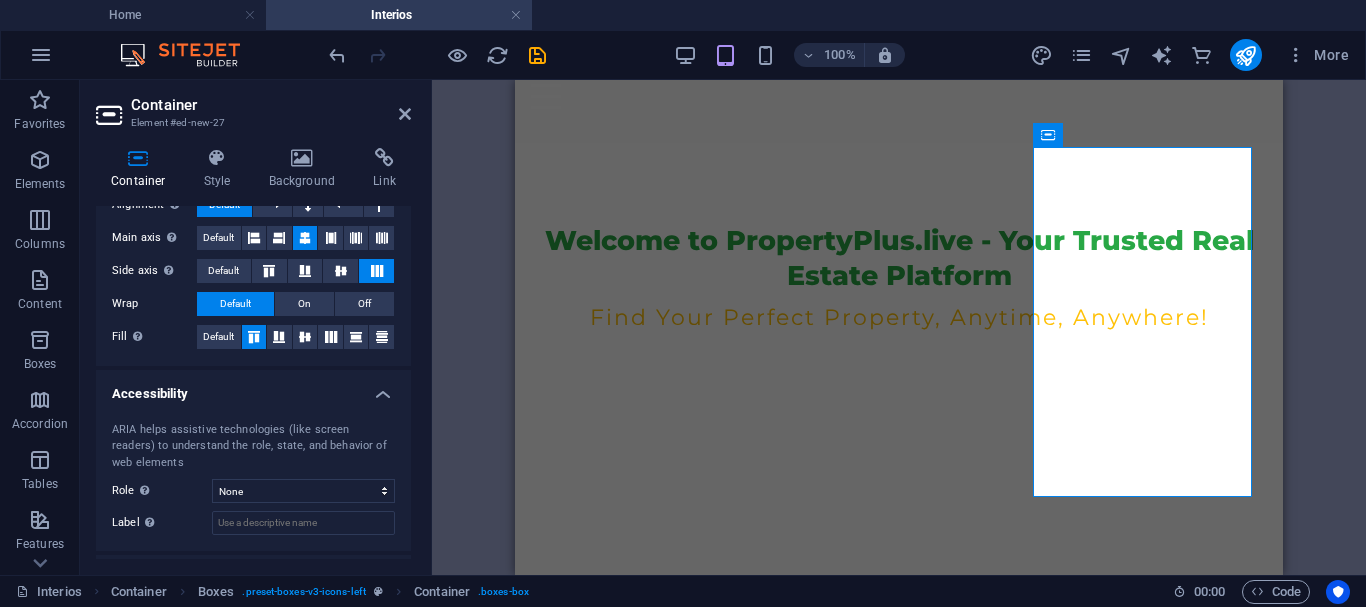 scroll, scrollTop: 456, scrollLeft: 0, axis: vertical 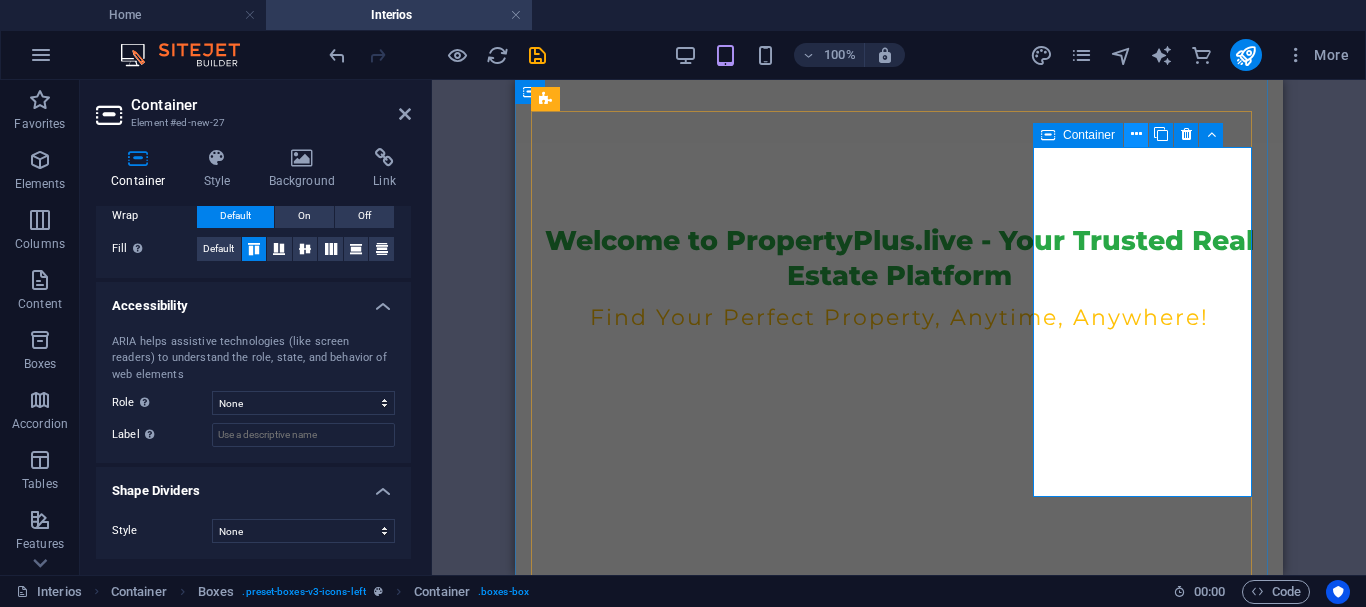 click at bounding box center [1136, 135] 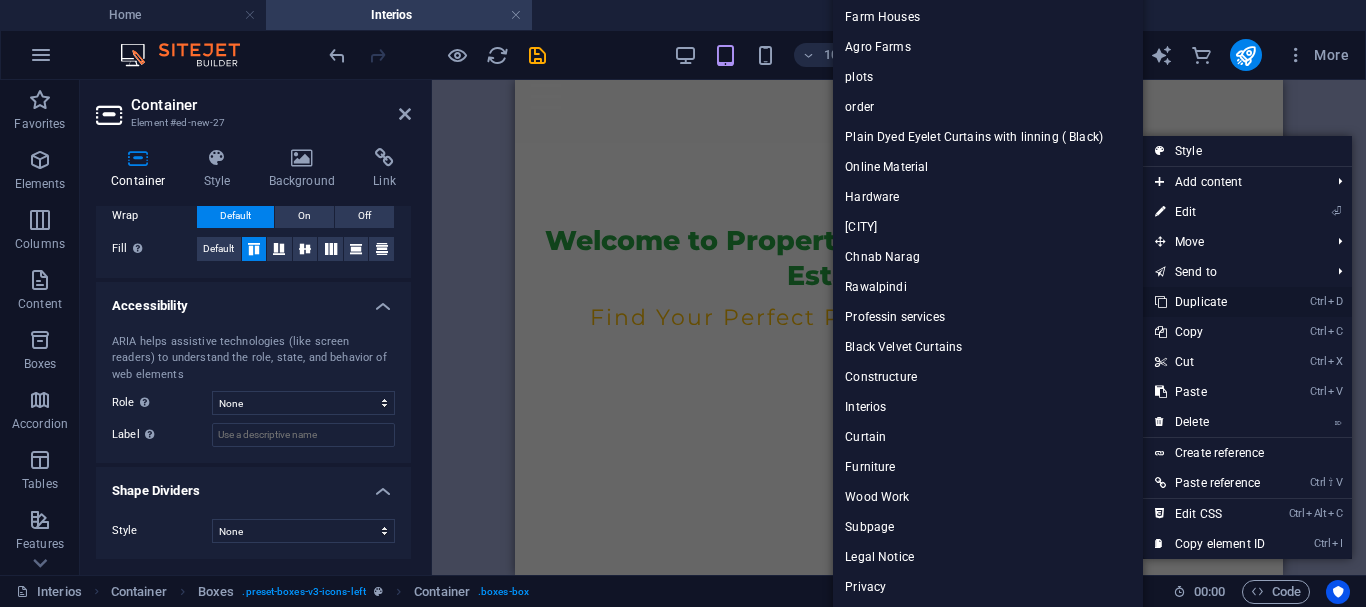 click on "Ctrl D  Duplicate" at bounding box center (1210, 302) 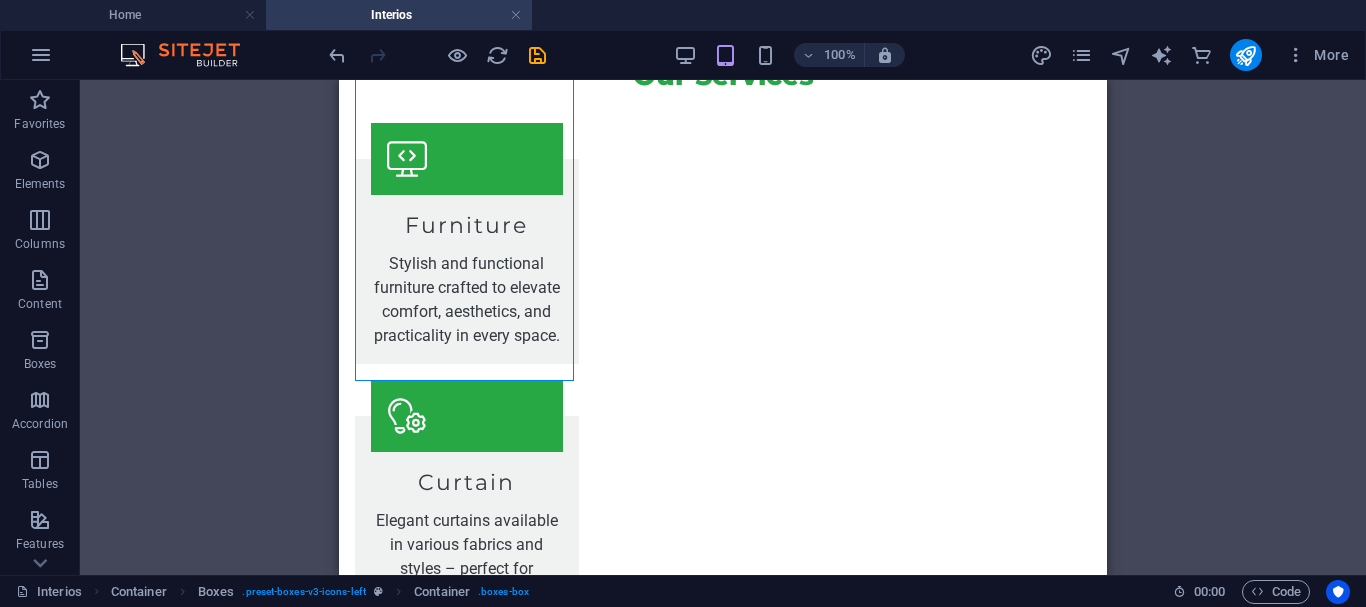 scroll, scrollTop: 1088, scrollLeft: 0, axis: vertical 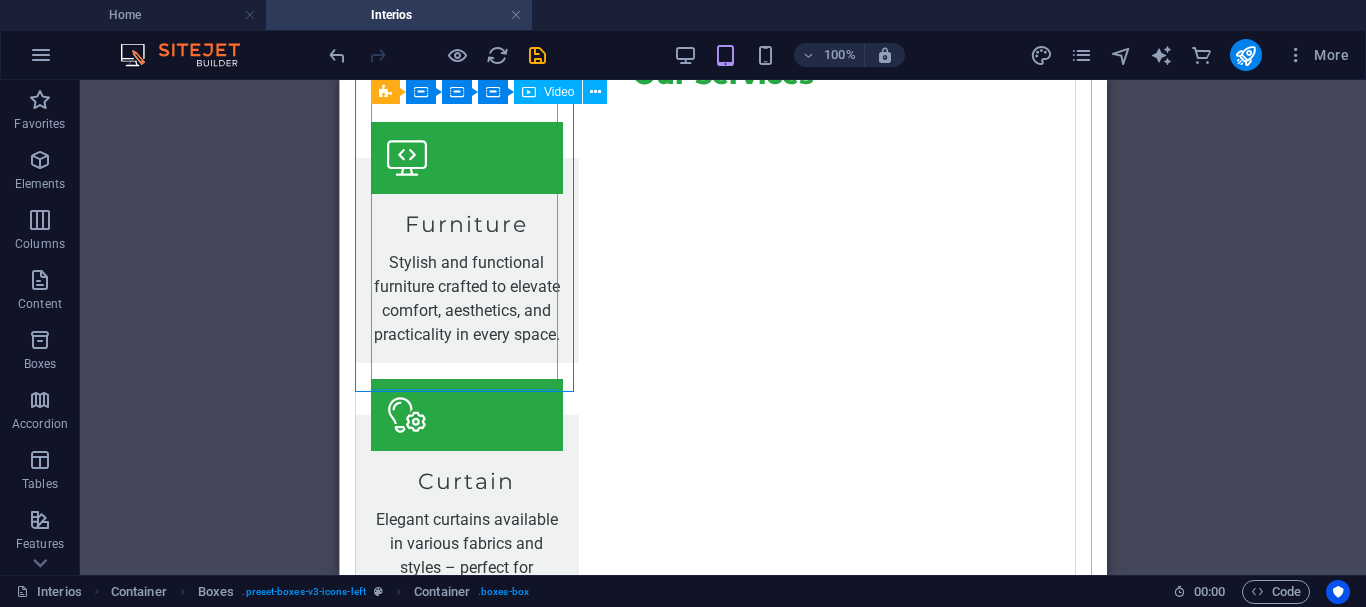click at bounding box center [464, 1161] 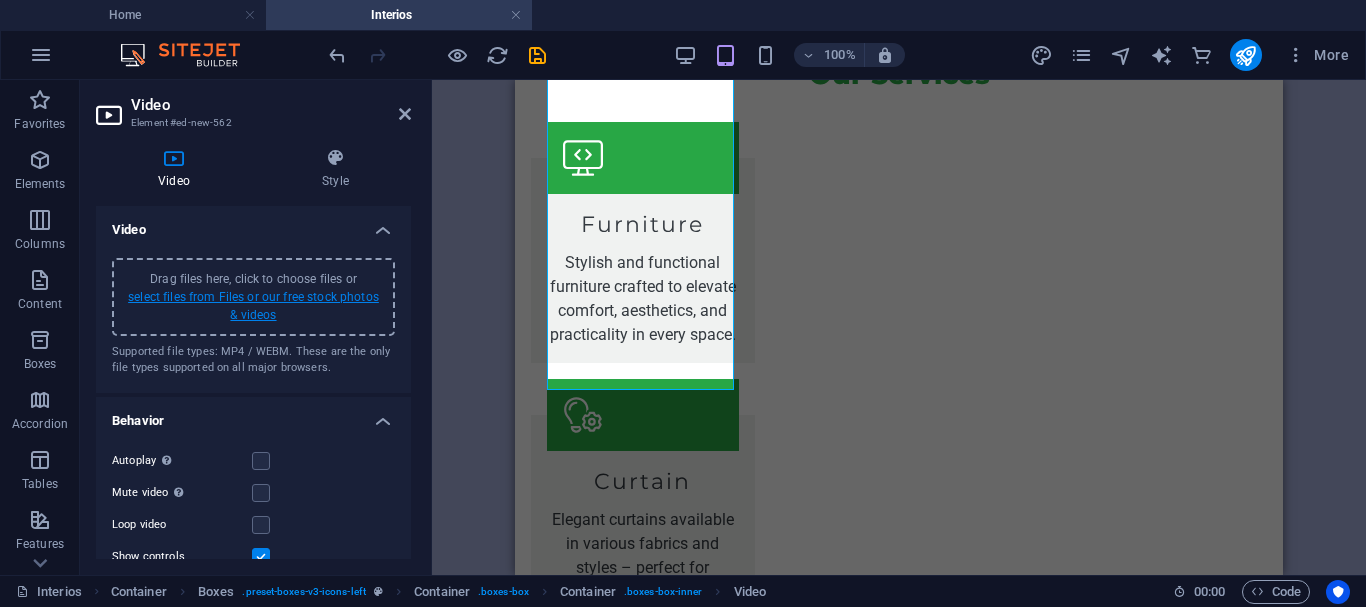 click on "select files from Files or our free stock photos & videos" at bounding box center [253, 306] 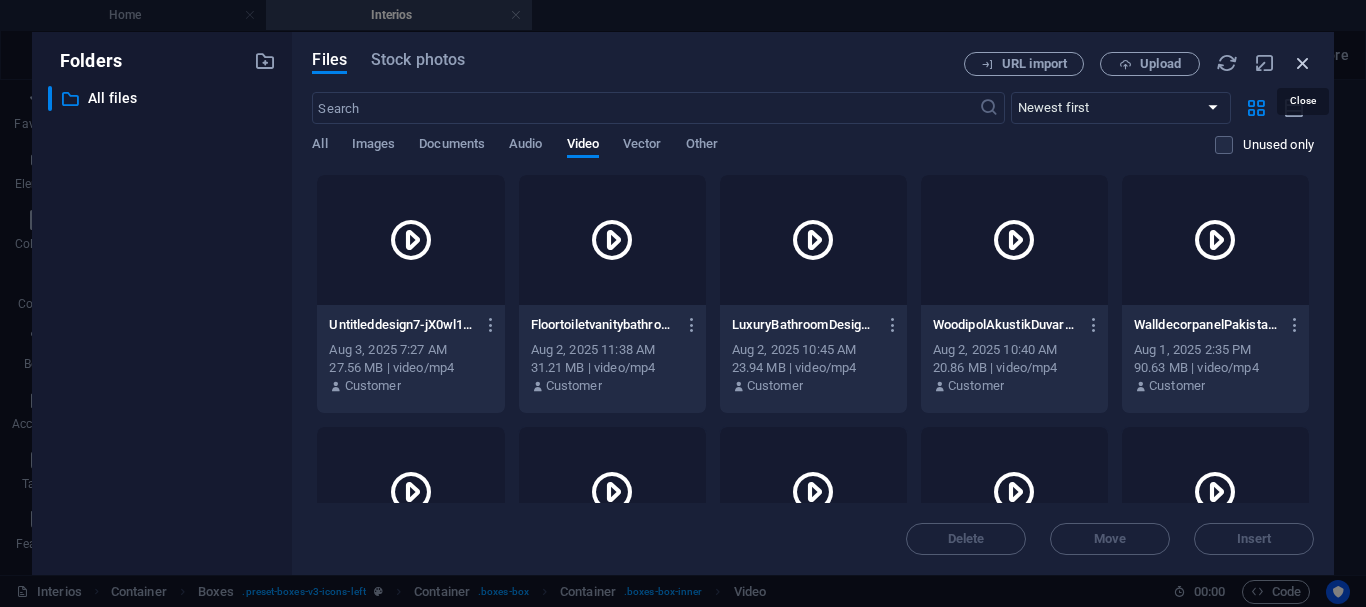 click at bounding box center (1303, 63) 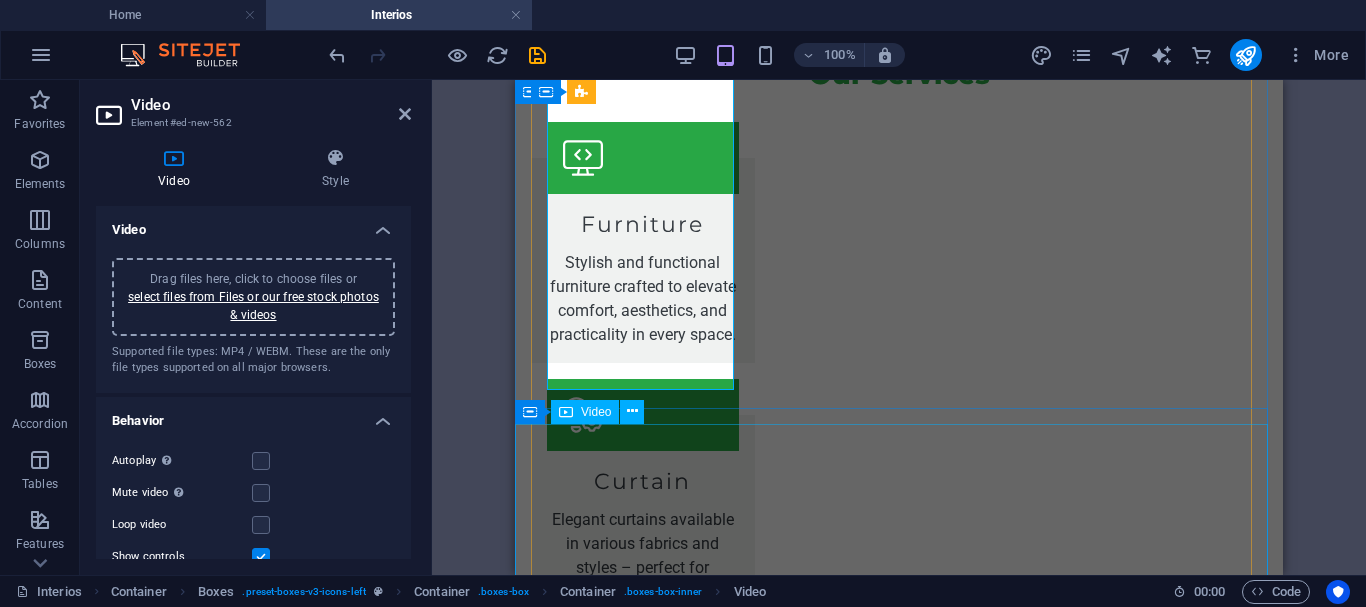 click at bounding box center [899, 1672] 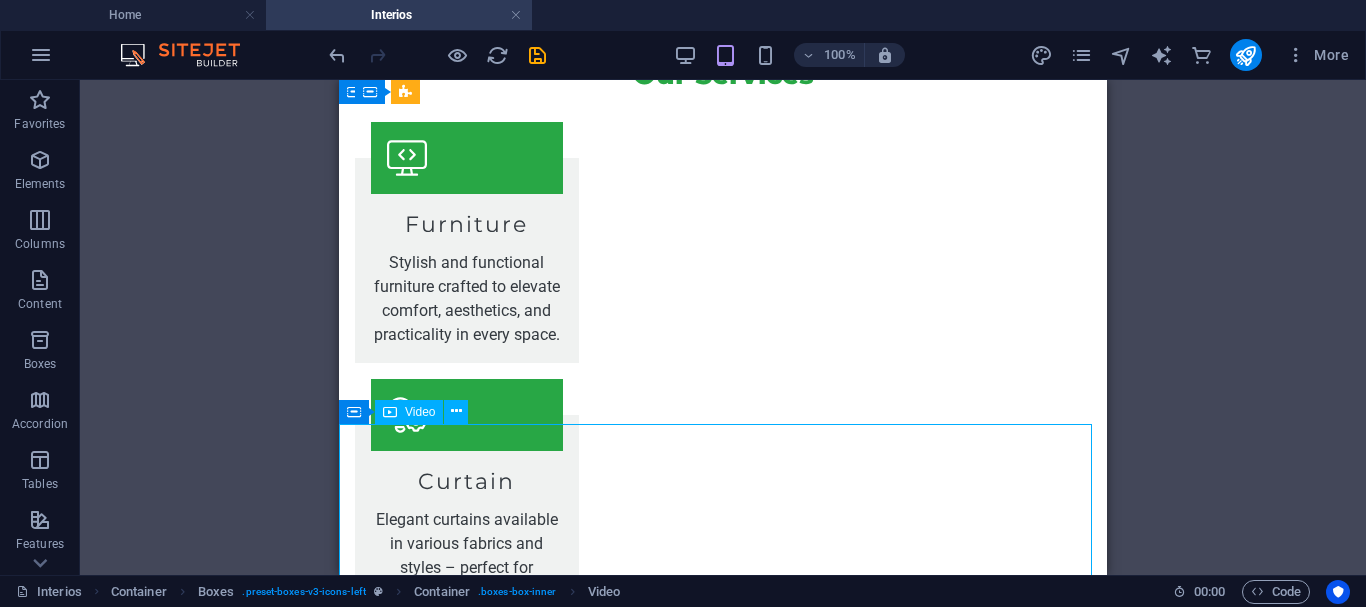click at bounding box center [723, 1672] 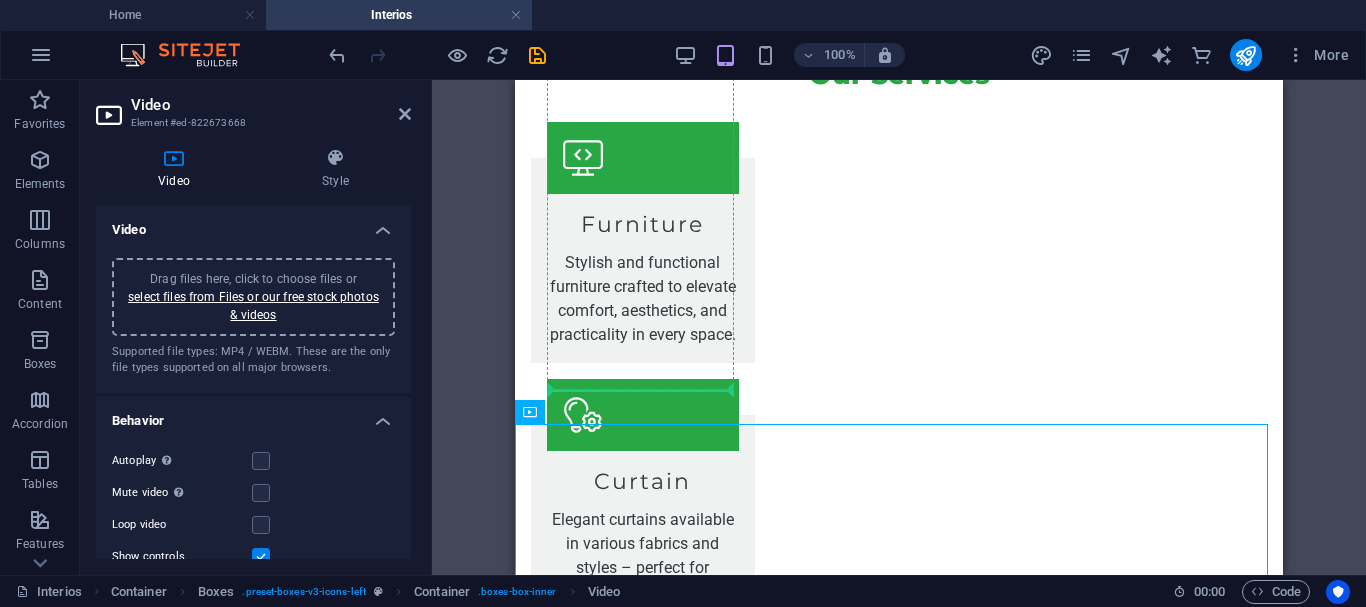 drag, startPoint x: 901, startPoint y: 477, endPoint x: 664, endPoint y: 228, distance: 343.75864 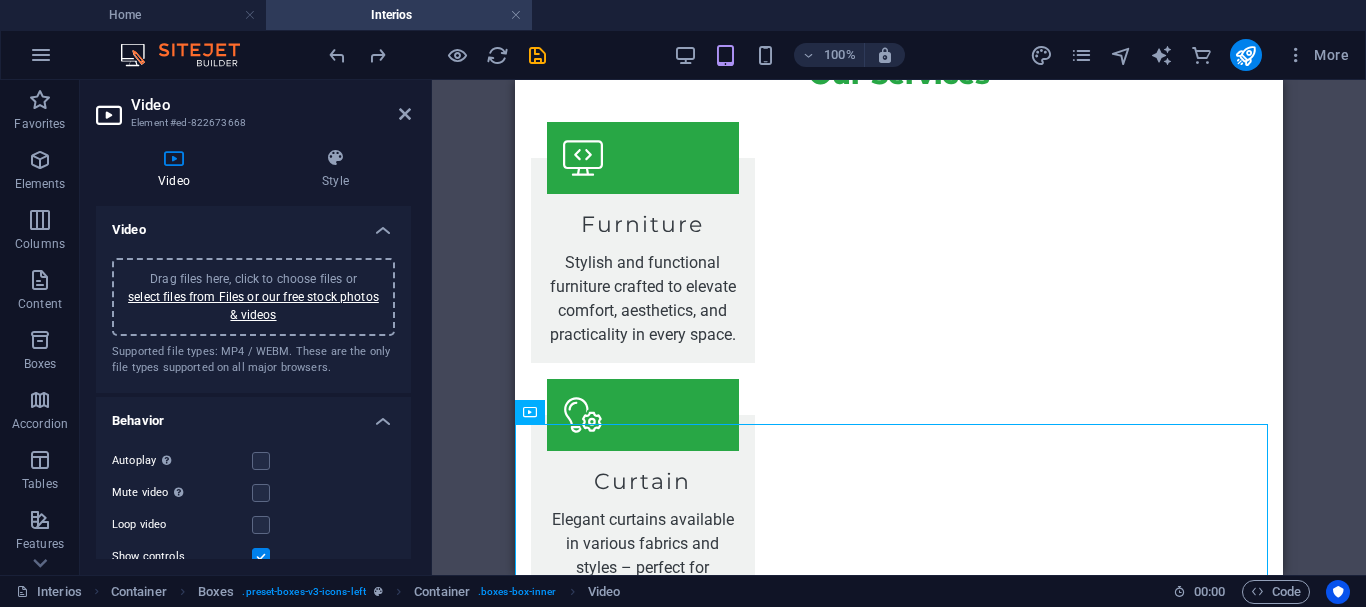 click on "Drag files here, click to choose files or select files from Files or our free stock photos & videos" at bounding box center [253, 297] 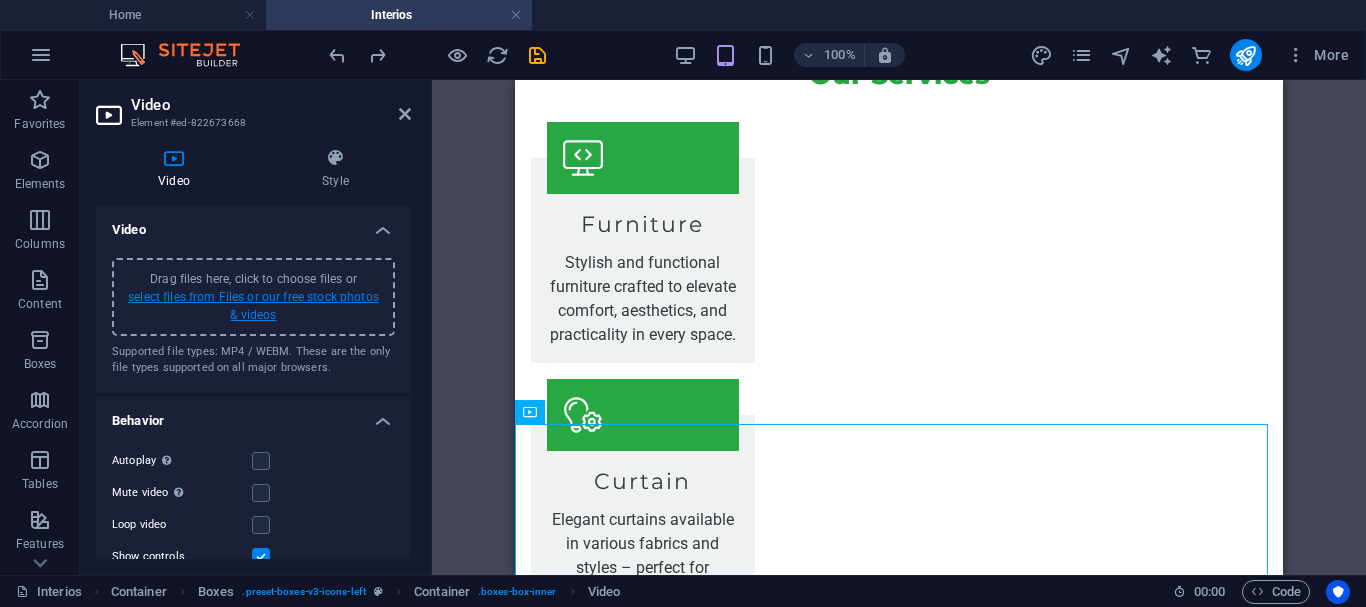 click on "select files from Files or our free stock photos & videos" at bounding box center [253, 306] 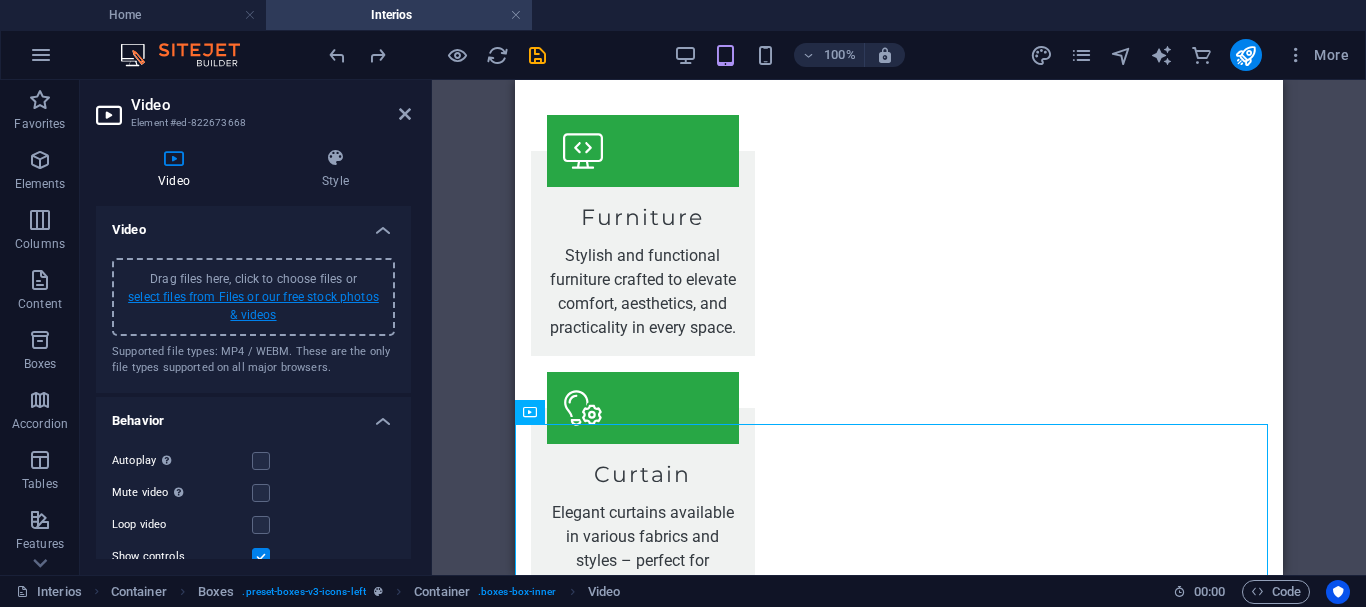 scroll, scrollTop: 1721, scrollLeft: 0, axis: vertical 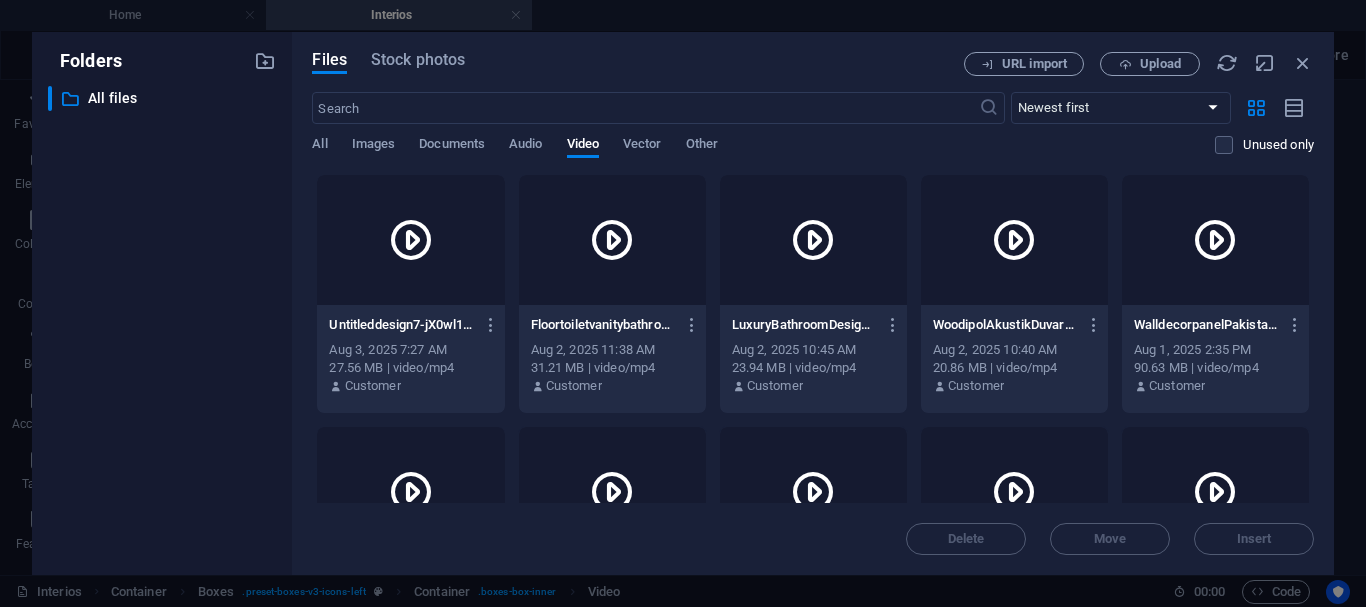 click at bounding box center [1215, 240] 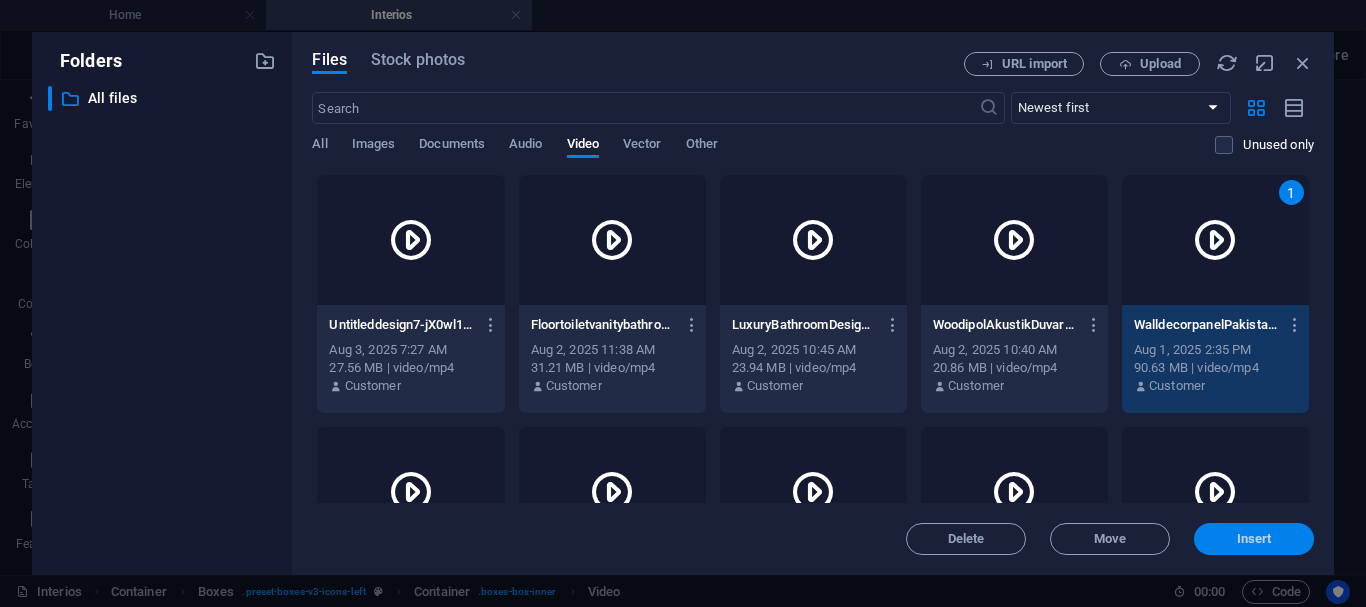 click on "Insert" at bounding box center [1254, 539] 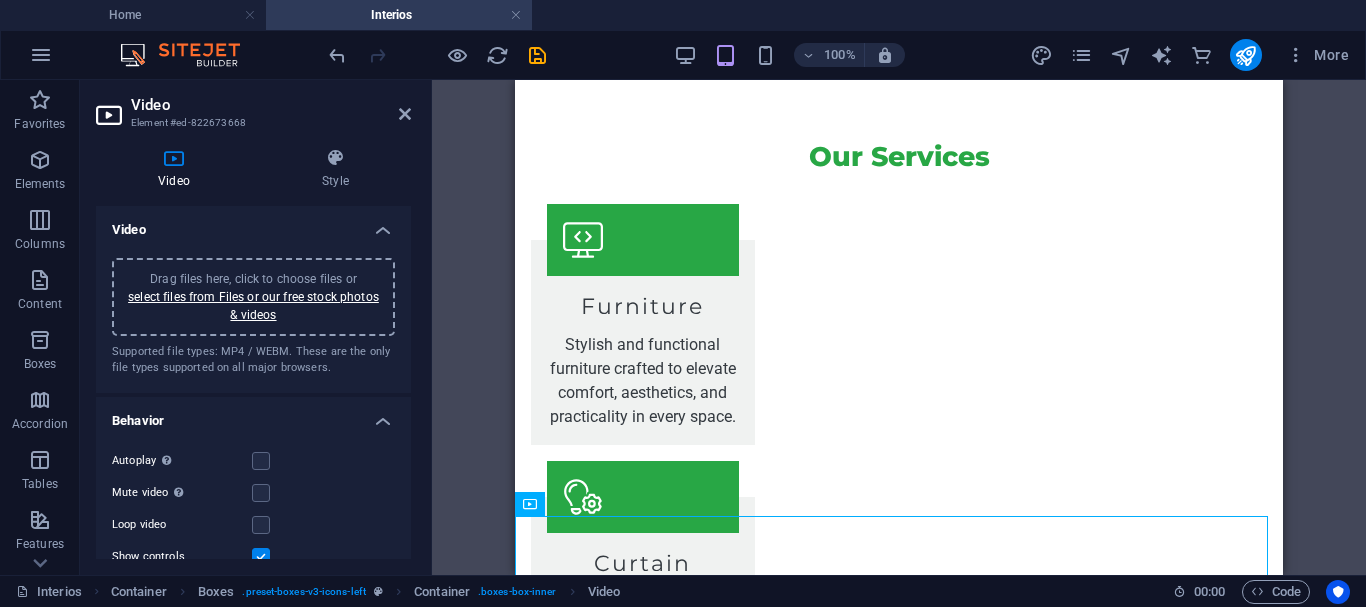 scroll, scrollTop: 986, scrollLeft: 0, axis: vertical 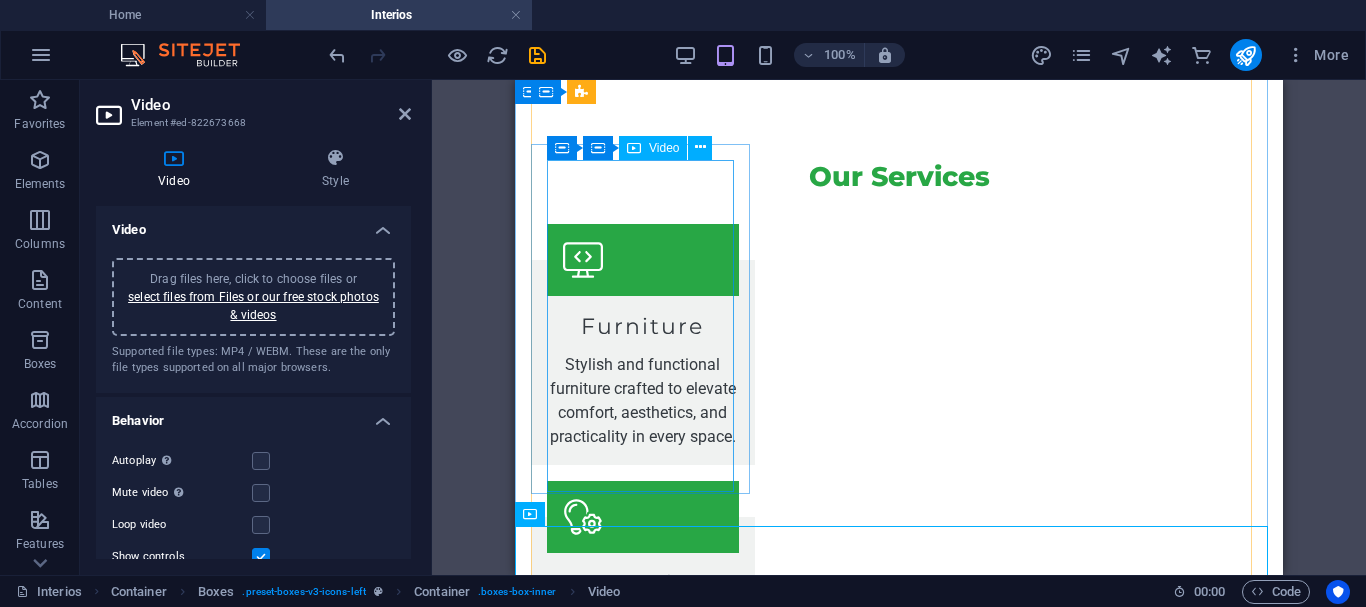 click at bounding box center (640, 1263) 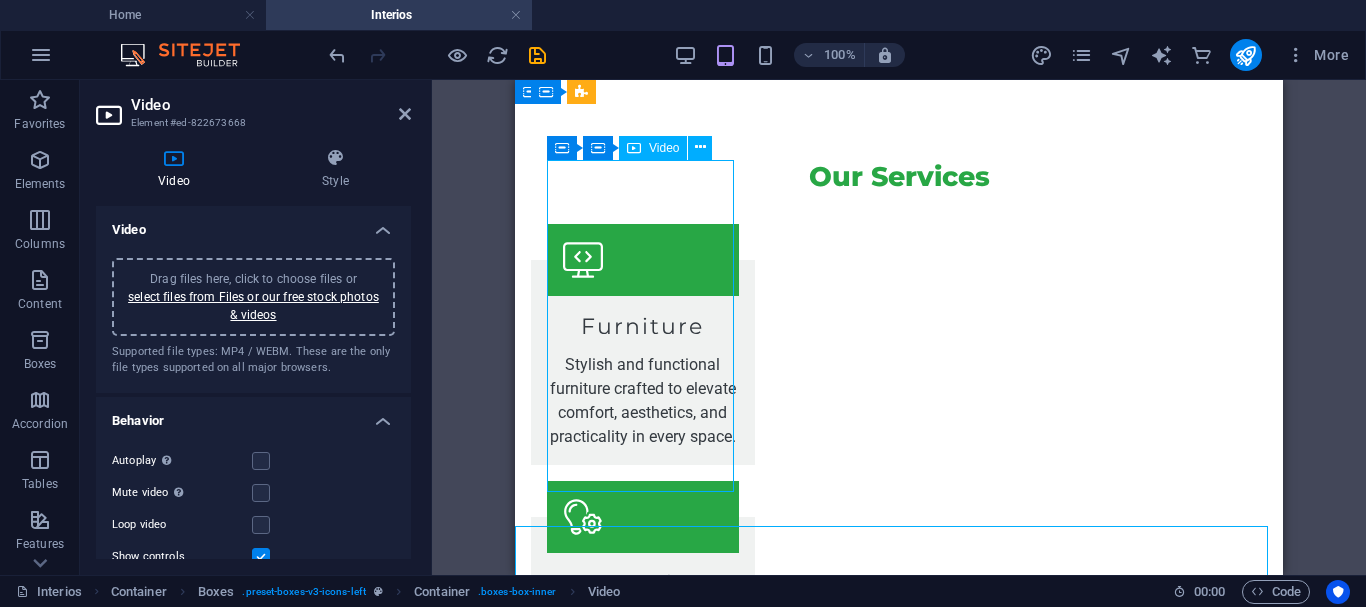 click at bounding box center (640, 1263) 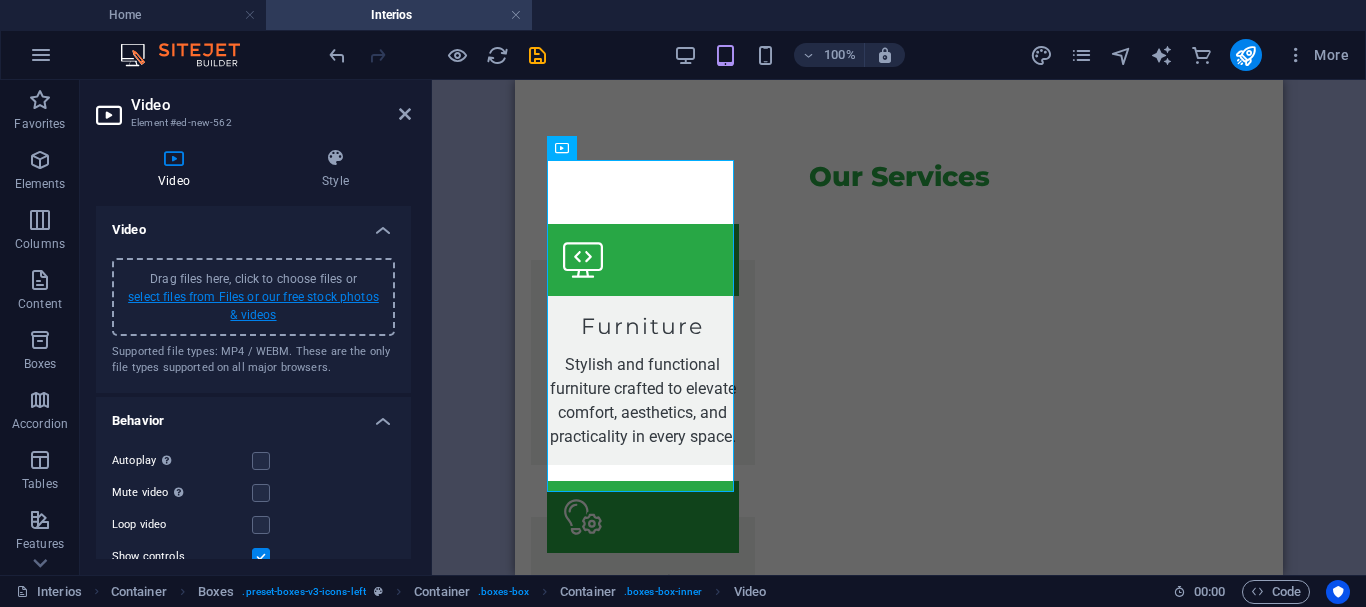 click on "select files from Files or our free stock photos & videos" at bounding box center (253, 306) 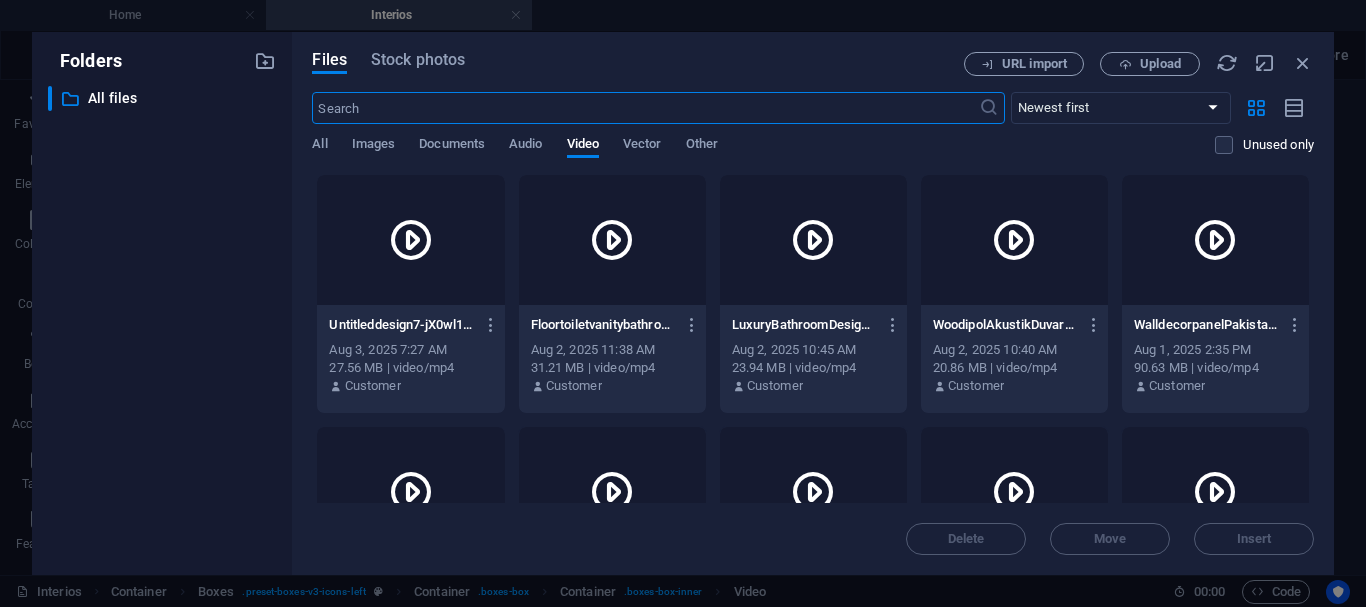 scroll, scrollTop: 1400, scrollLeft: 0, axis: vertical 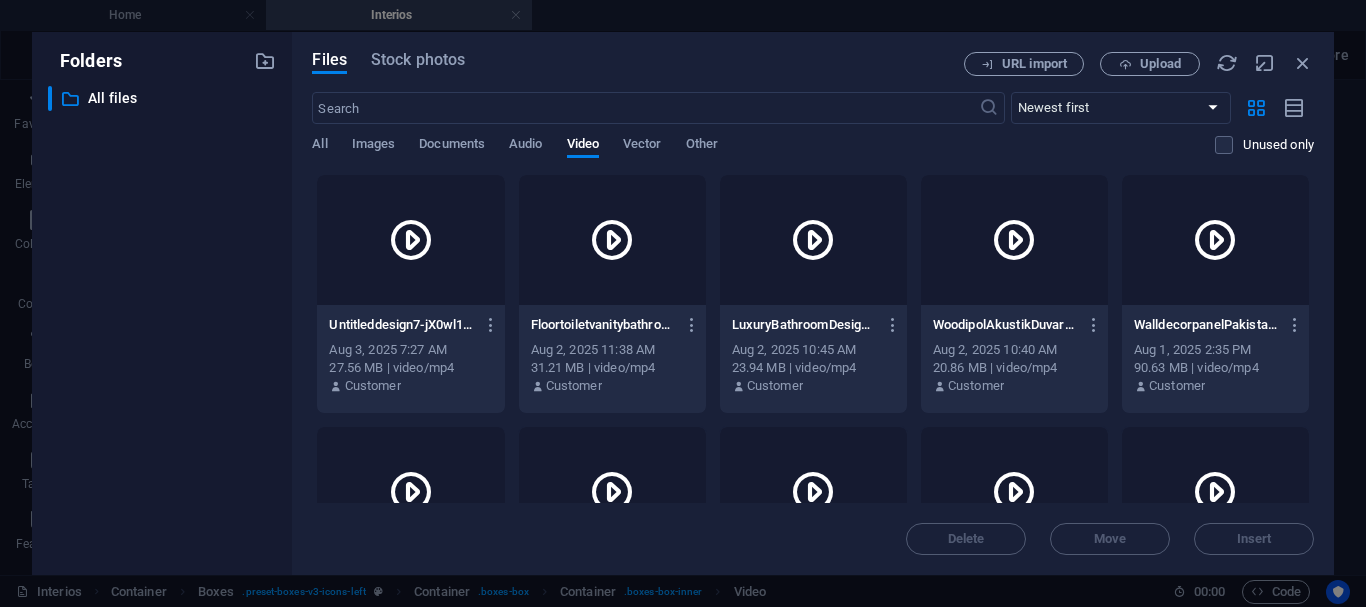 click at bounding box center (1215, 240) 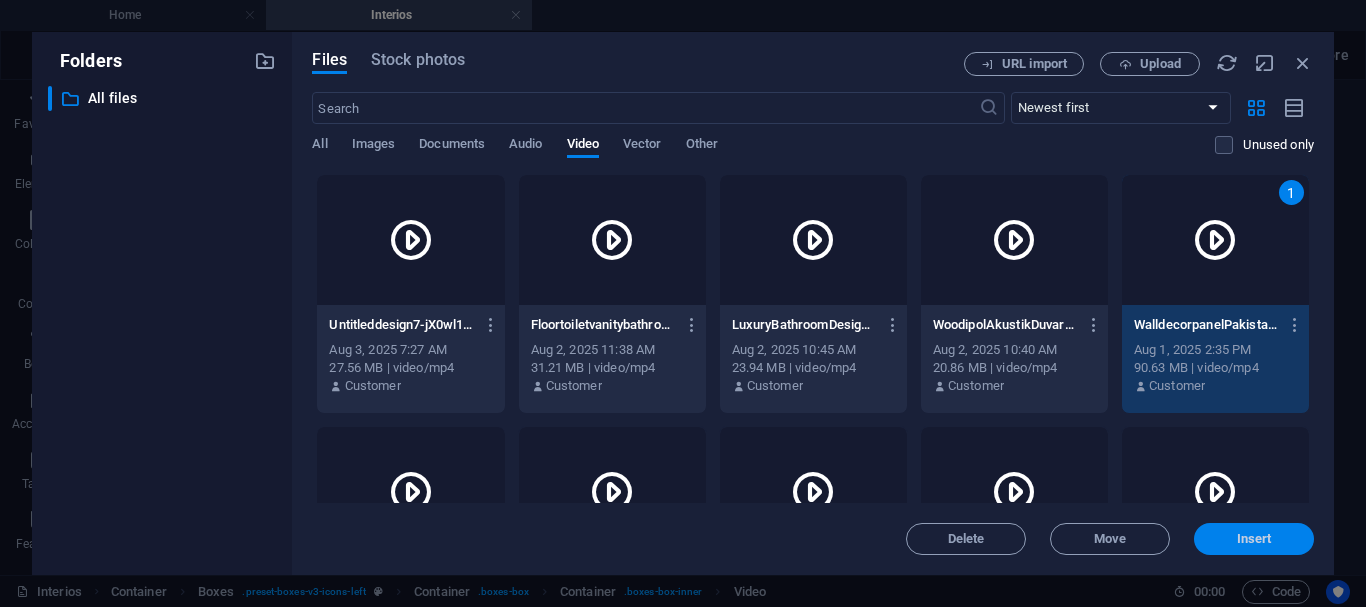 drag, startPoint x: 737, startPoint y: 446, endPoint x: 1251, endPoint y: 524, distance: 519.8846 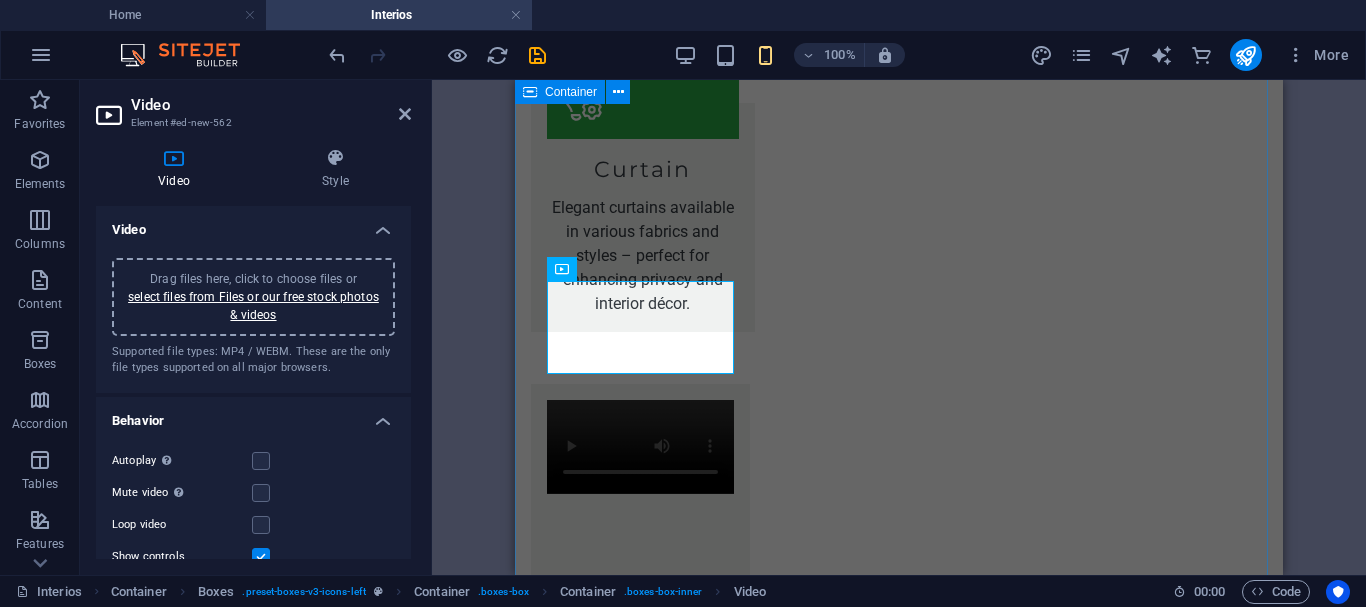 scroll, scrollTop: 865, scrollLeft: 0, axis: vertical 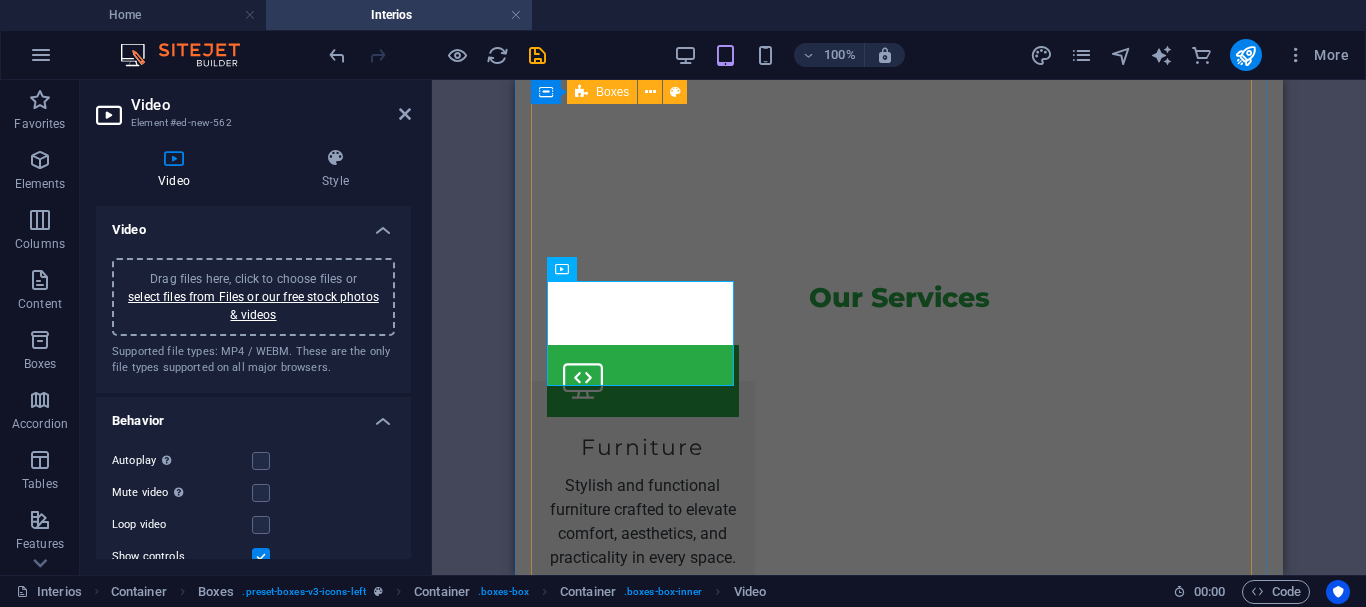 click on "Furniture Stylish and functional furniture crafted to elevate comfort, aesthetics, and practicality in every space. Curtain Elegant curtains available in various fabrics and styles – perfect for enhancing privacy and interior décor." at bounding box center (899, 1213) 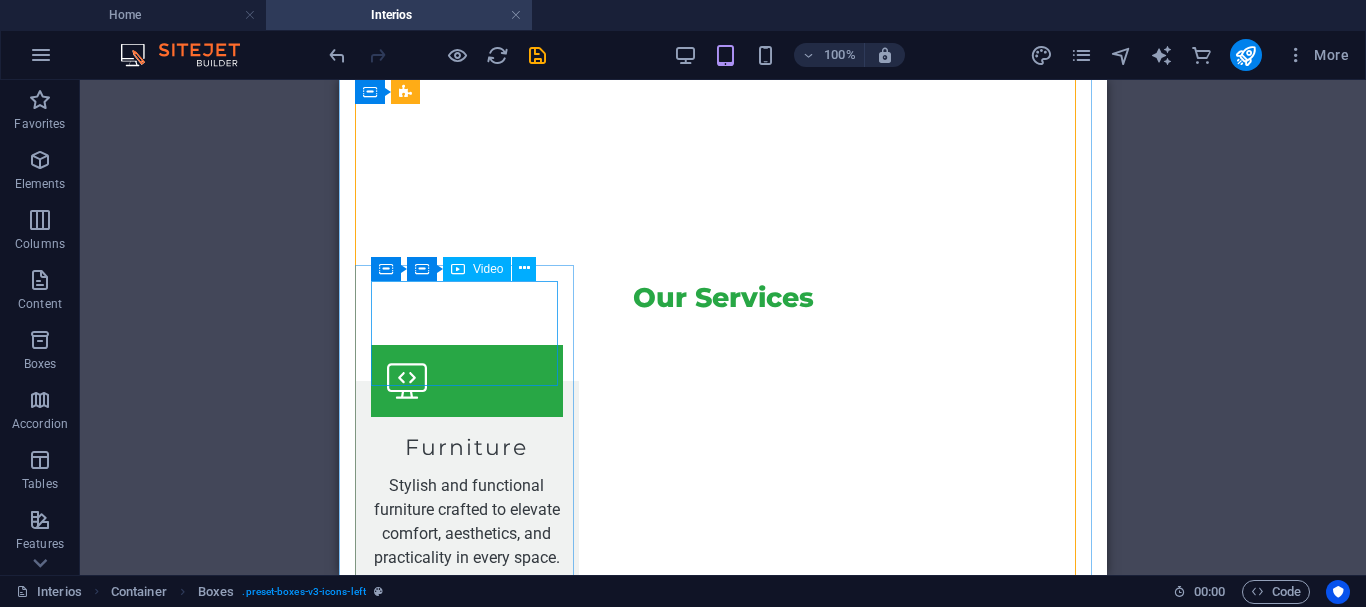 click at bounding box center [464, 1384] 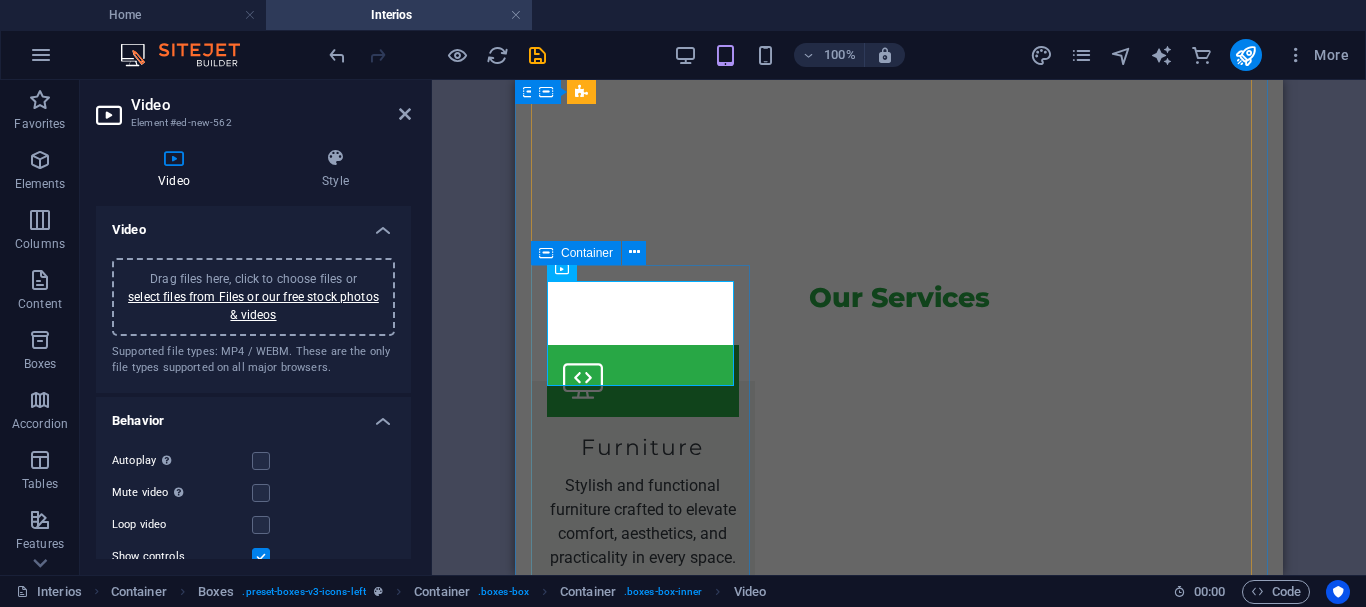 click at bounding box center (640, 1496) 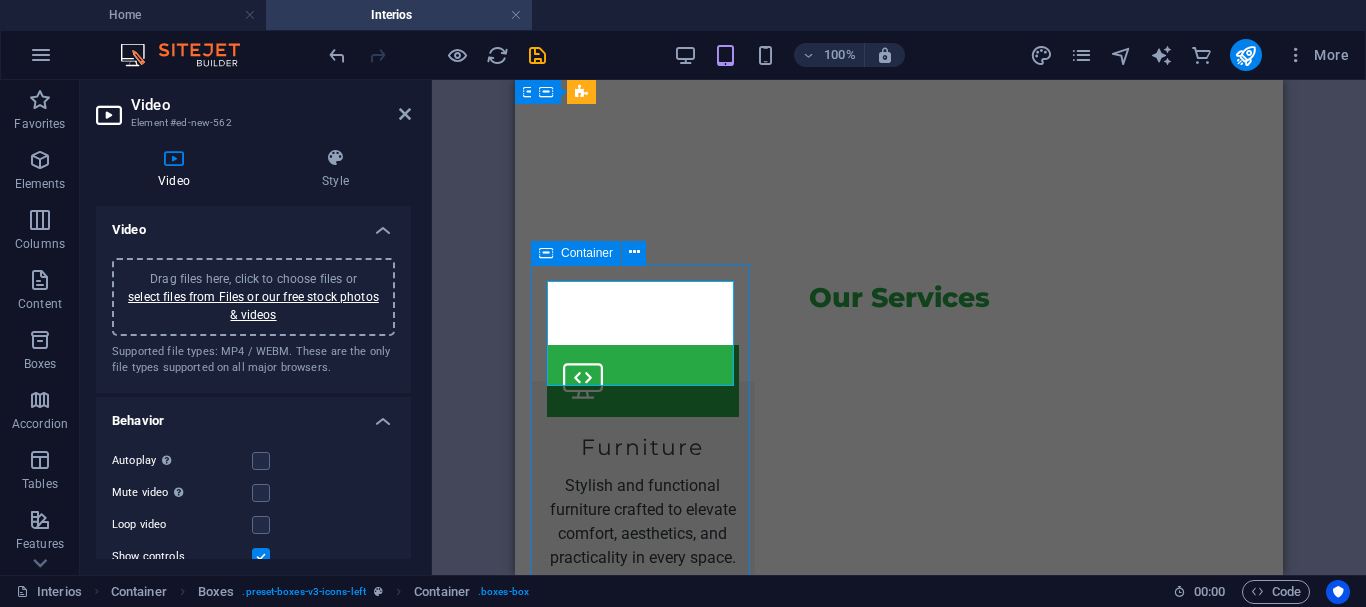 drag, startPoint x: 743, startPoint y: 268, endPoint x: 959, endPoint y: 389, distance: 247.5823 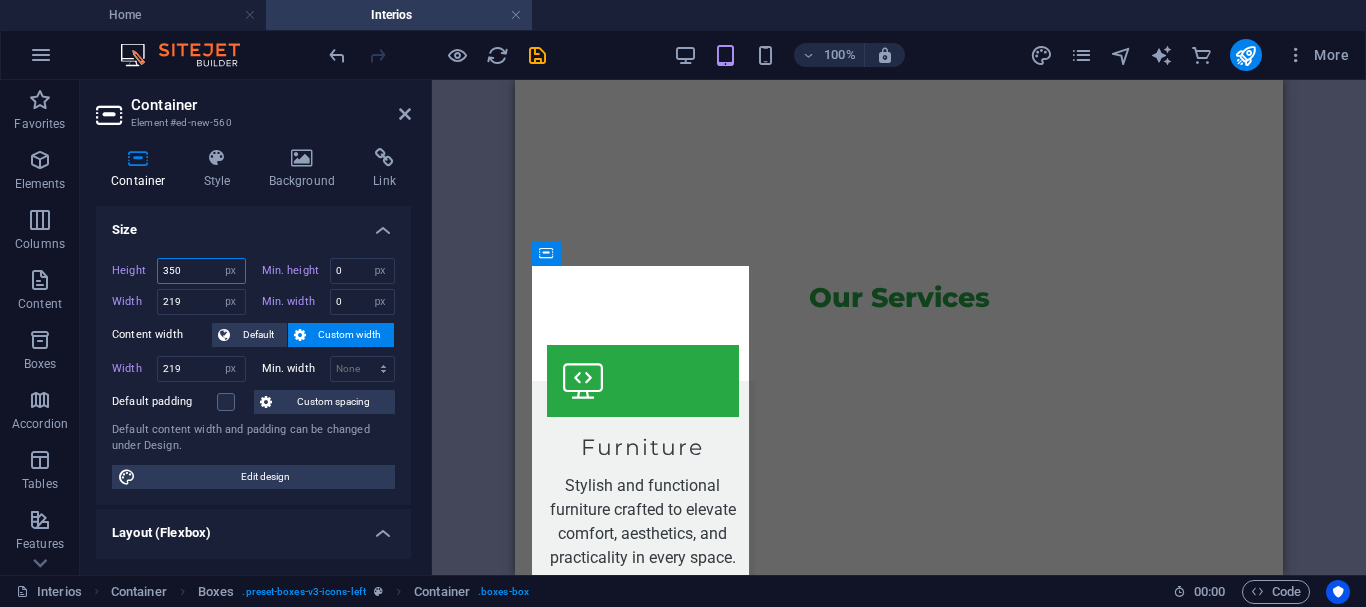 click on "350" at bounding box center (201, 271) 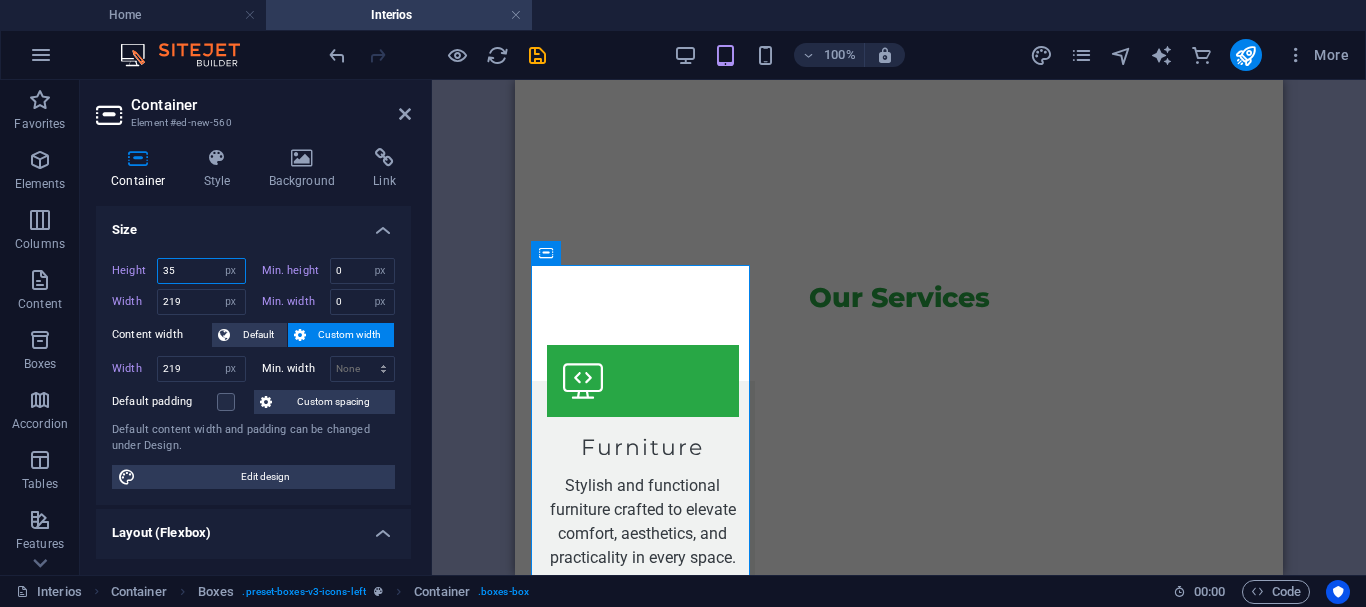 type on "3" 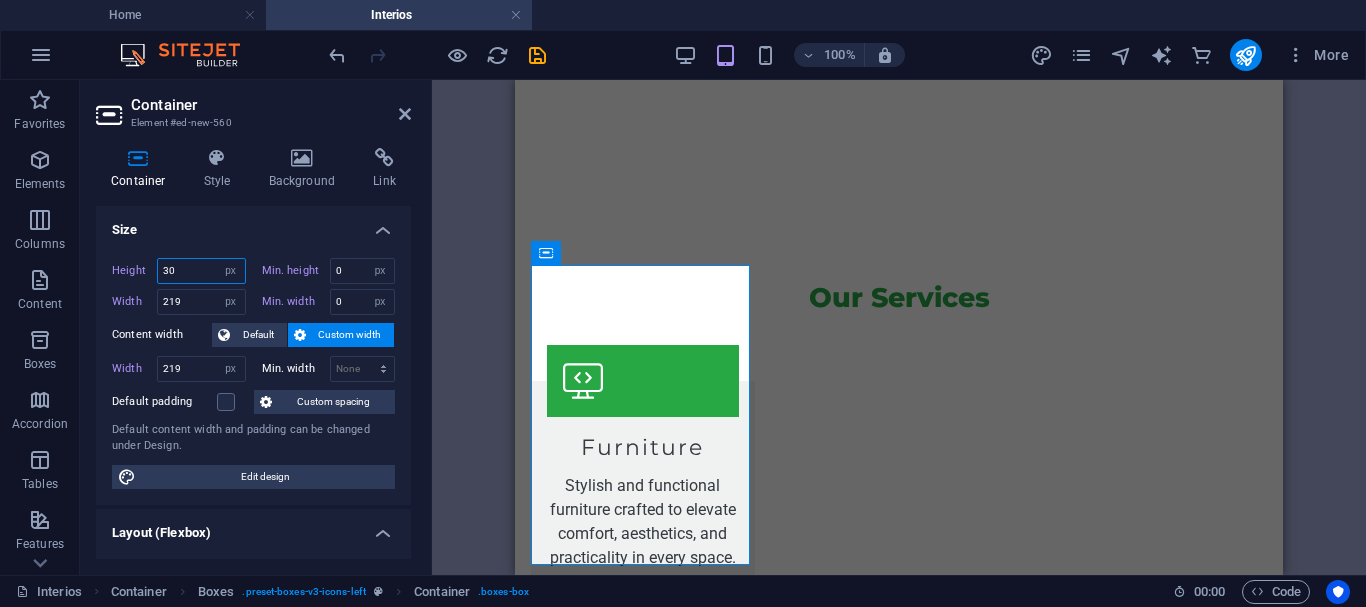 type on "3" 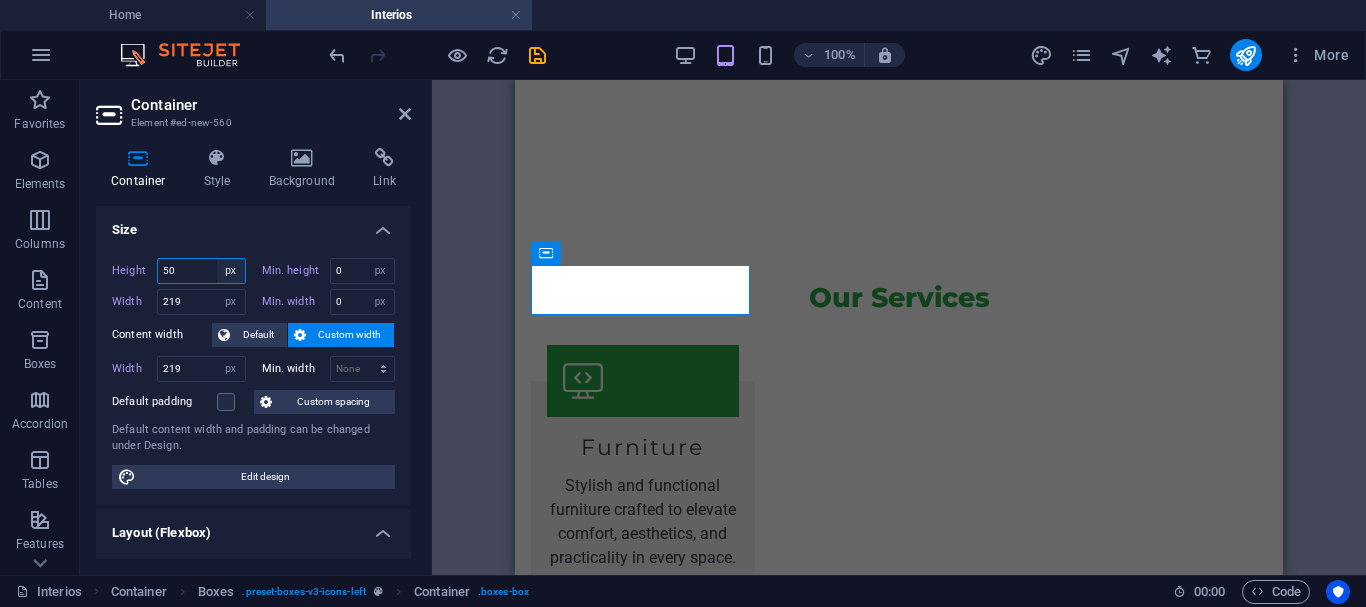 type on "5" 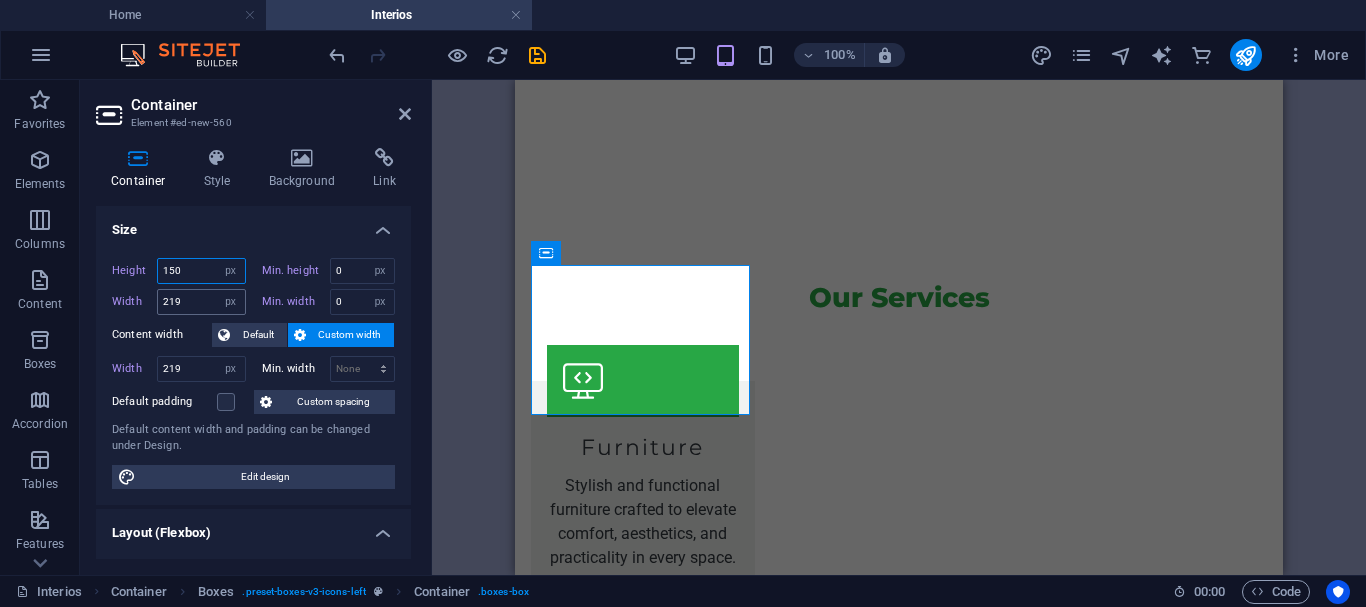 type on "150" 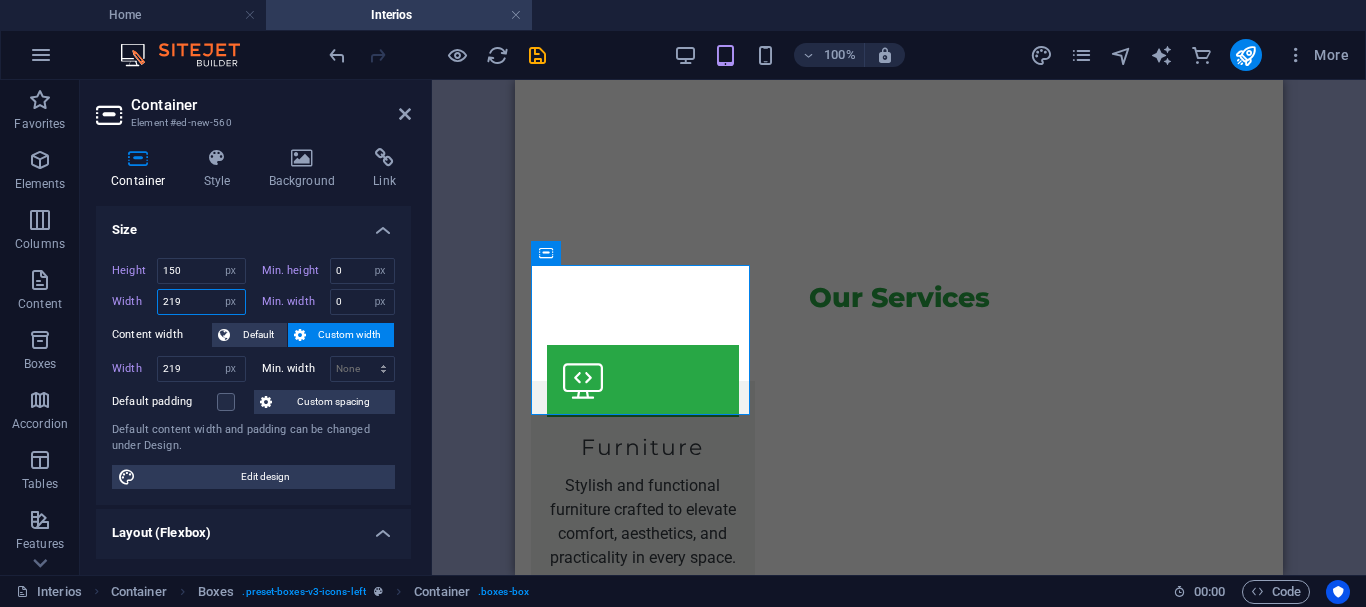 click on "219" at bounding box center (201, 302) 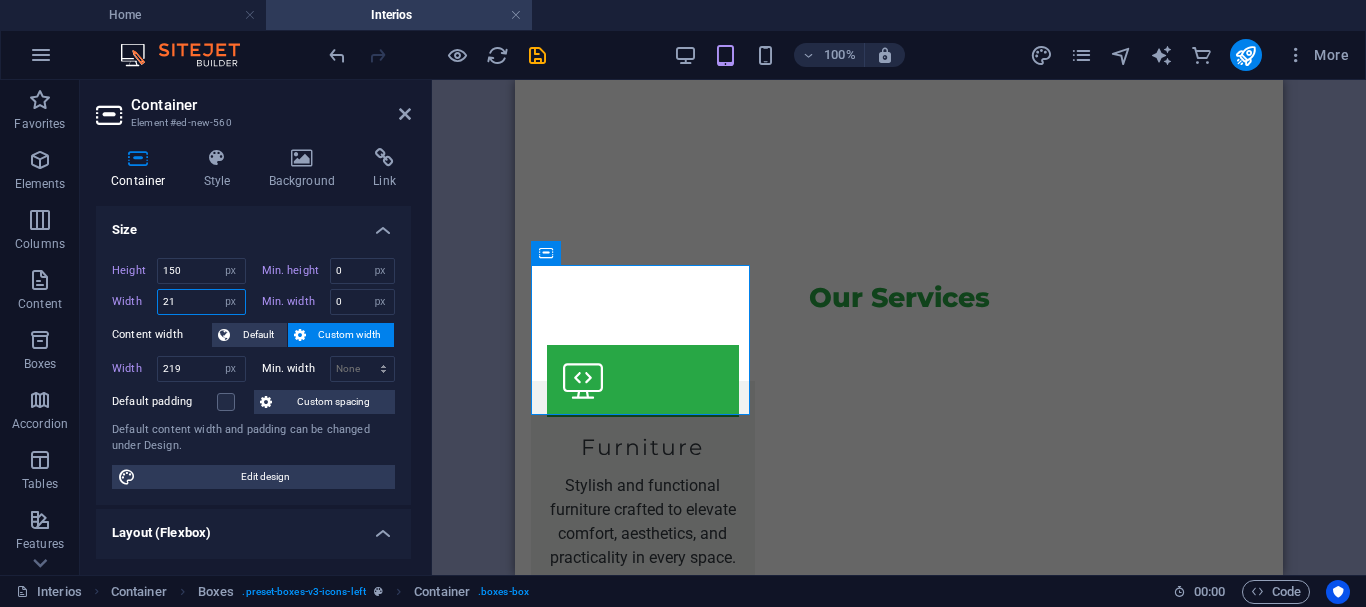 type on "2" 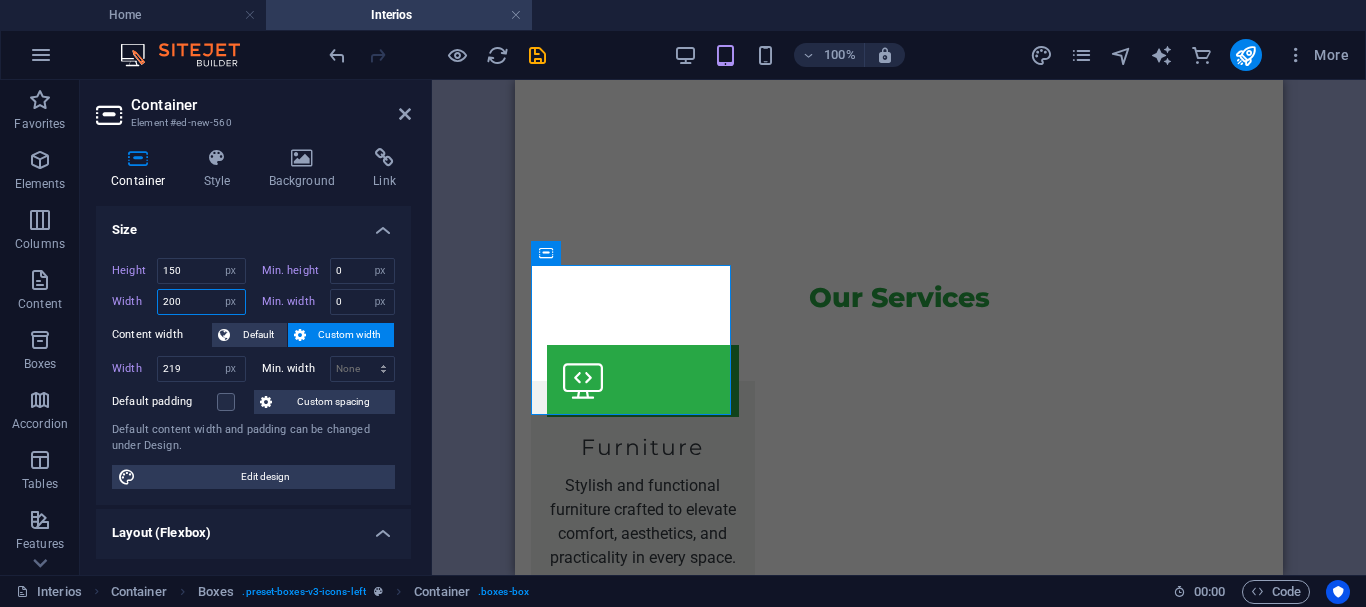 type on "219" 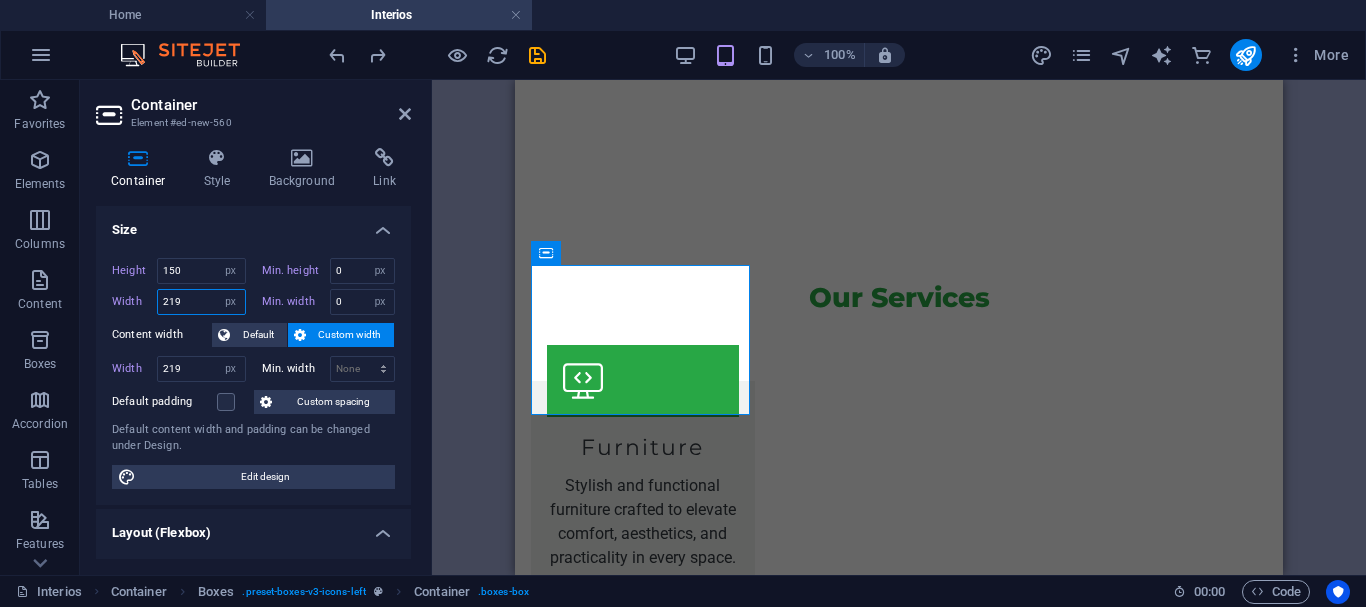 type on "50" 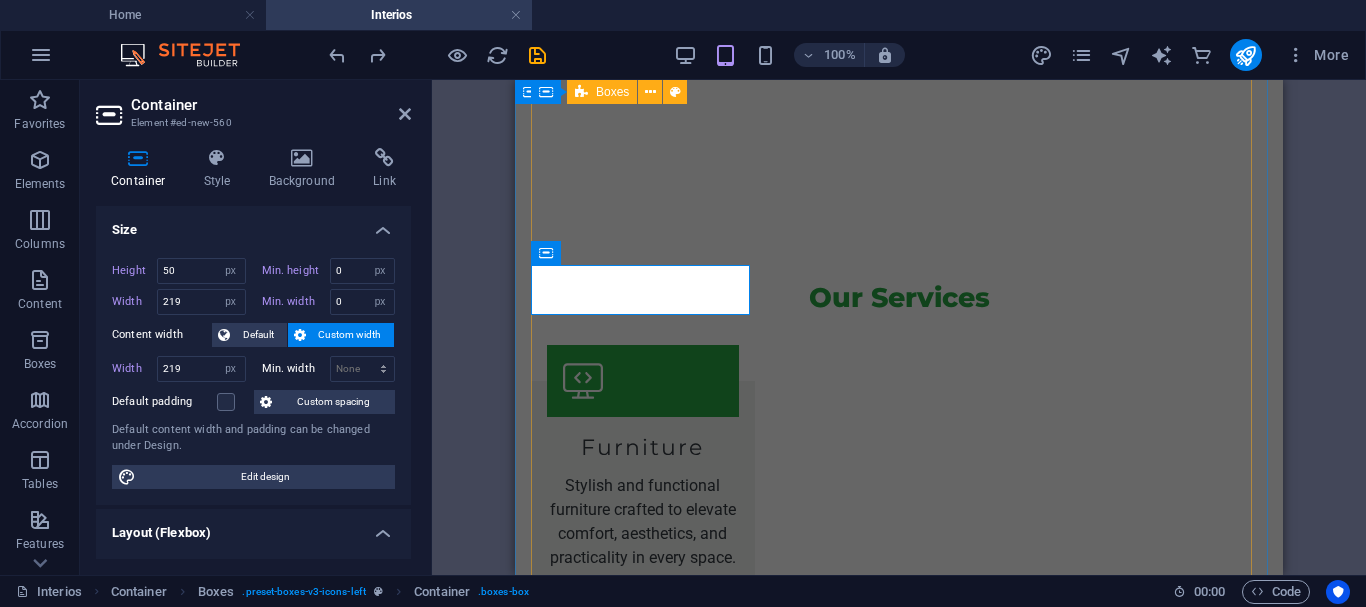 click on "Furniture Stylish and functional furniture crafted to elevate comfort, aesthetics, and practicality in every space. Curtain Elegant curtains available in various fabrics and styles – perfect for enhancing privacy and interior décor." at bounding box center (899, 1063) 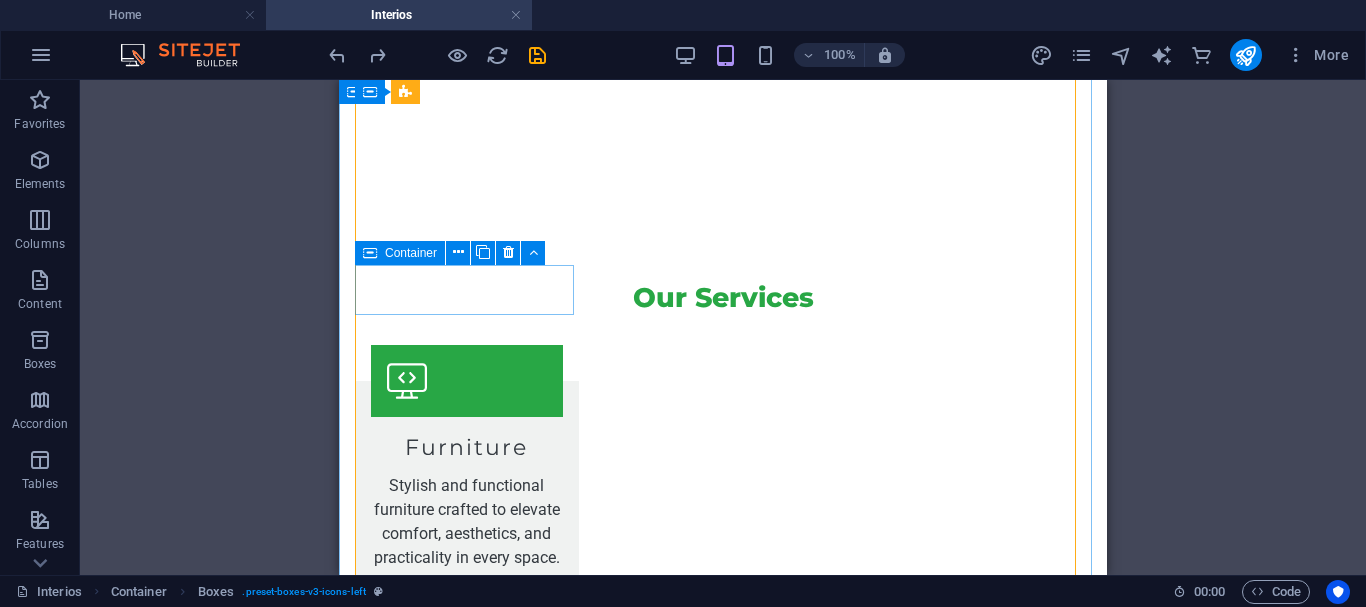 click at bounding box center (464, 1346) 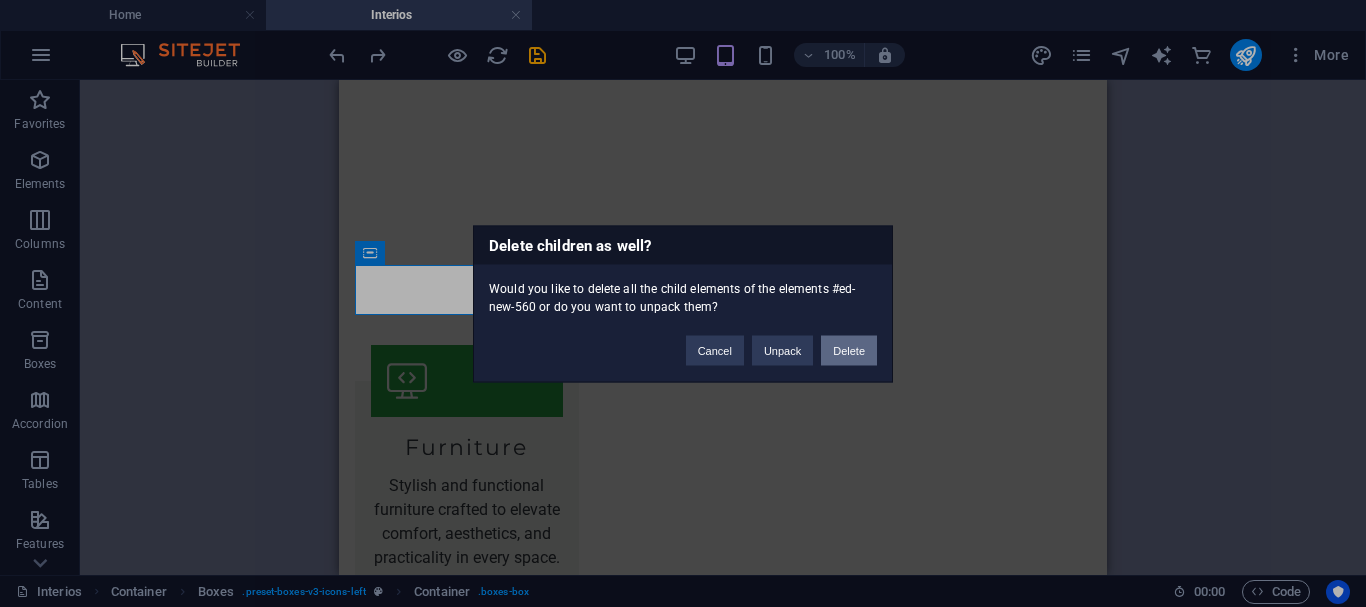 click on "Delete" at bounding box center (849, 350) 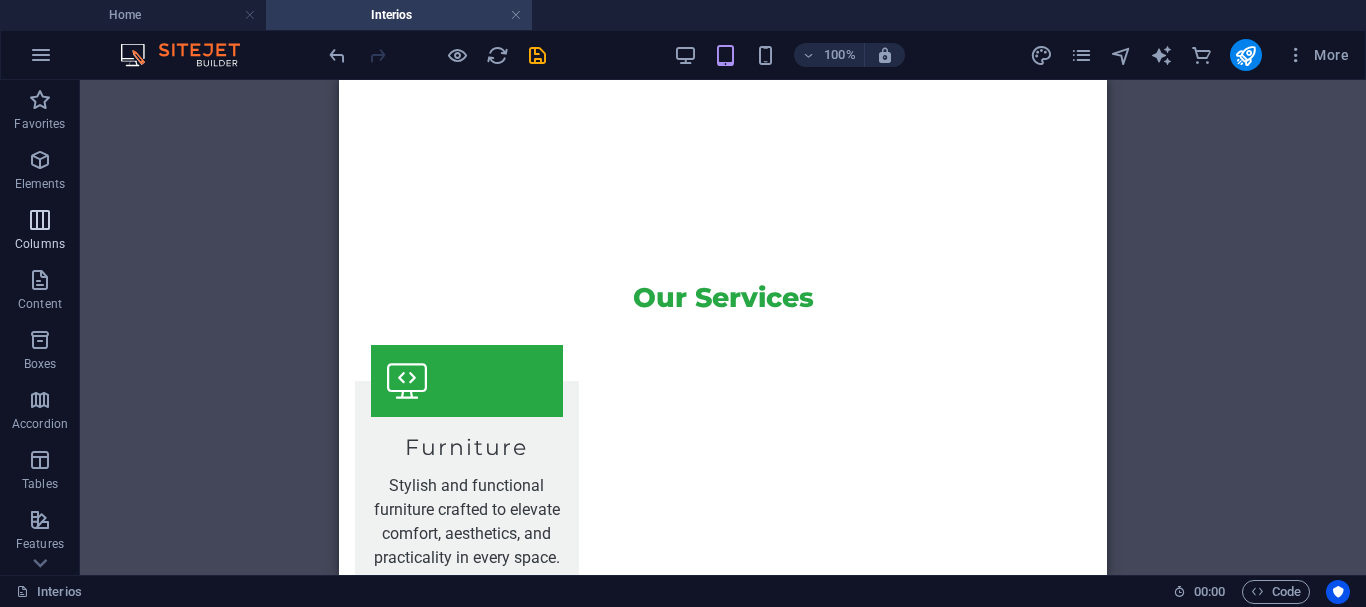 click at bounding box center [40, 160] 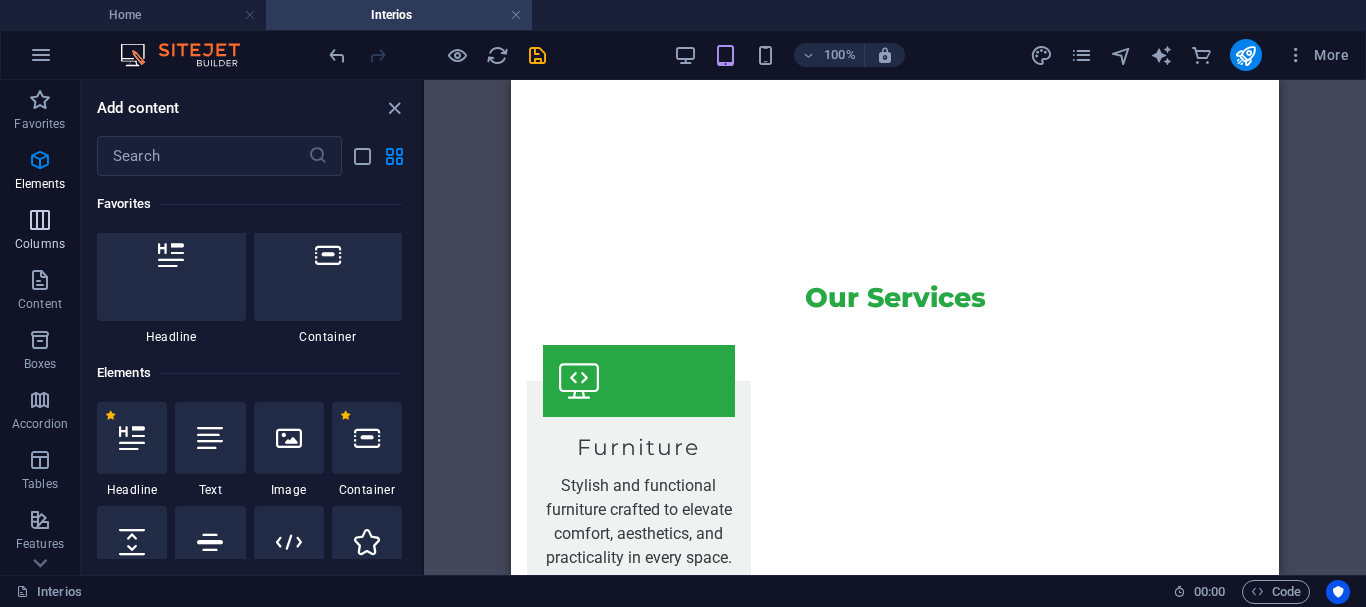 click on "Columns" at bounding box center (40, 244) 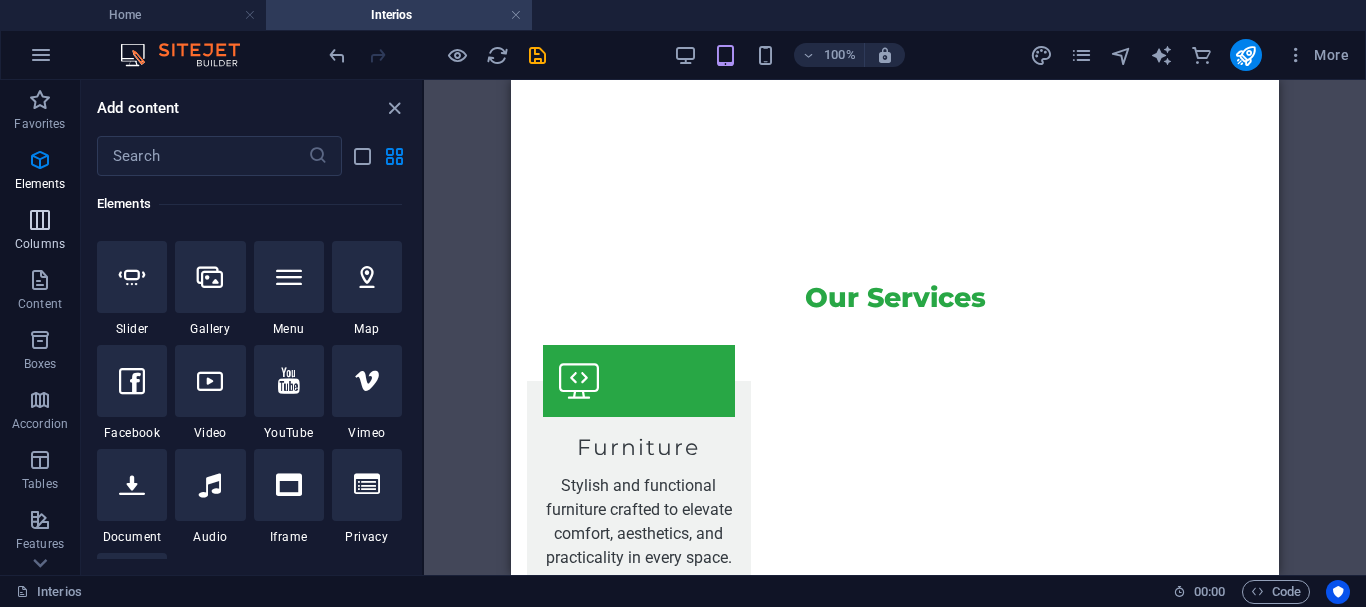 scroll, scrollTop: 990, scrollLeft: 0, axis: vertical 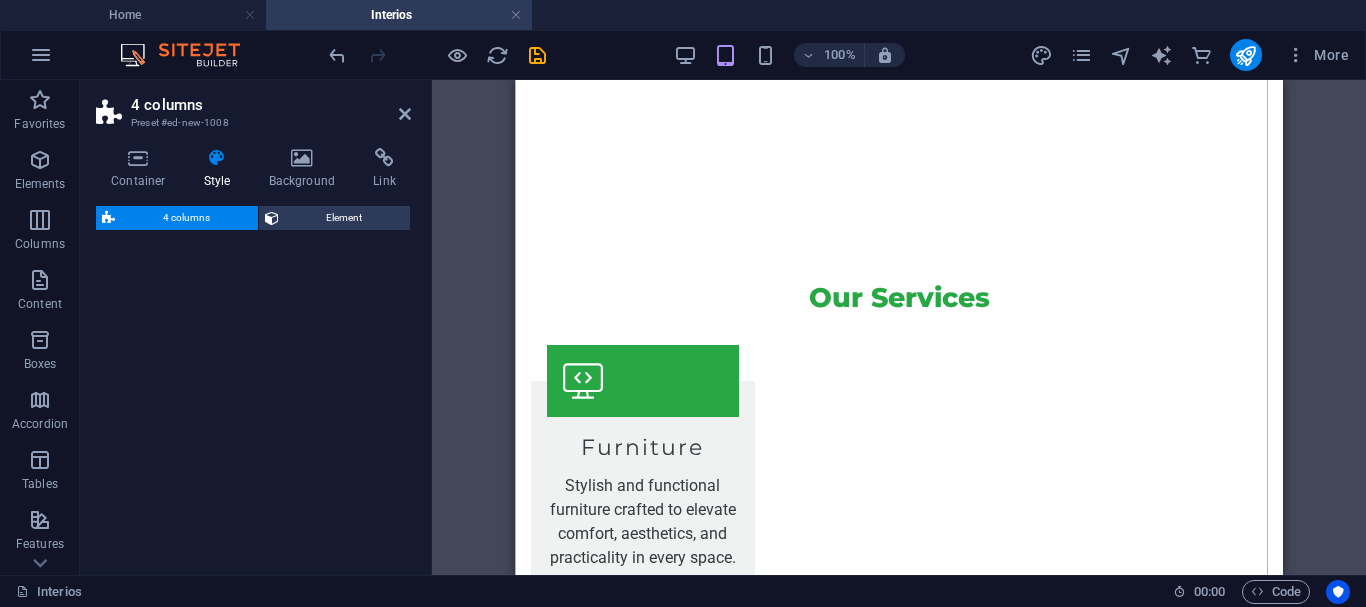 select on "rem" 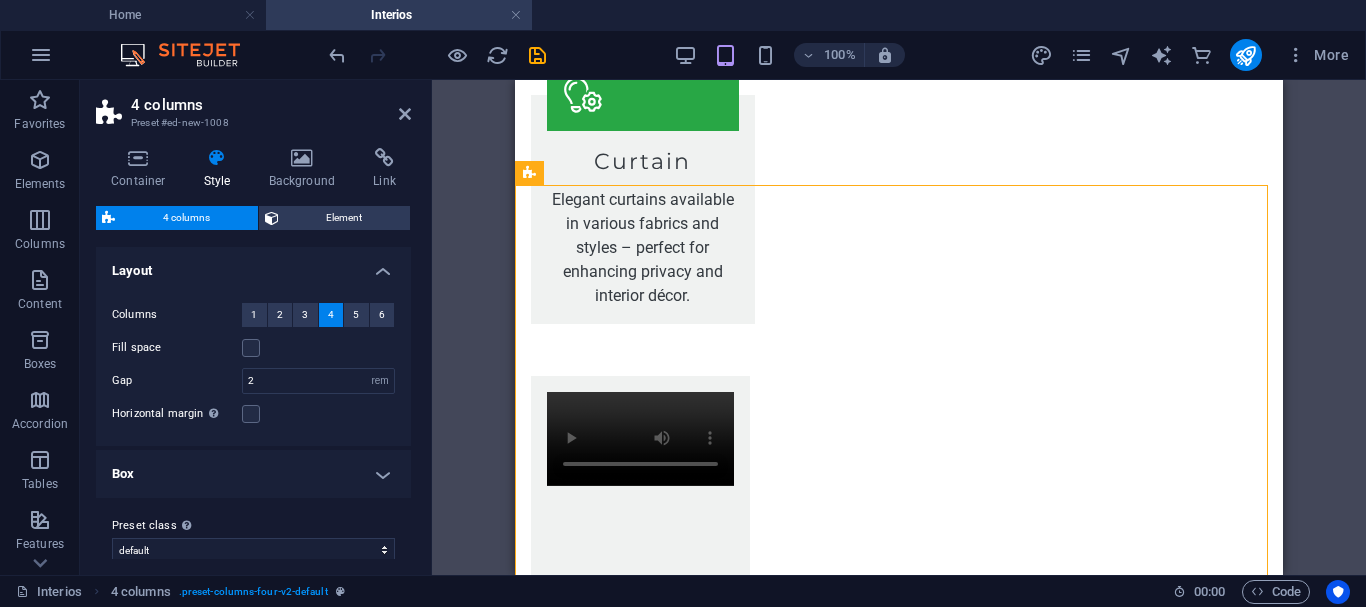scroll, scrollTop: 1441, scrollLeft: 0, axis: vertical 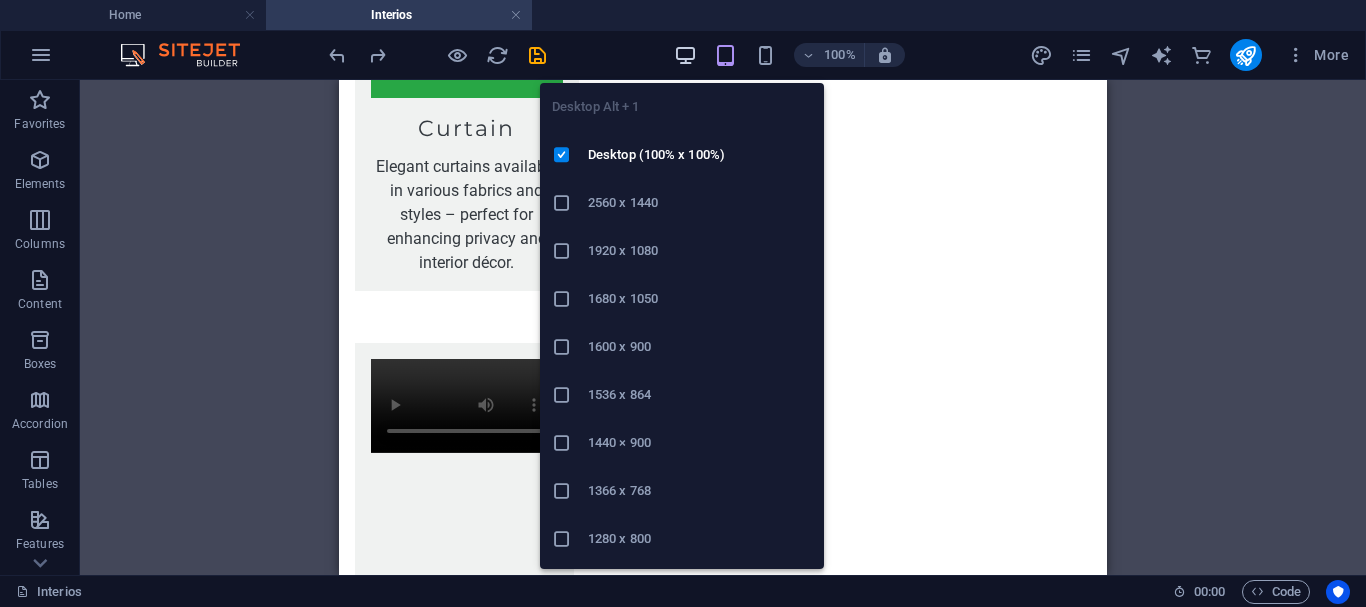 click at bounding box center (685, 55) 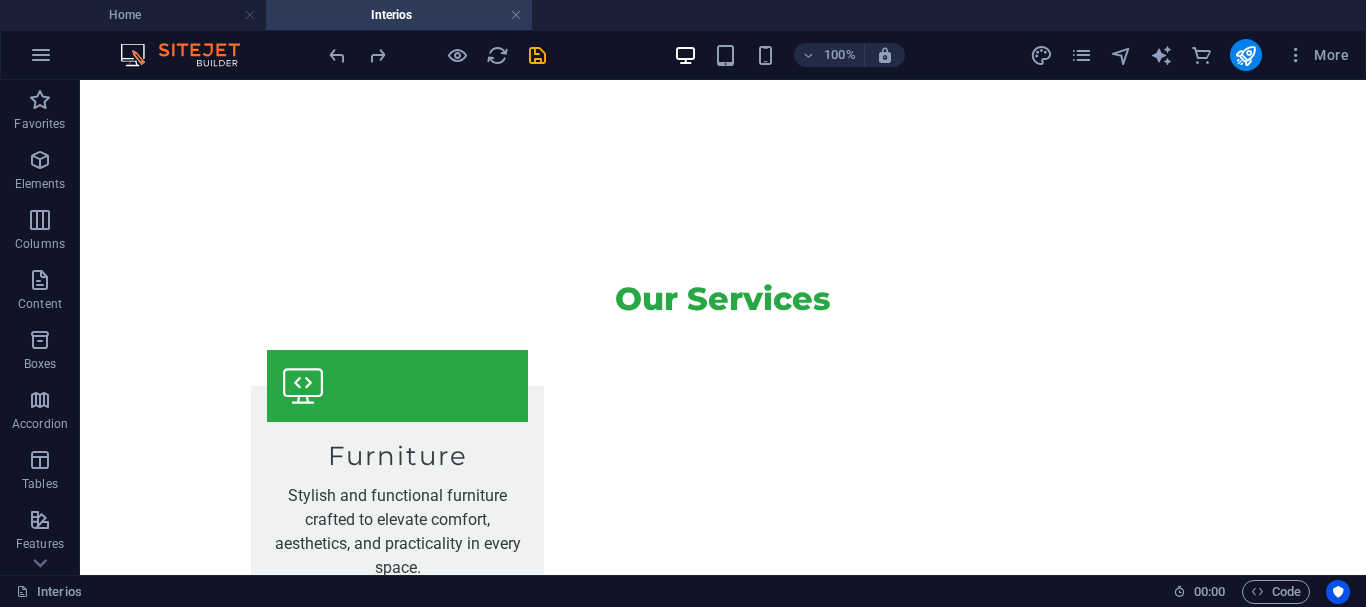 scroll, scrollTop: 843, scrollLeft: 0, axis: vertical 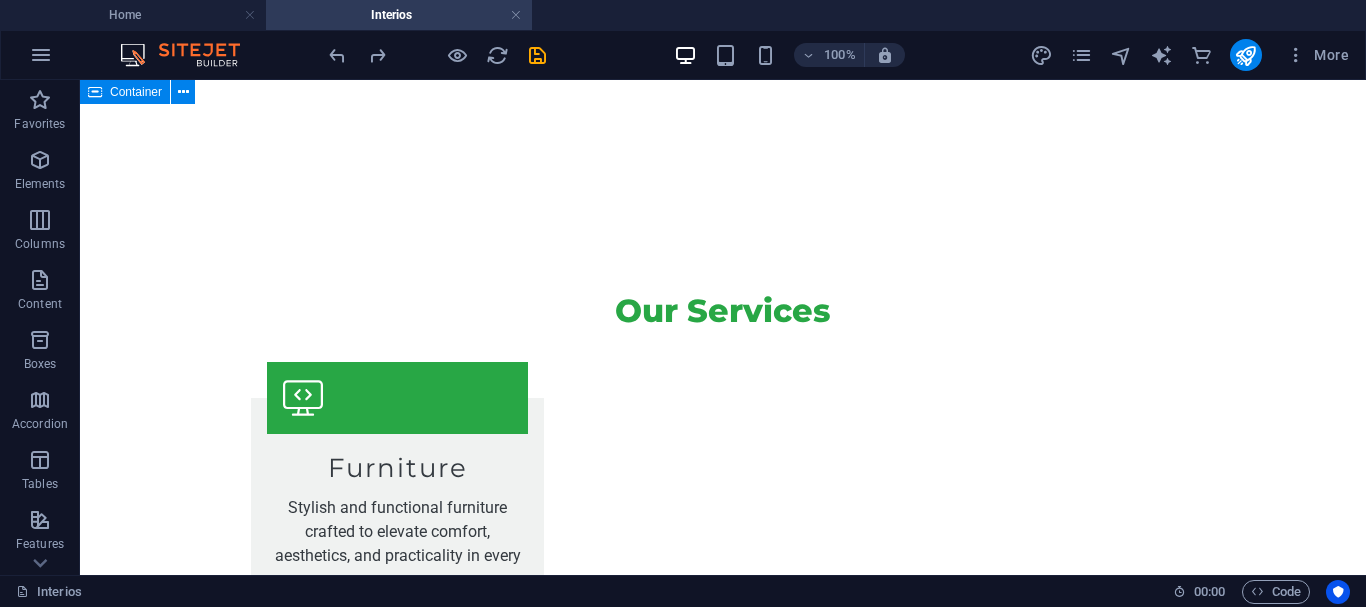 click on "Skip to main content
propertyplus.live Home About Services Properties Contact Welcome to PropertyPlus.live - Your Trusted Real Estate Platform Find Your Perfect Property, Anytime, Anywhere! Our Services Furniture Stylish and functional furniture crafted to elevate comfort, aesthetics, and practicality in every space. Curtain Elegant curtains available in various fabrics and styles – perfect for enhancing privacy and interior décor. Get in Touch With Us   I have read and understand the privacy policy. Unreadable? Load new Send Inquiry propertyplus.live PropertyPlus.live is your premier real estate platform, connecting you with opportunities for buying, selling, renting, and construction. Our mission is to provide you with the best real estate solutions tailored to your needs. Contact us today to learn more! Contact   [CITY] Phone:  Mobile:  Email:  info@example.com Navigation Home About Services Properties Contact Legal Notice Privacy Policy Social media Facebook X Instagram" at bounding box center [723, 2533] 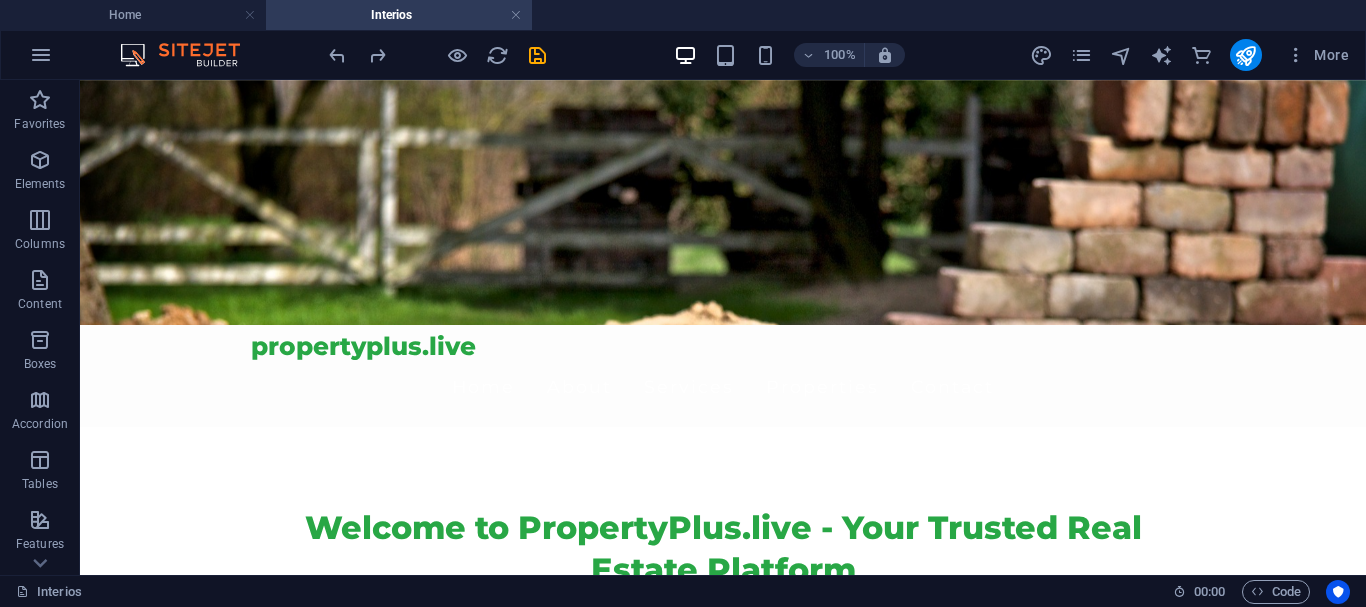 scroll, scrollTop: 238, scrollLeft: 0, axis: vertical 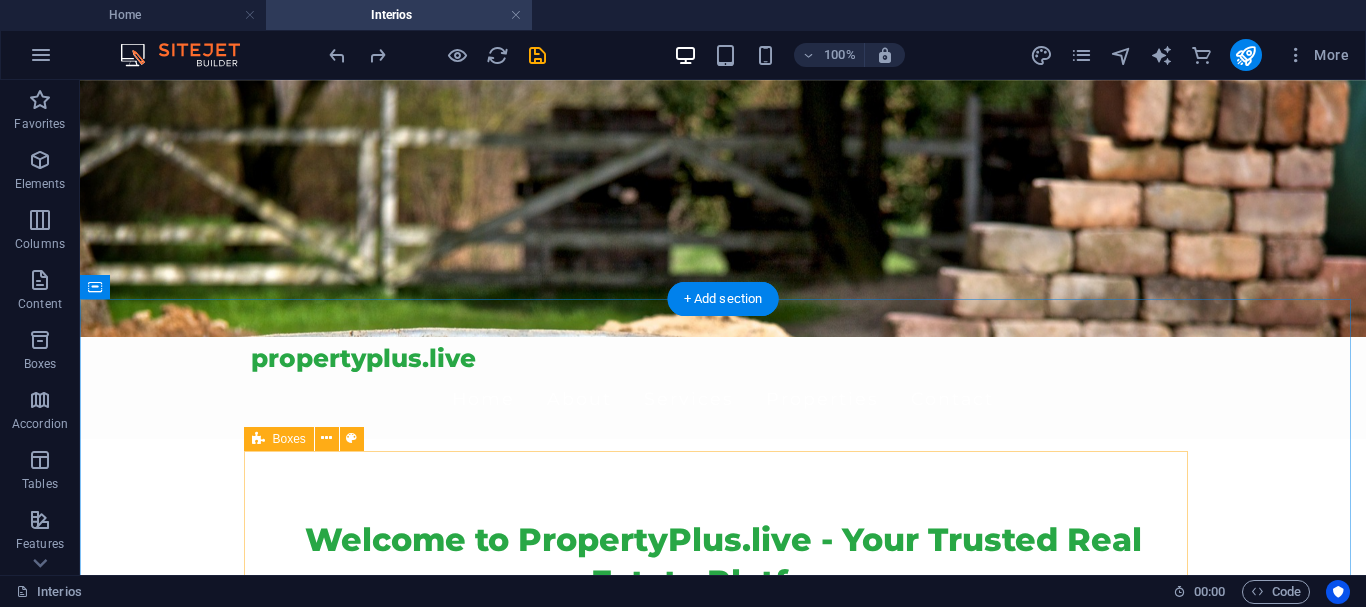click on "Furniture Stylish and functional furniture crafted to elevate comfort, aesthetics, and practicality in every space. Curtain Elegant curtains available in various fabrics and styles – perfect for enhancing privacy and interior décor." at bounding box center [723, 1573] 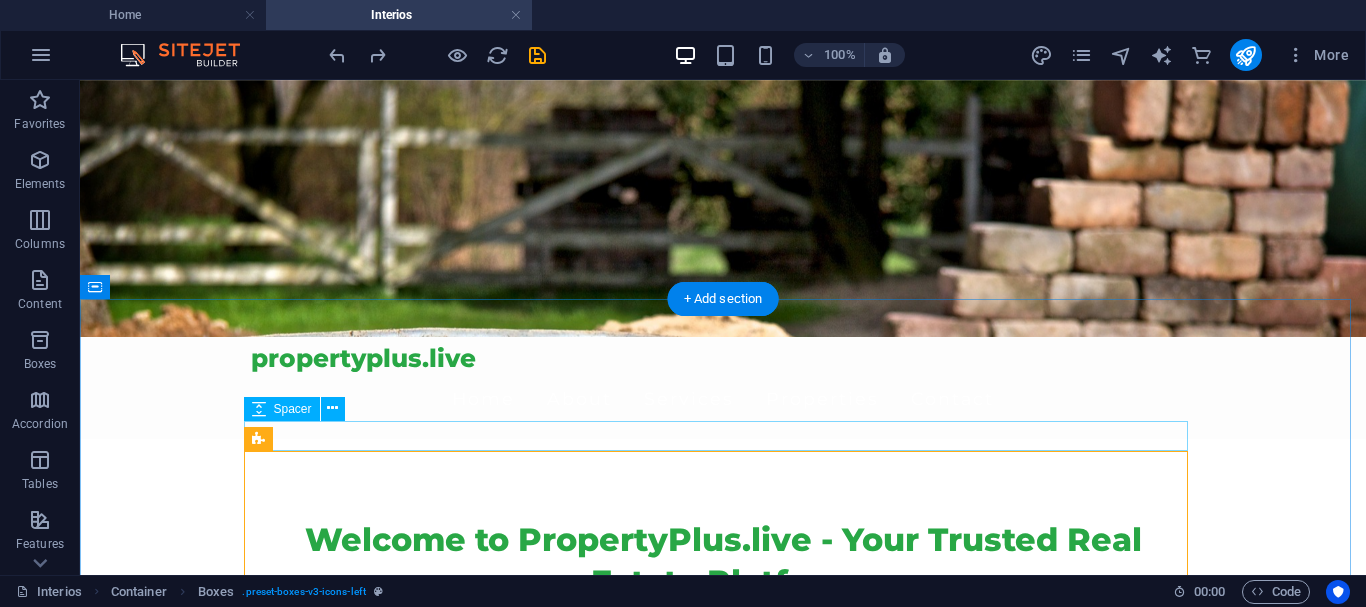 click at bounding box center [723, 952] 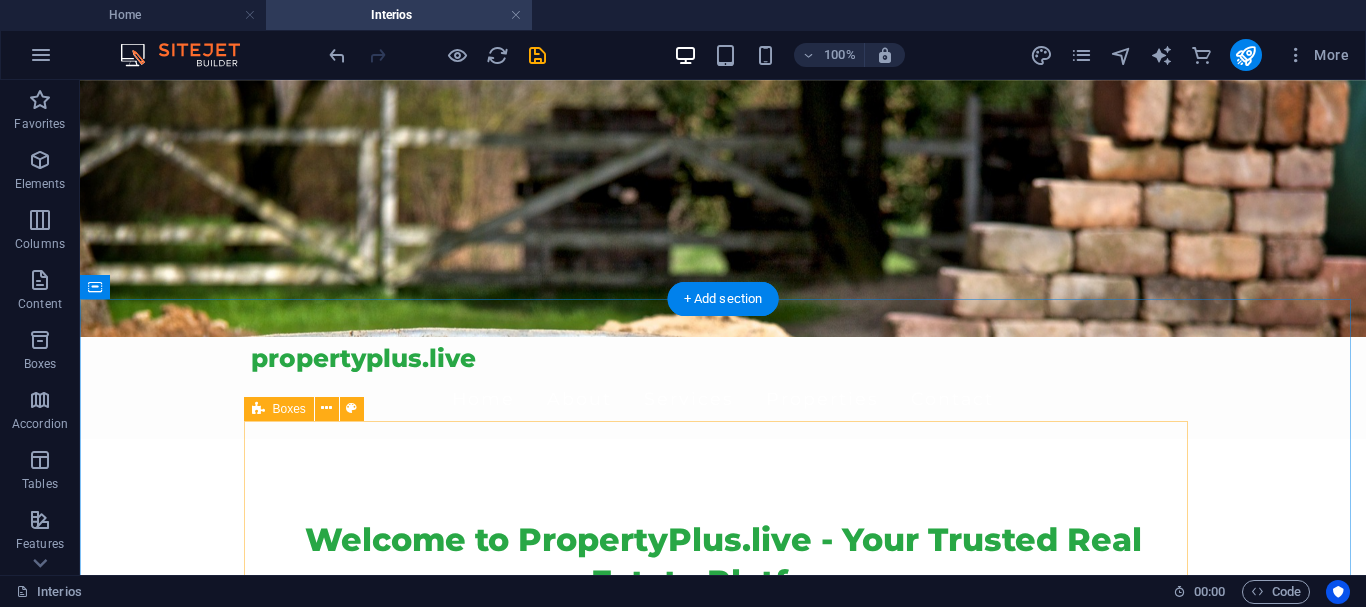 click on "Furniture Stylish and functional furniture crafted to elevate comfort, aesthetics, and practicality in every space. Curtain Elegant curtains available in various fabrics and styles – perfect for enhancing privacy and interior décor." at bounding box center (723, 1543) 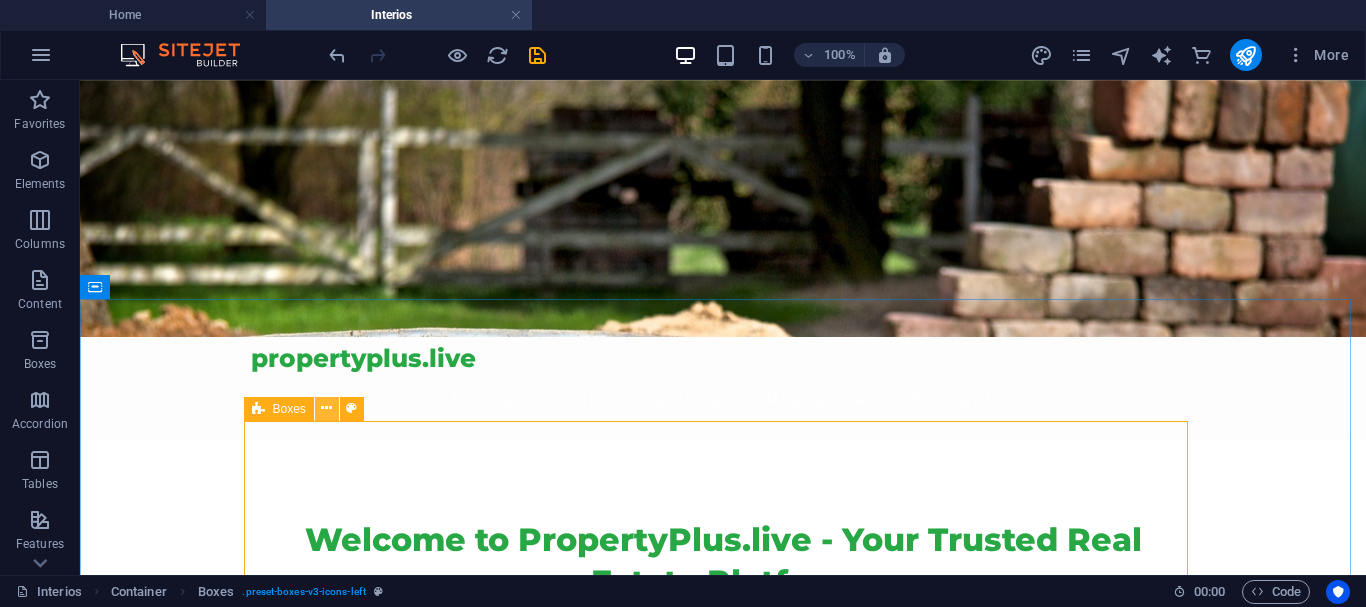 click at bounding box center (326, 408) 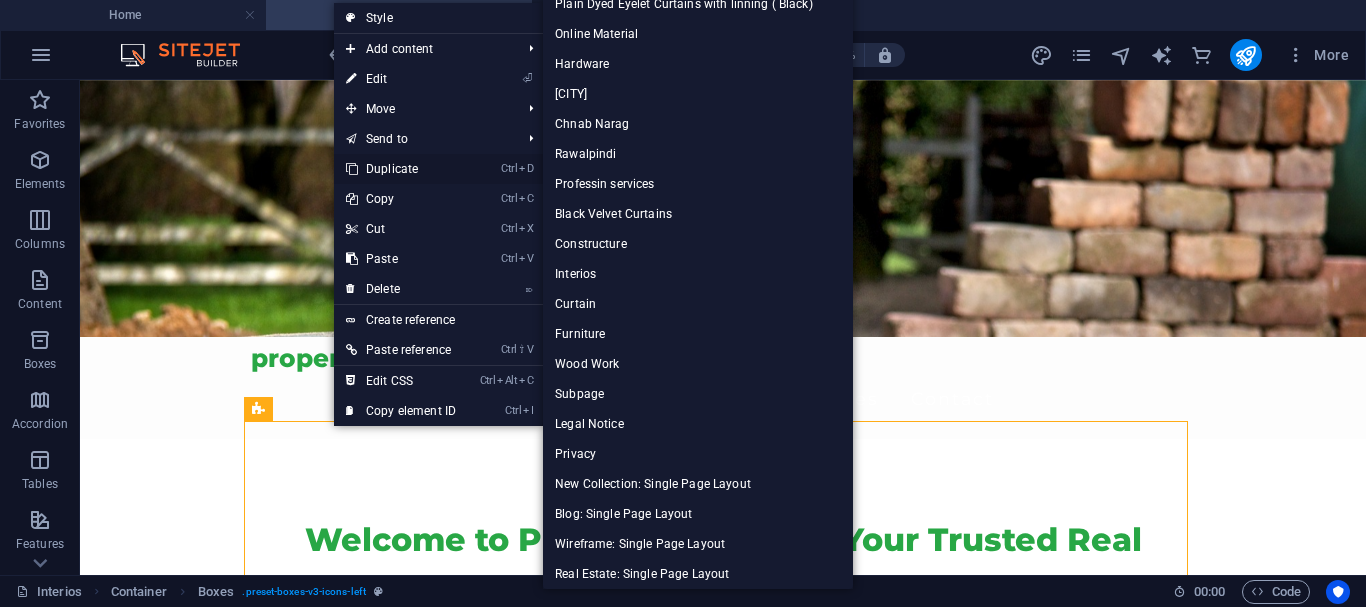 click on "Ctrl D  Duplicate" at bounding box center (401, 169) 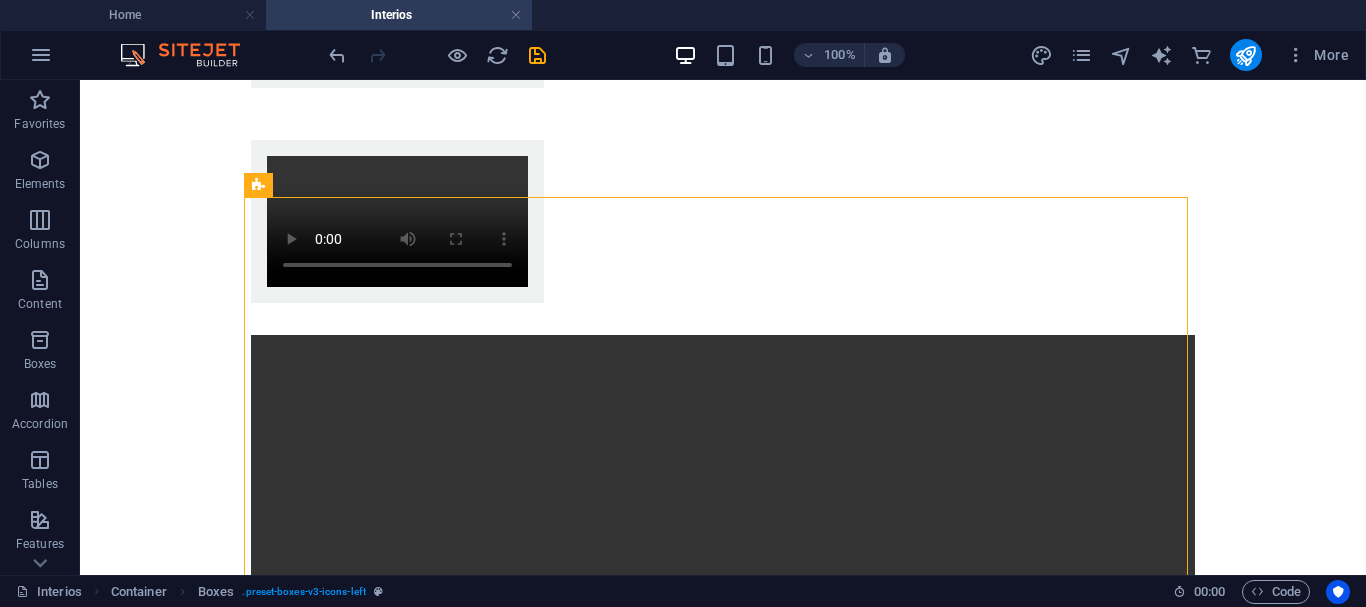 scroll, scrollTop: 1586, scrollLeft: 0, axis: vertical 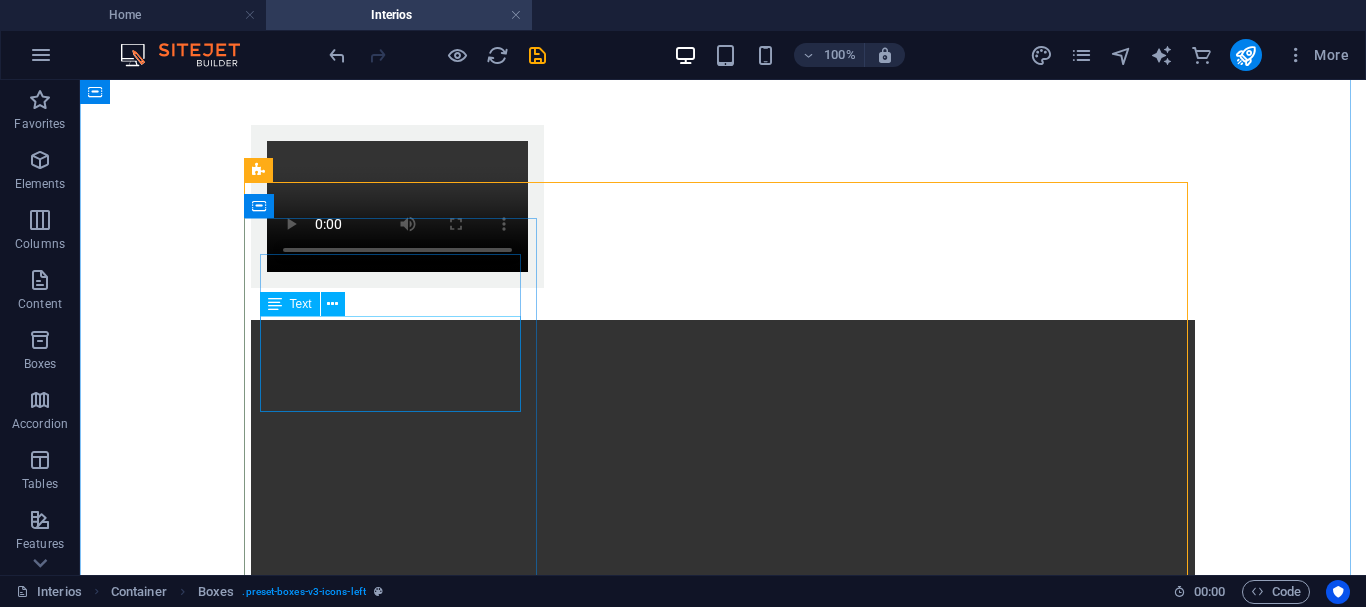 click on "Stylish and functional furniture crafted to elevate comfort, aesthetics, and practicality in every space." at bounding box center (397, 984) 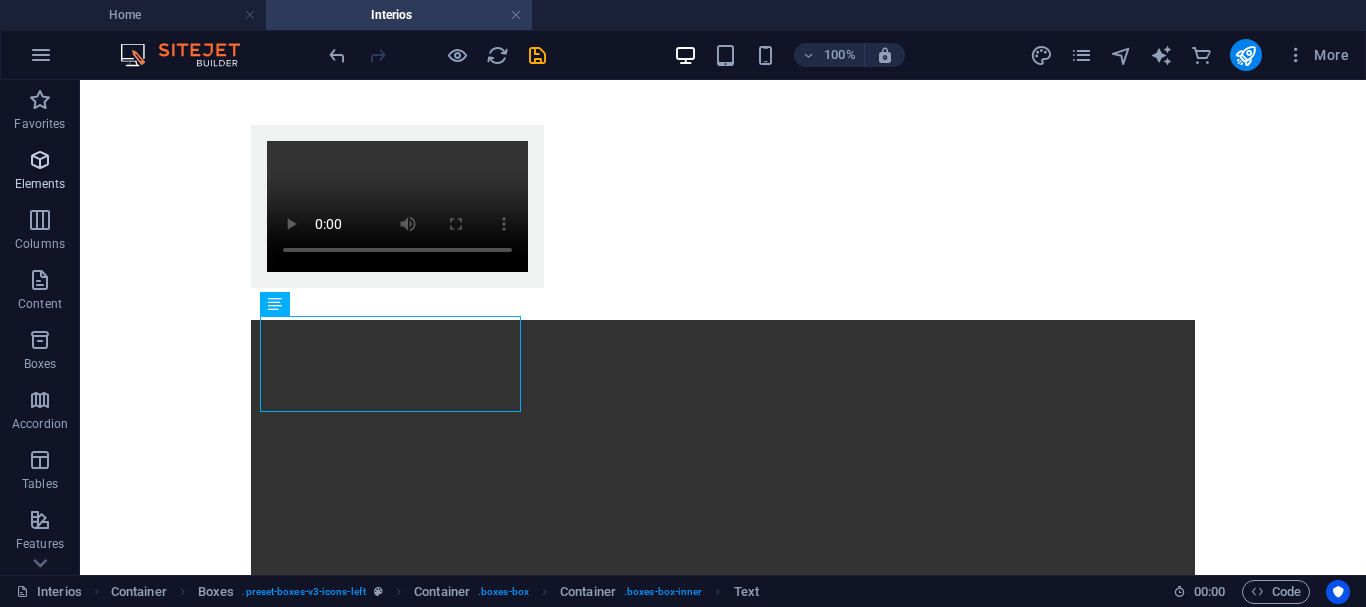 drag, startPoint x: 40, startPoint y: 173, endPoint x: 47, endPoint y: 367, distance: 194.12625 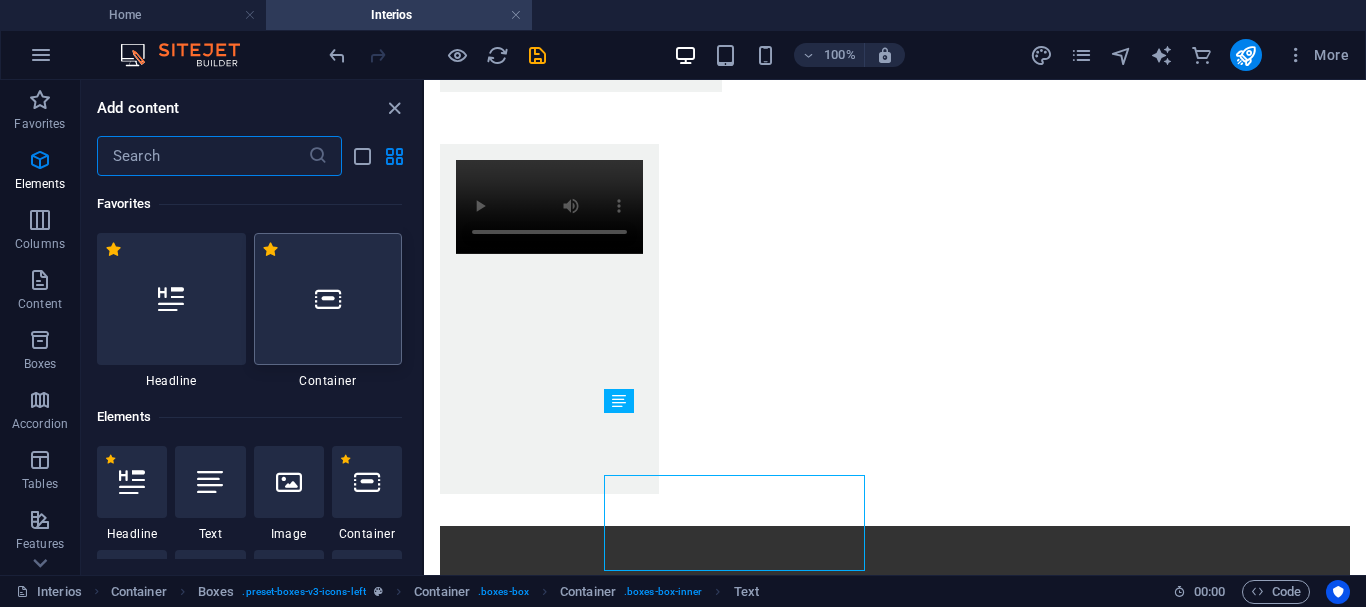 scroll, scrollTop: 1427, scrollLeft: 0, axis: vertical 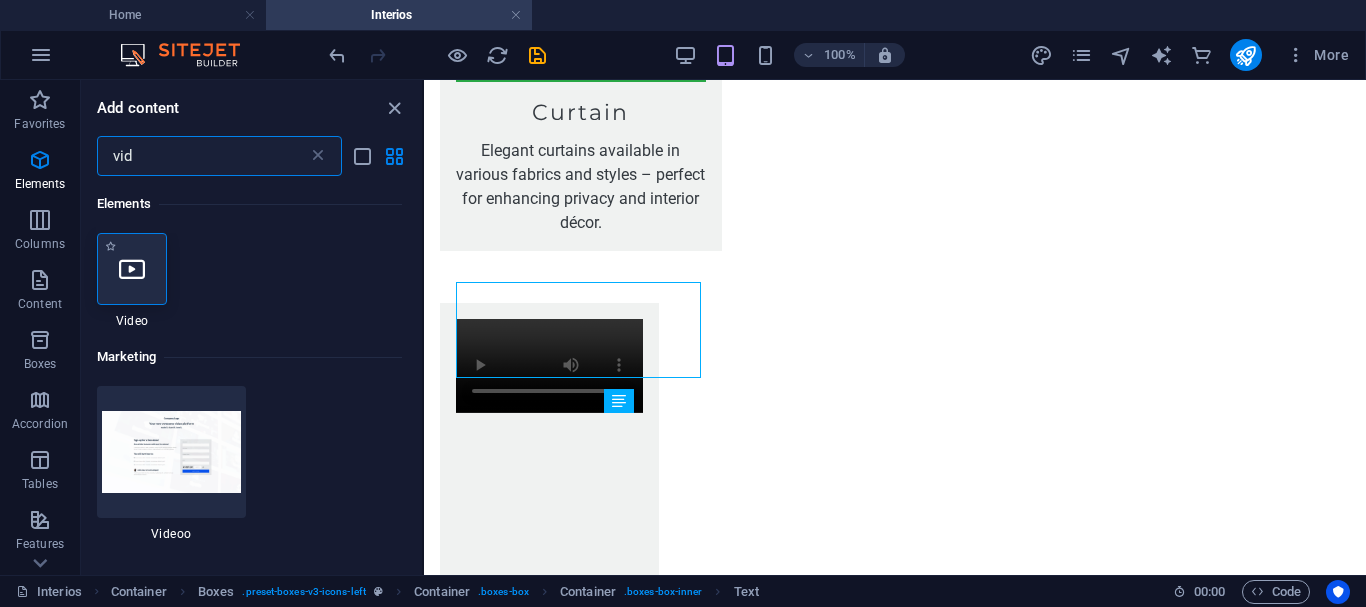 type on "vid" 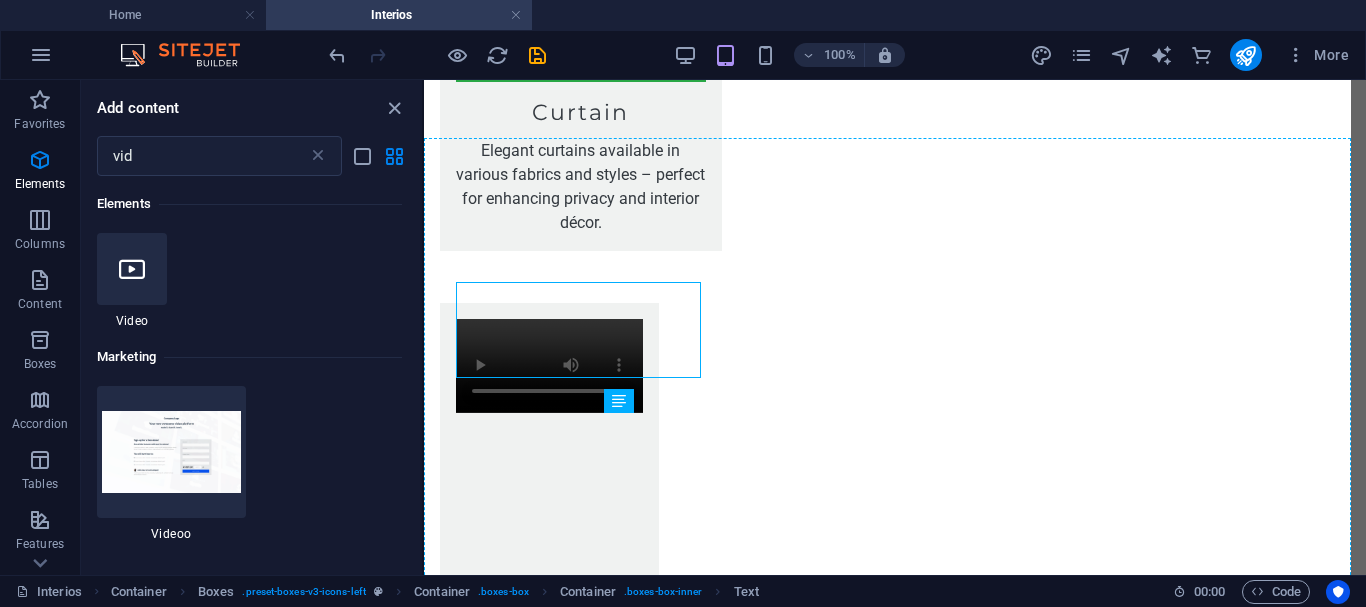 select on "%" 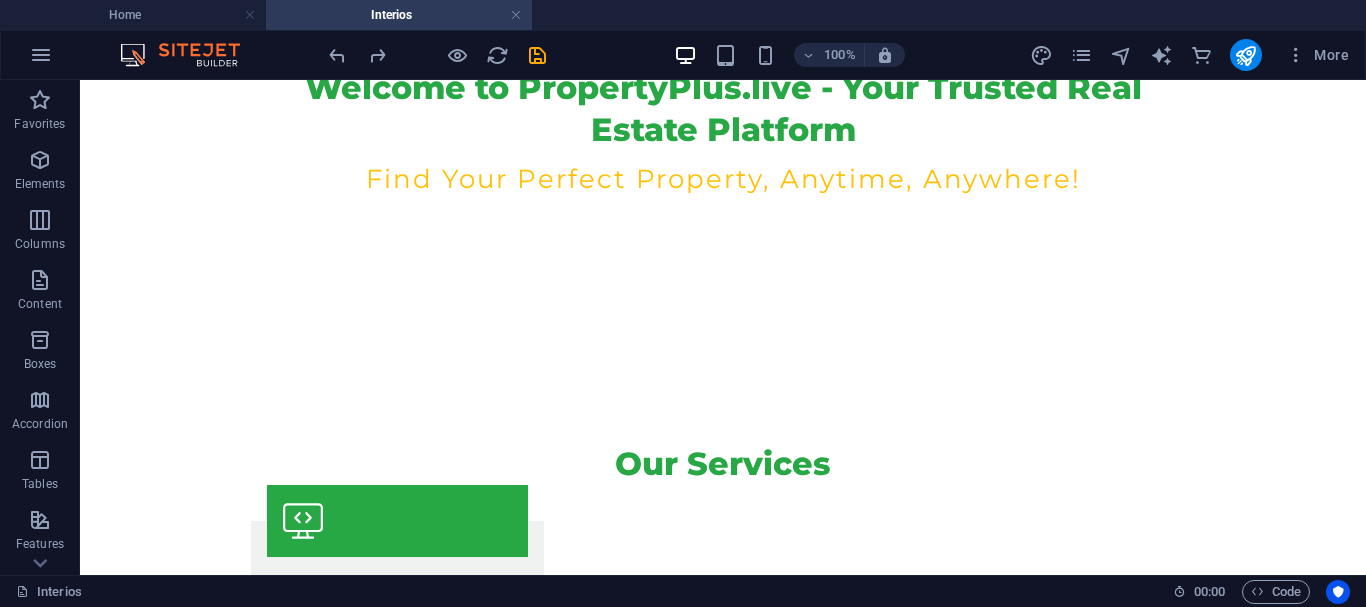 scroll, scrollTop: 925, scrollLeft: 0, axis: vertical 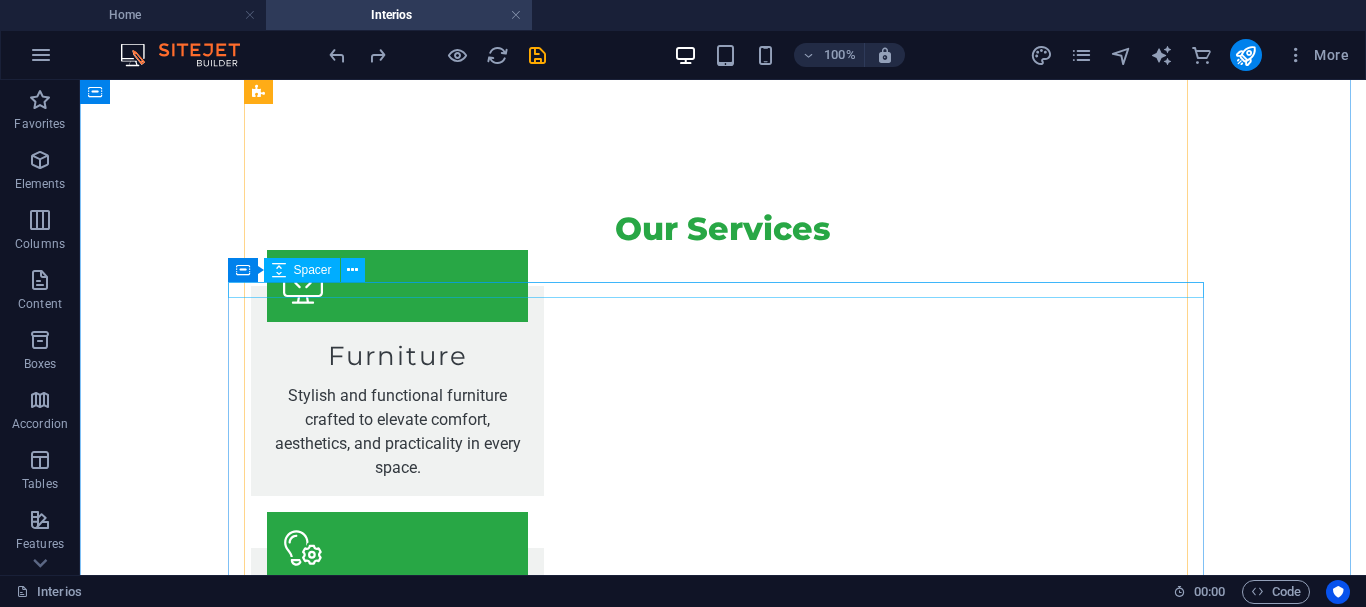 click at bounding box center (723, 973) 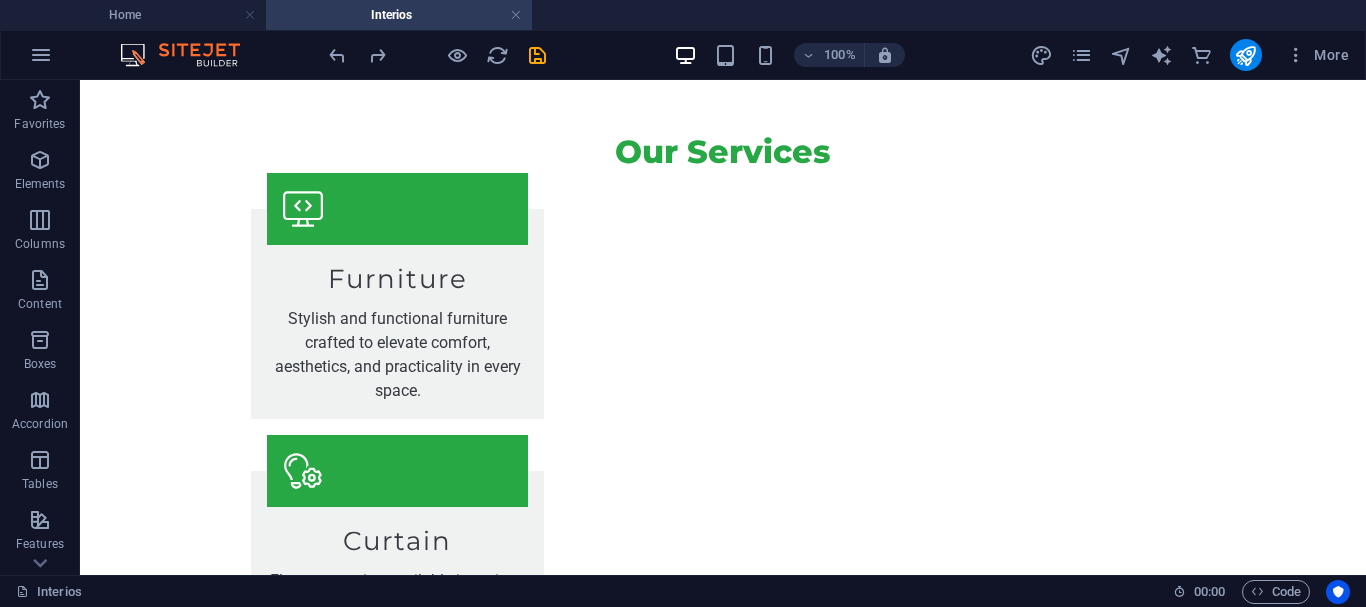 scroll, scrollTop: 879, scrollLeft: 0, axis: vertical 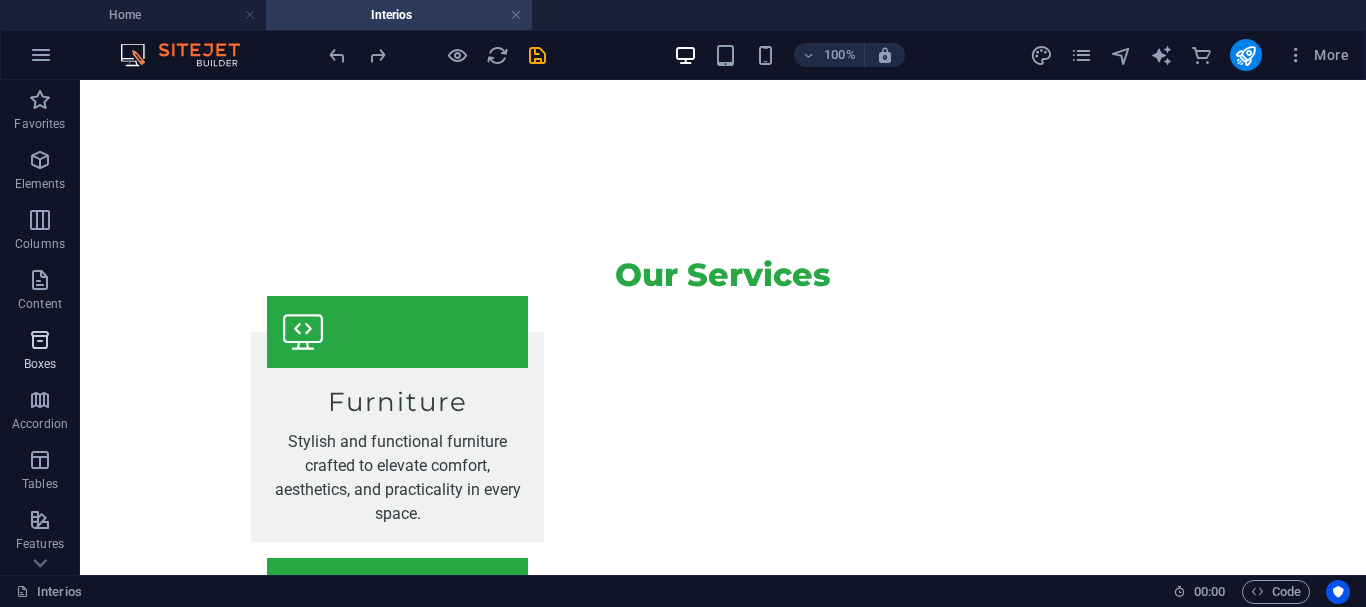 click on "Boxes" at bounding box center [40, 364] 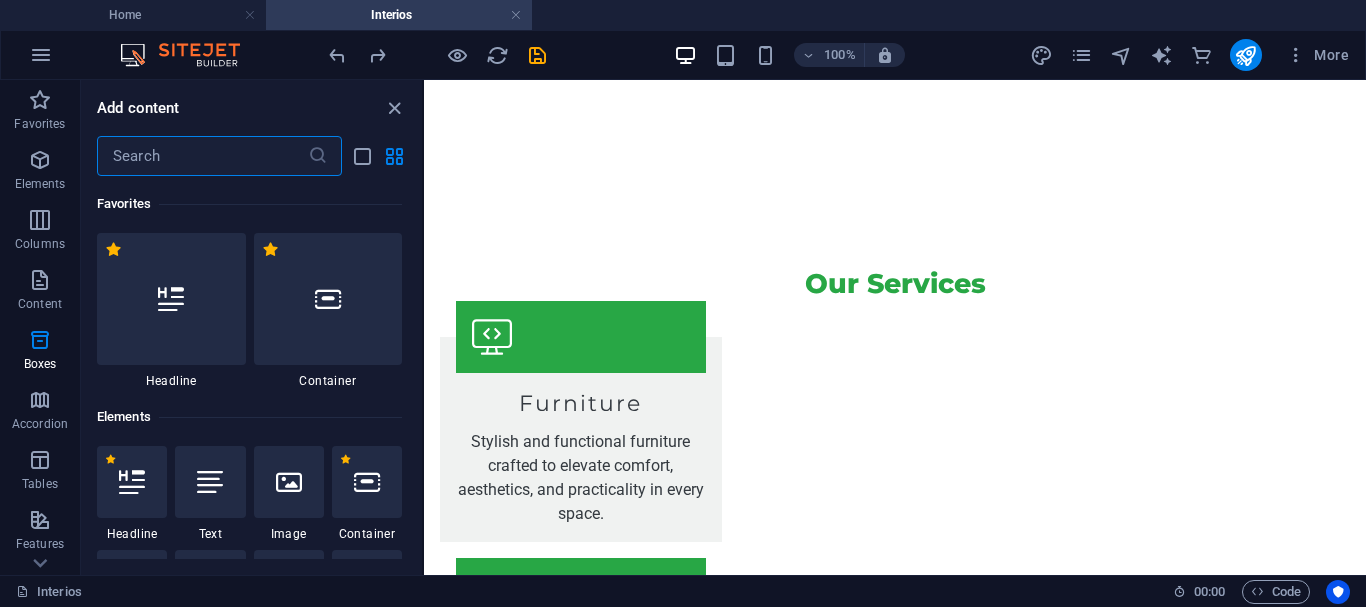 scroll, scrollTop: 866, scrollLeft: 0, axis: vertical 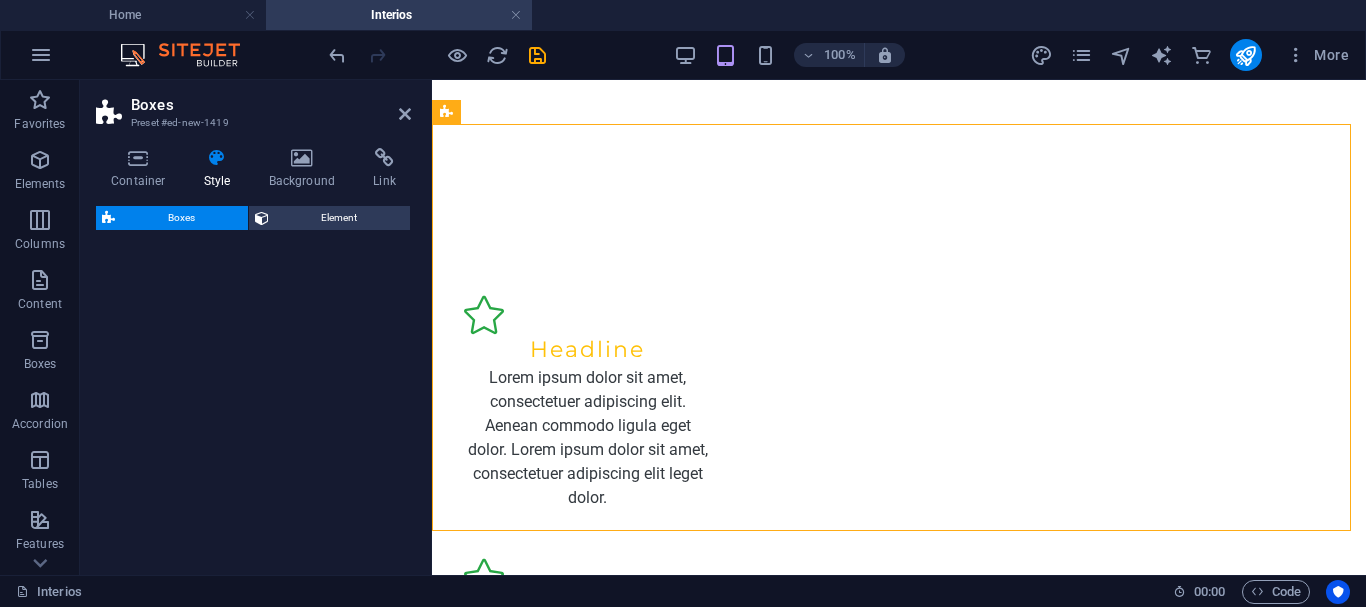 select on "rem" 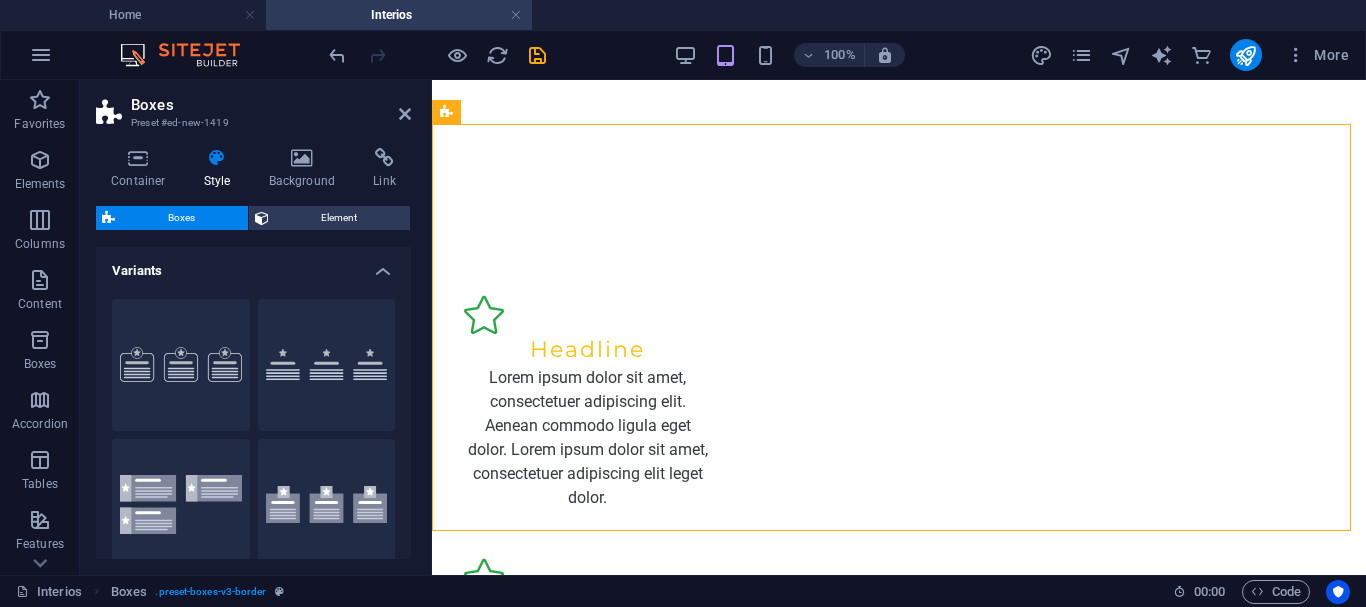 scroll, scrollTop: 407, scrollLeft: 0, axis: vertical 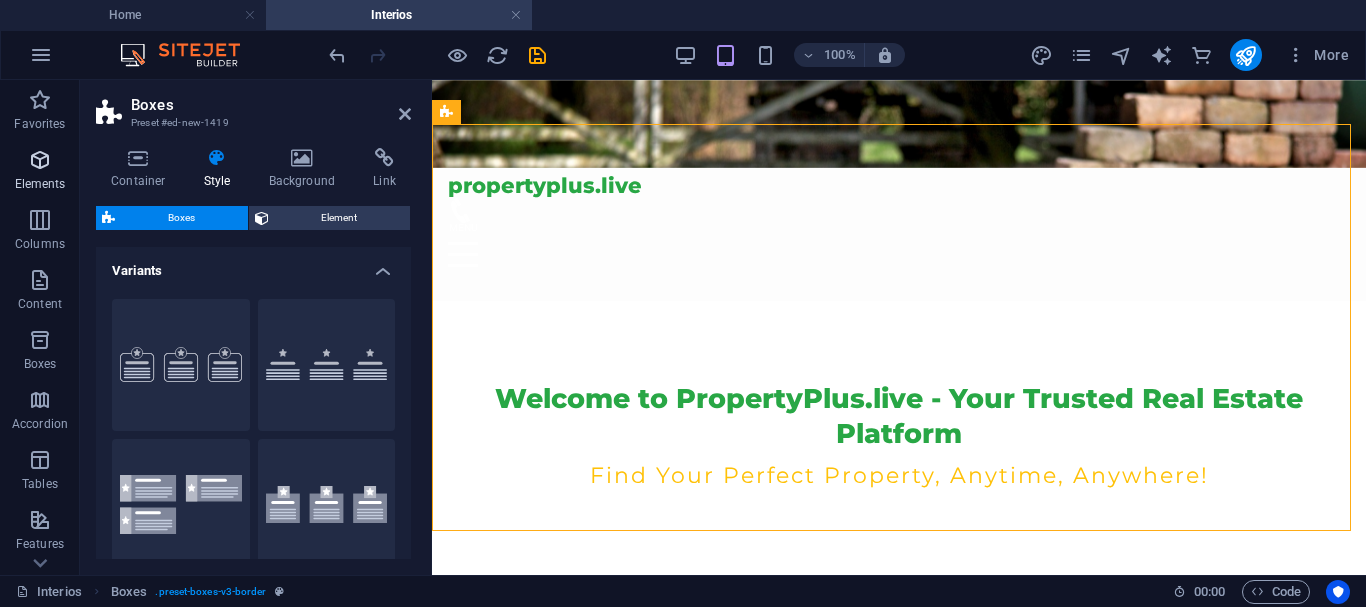 click on "Elements" at bounding box center (40, 172) 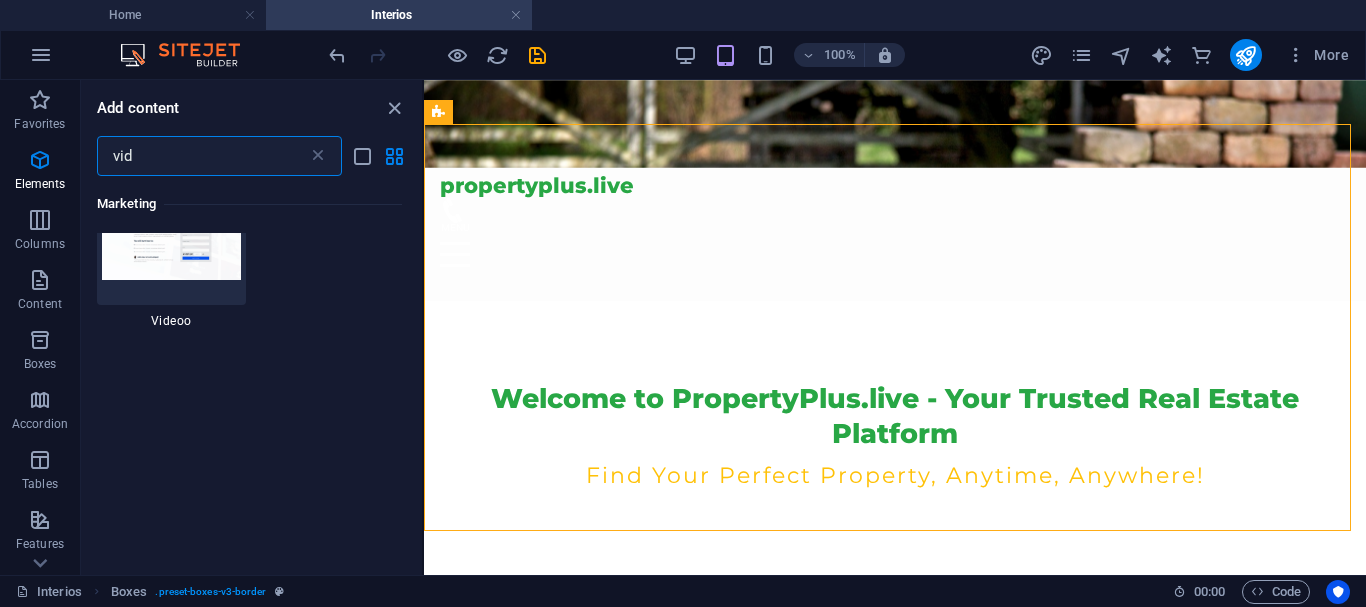 scroll, scrollTop: 0, scrollLeft: 0, axis: both 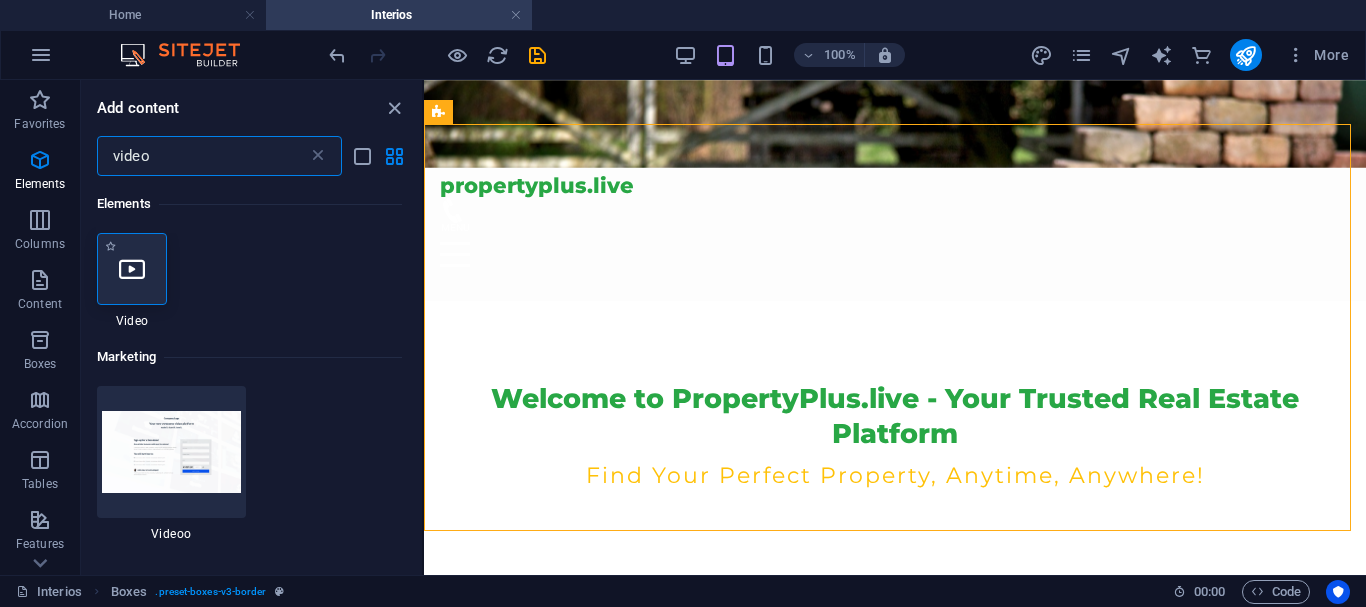 type on "video" 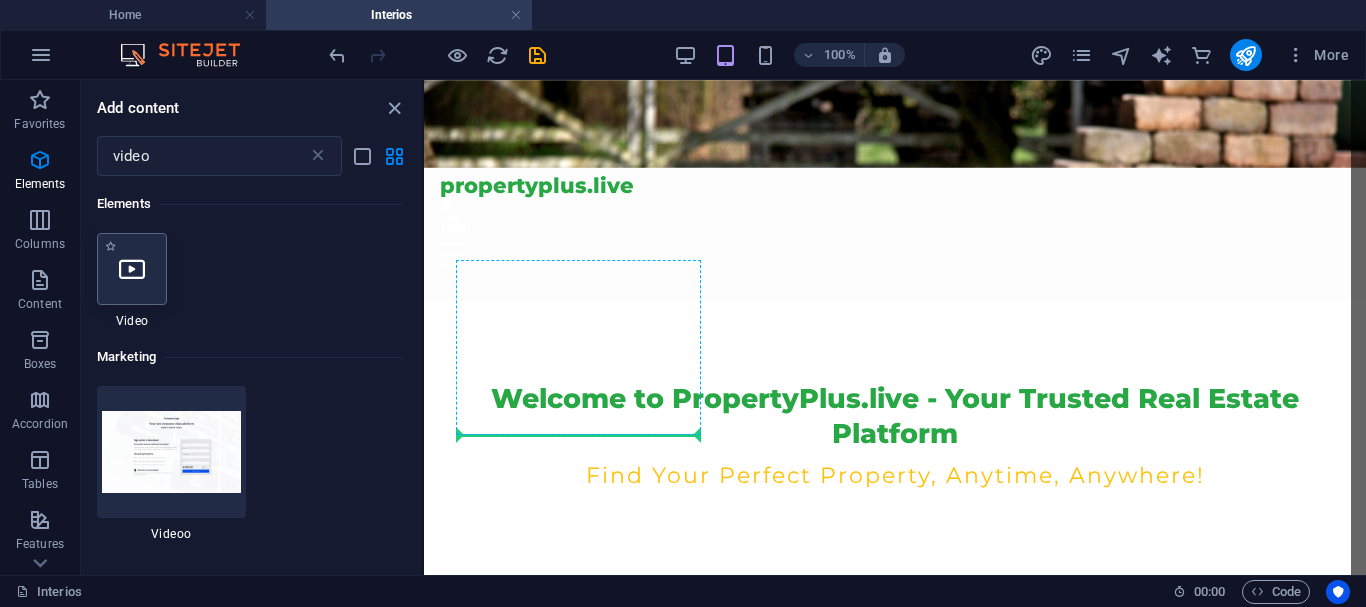 select on "%" 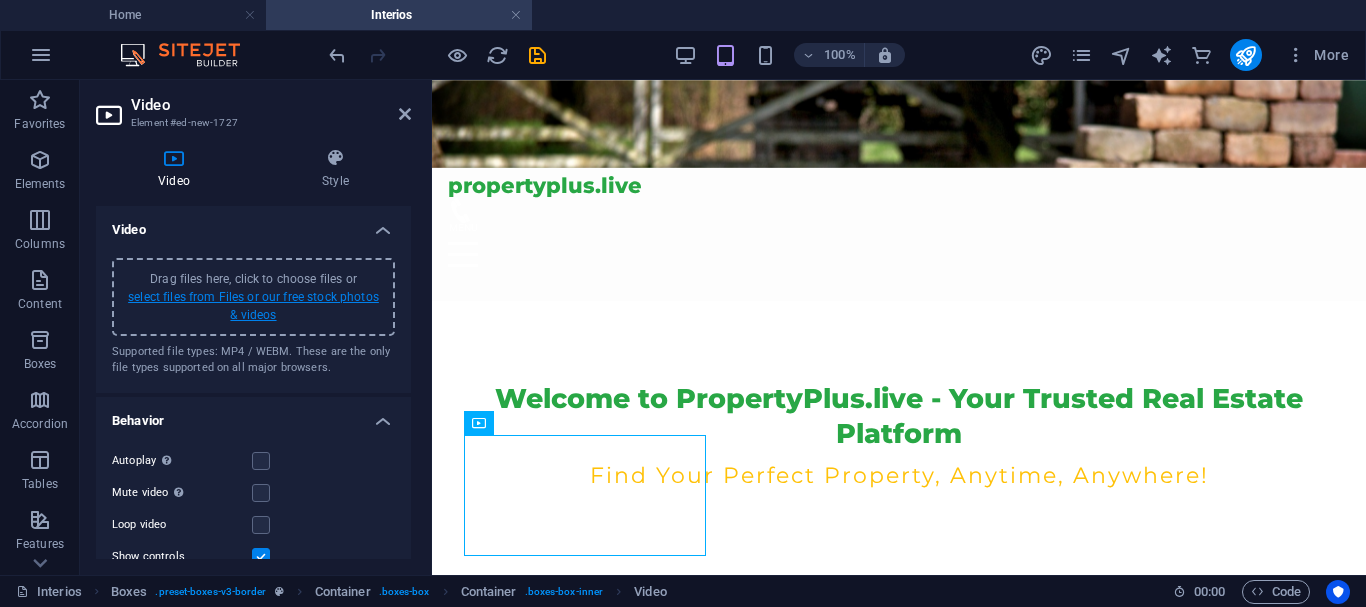 click on "select files from Files or our free stock photos & videos" at bounding box center (253, 306) 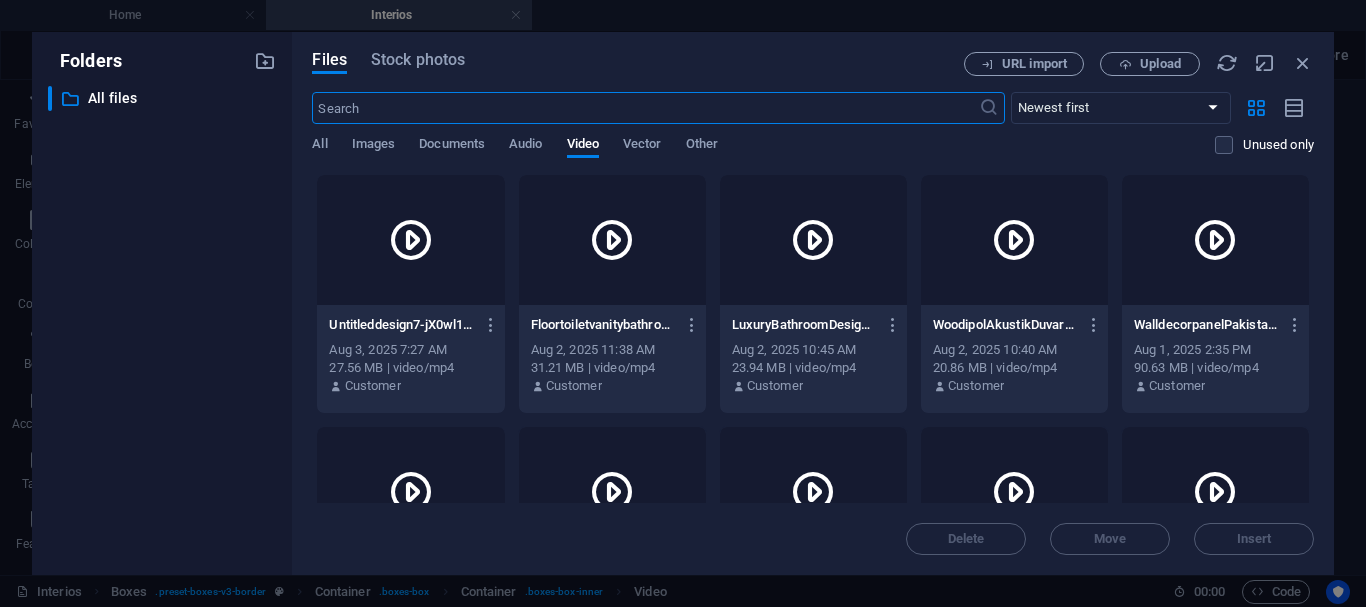 click at bounding box center [1215, 240] 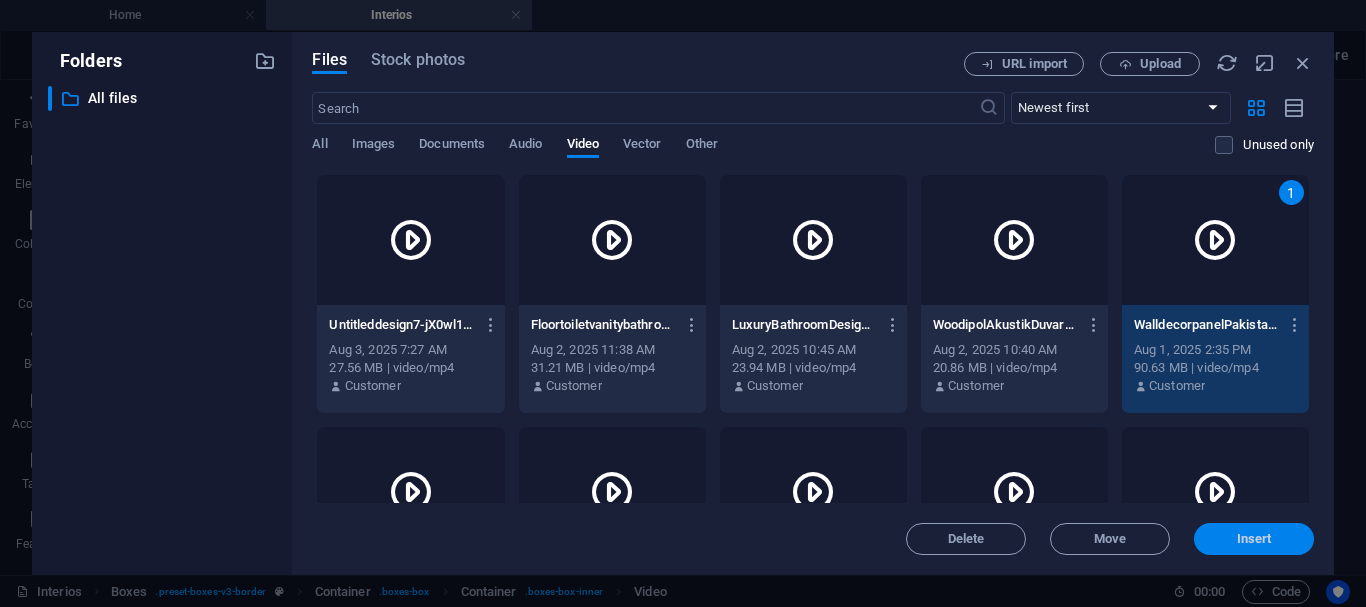 click on "Insert" at bounding box center (1254, 539) 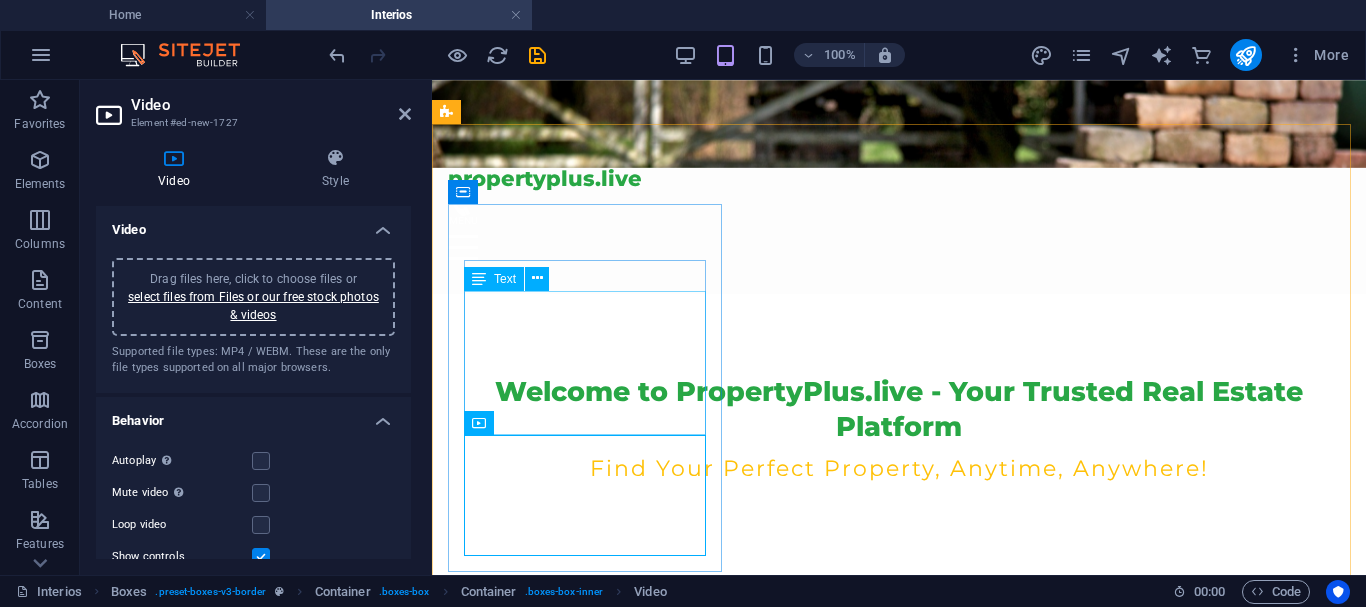 click on "Lorem ipsum dolor sit amet, consectetuer adipiscing elit. Aenean commodo ligula eget dolor. Lorem ipsum dolor sit amet, consectetuer adipiscing elit leget dolor." at bounding box center [587, 890] 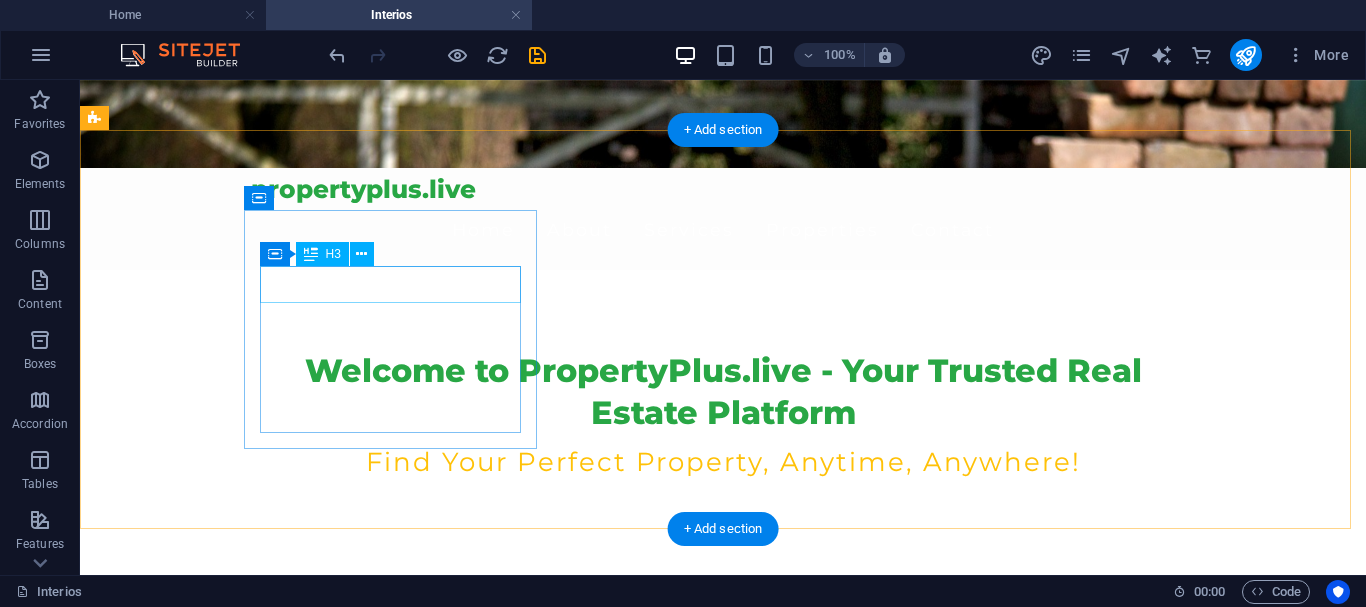 click on "Headline" at bounding box center (242, 800) 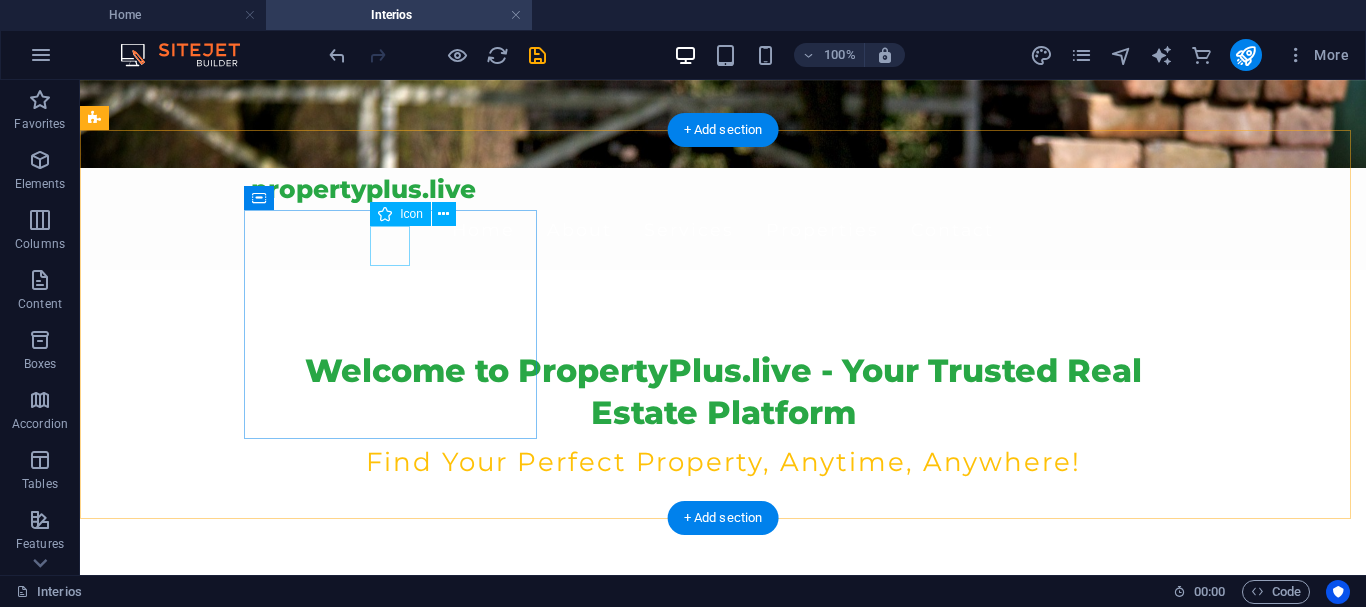 click at bounding box center [242, 762] 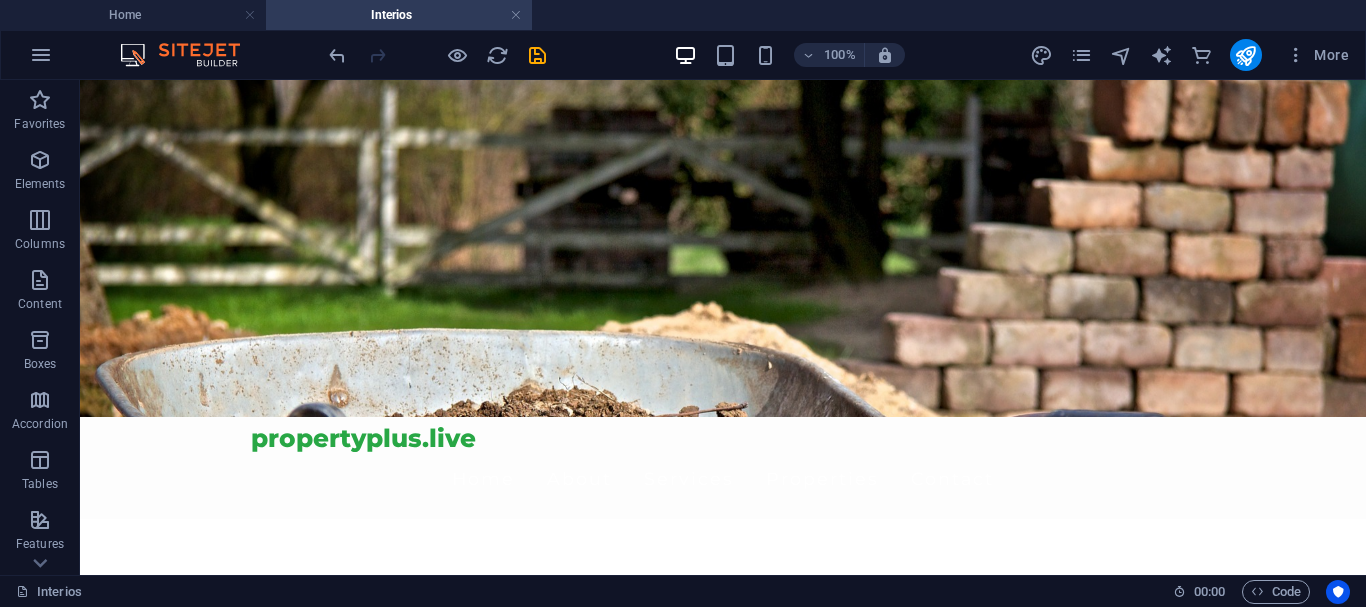 scroll, scrollTop: 433, scrollLeft: 0, axis: vertical 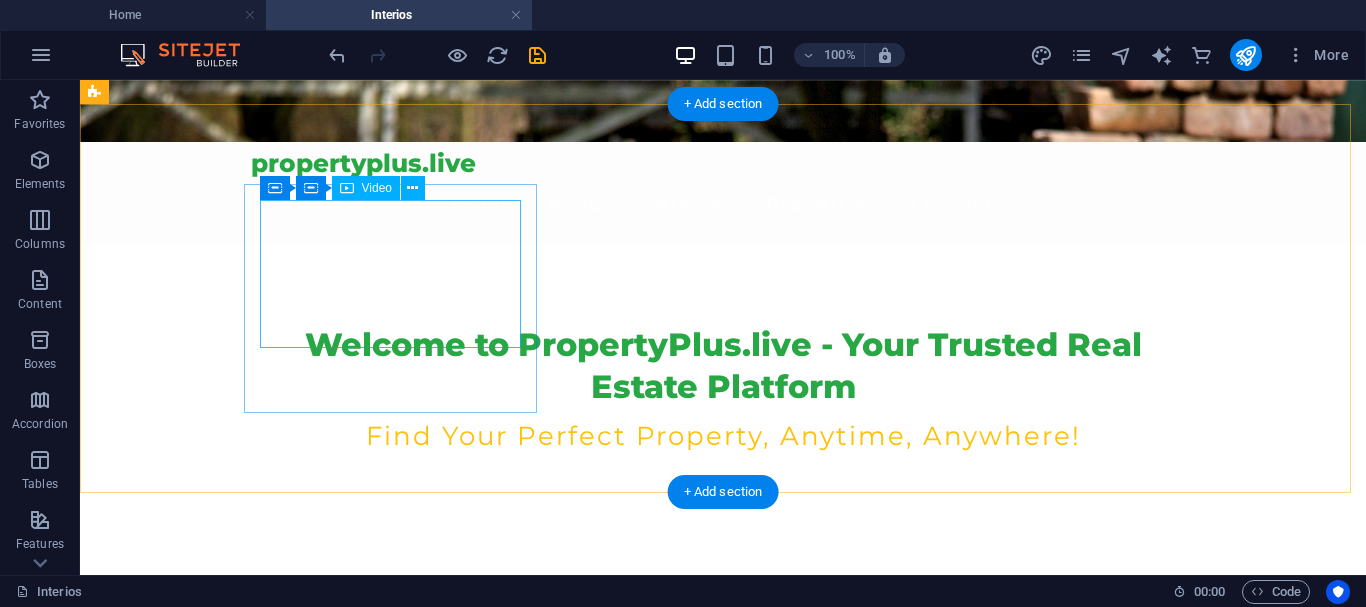click at bounding box center (242, 781) 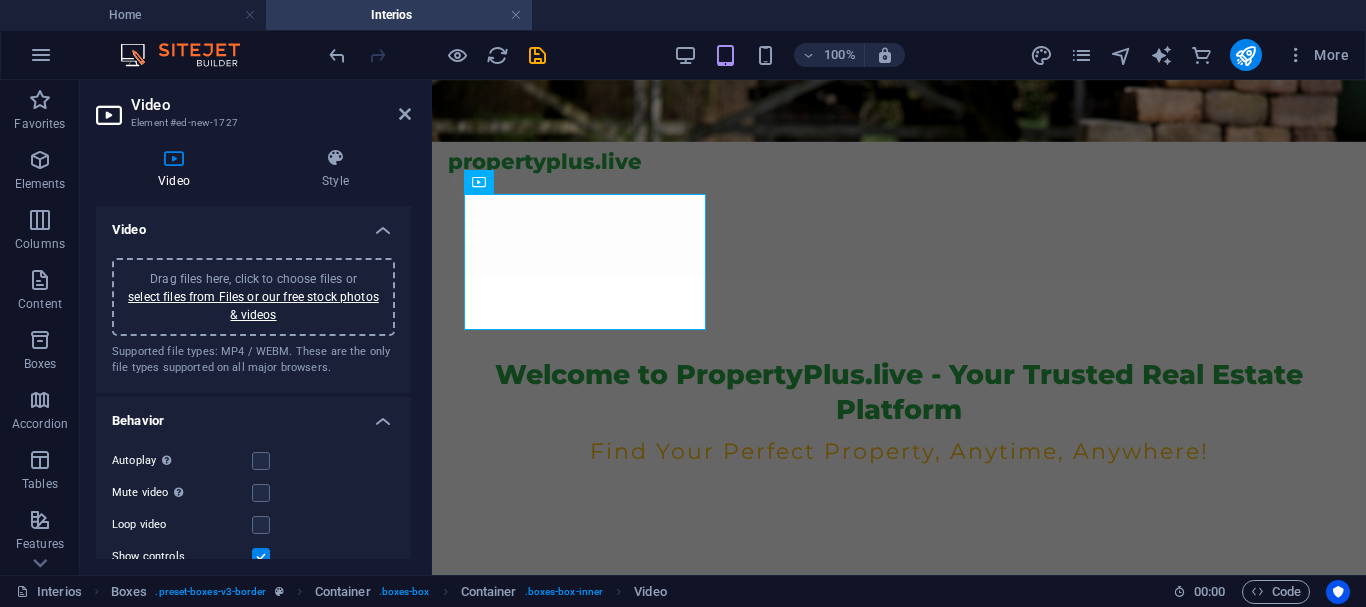 click on "Video Style Video Drag files here, click to choose files or select files from Files or our free stock photos & videos Supported file types: MP4 / WEBM. These are the only file types supported on all major browsers. Behavior Autoplay Autoplay is only available if muted is checked Mute video Autoplay will be available if muted is checked Loop video Show controls Preview image Drag files here, click to choose files or select files from Files or our free stock photos & videos Select files from the file manager, stock photos, or upload file(s) Upload Upload an image that will serve as a preview. Only shows if autoplay is off Alignment Left aligned Centered Right aligned Size Width 100 auto px % Height auto px Text Alternative text The alternative text is used by devices that cannot display videos and should be added to every video to improve website accessibility. Paragraph Format Normal Heading 1 Heading 2 Heading 3 Heading 4 Heading 5 Heading 6 Code Font Family Arial Georgia Impact Tahoma Times New Roman Verdana" at bounding box center (253, 353) 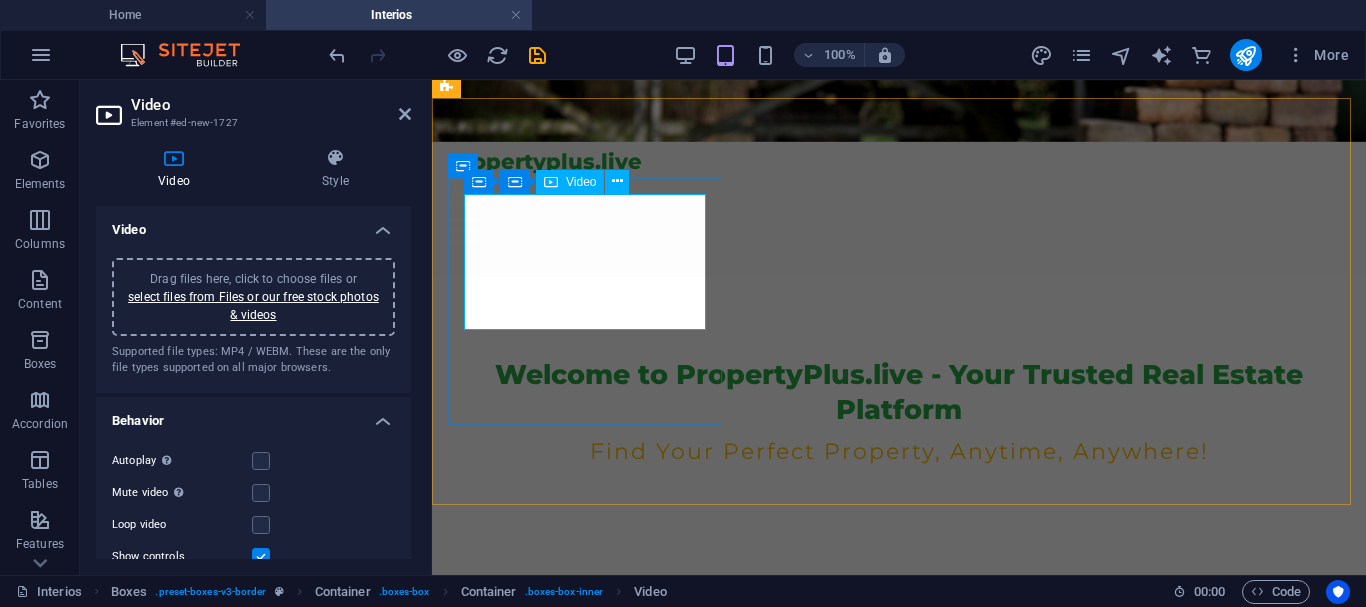 click at bounding box center [587, 792] 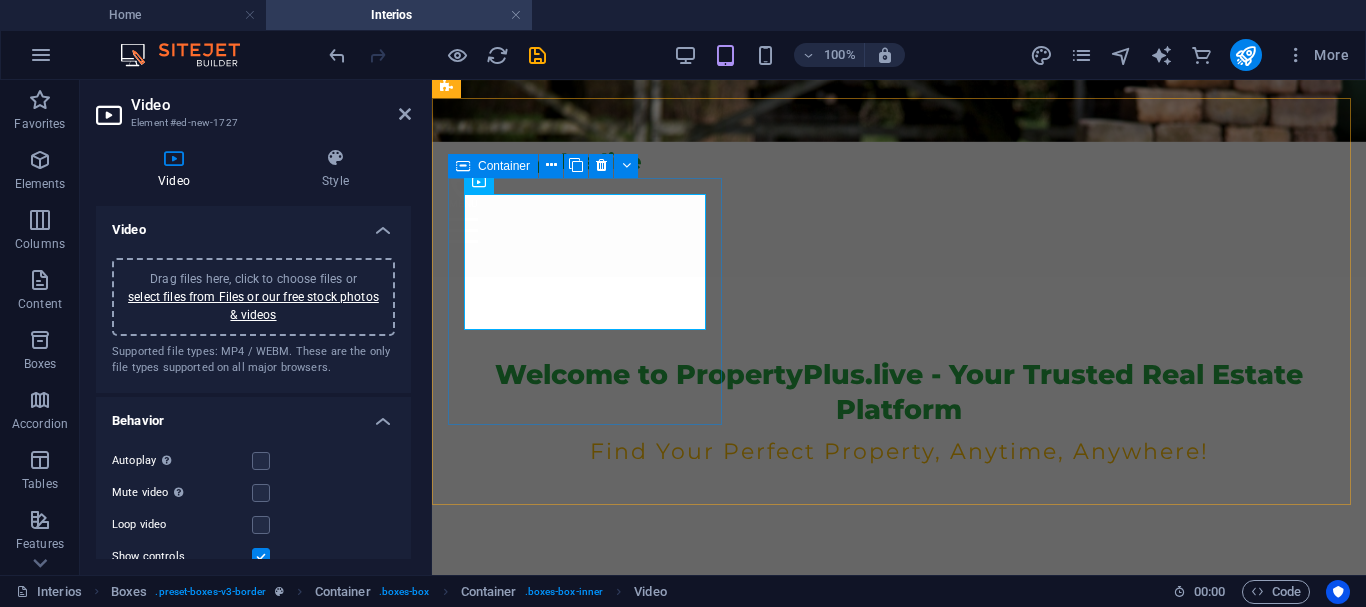 click at bounding box center [587, 792] 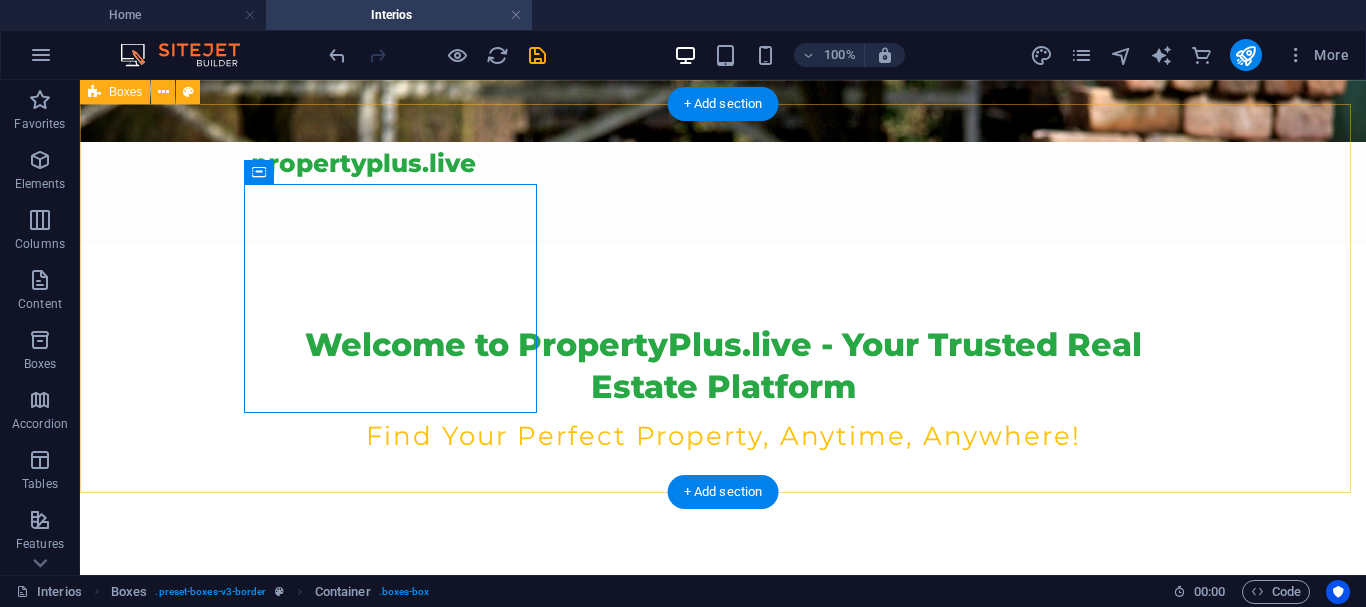 click on "Headline Lorem ipsum dolor sit amet, consectetuer adipiscing elit. Aenean commodo ligula eget dolor. Lorem ipsum dolor sit amet, consectetuer adipiscing elit leget dolor. Headline Lorem ipsum dolor sit amet, consectetuer adipiscing elit. Aenean commodo ligula eget dolor. Lorem ipsum dolor sit amet, consectetuer adipiscing elit leget dolor." at bounding box center (723, 1025) 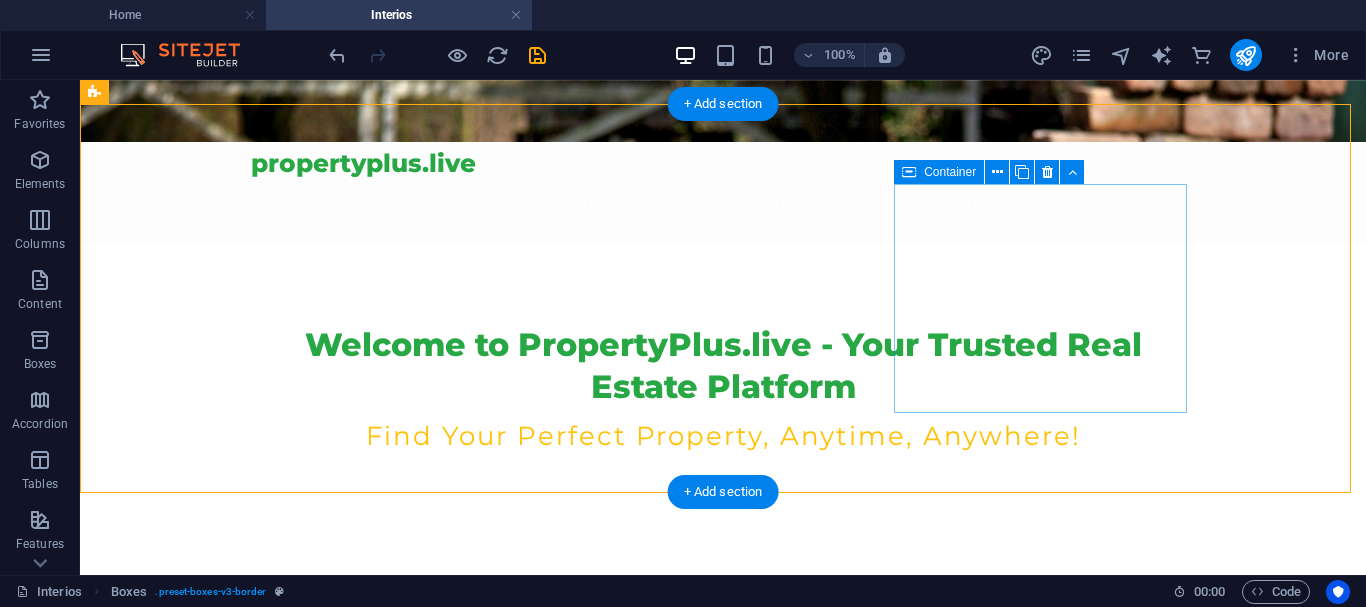 click on "Headline Lorem ipsum dolor sit amet, consectetuer adipiscing elit. Aenean commodo ligula eget dolor. Lorem ipsum dolor sit amet, consectetuer adipiscing elit leget dolor." at bounding box center (242, 1237) 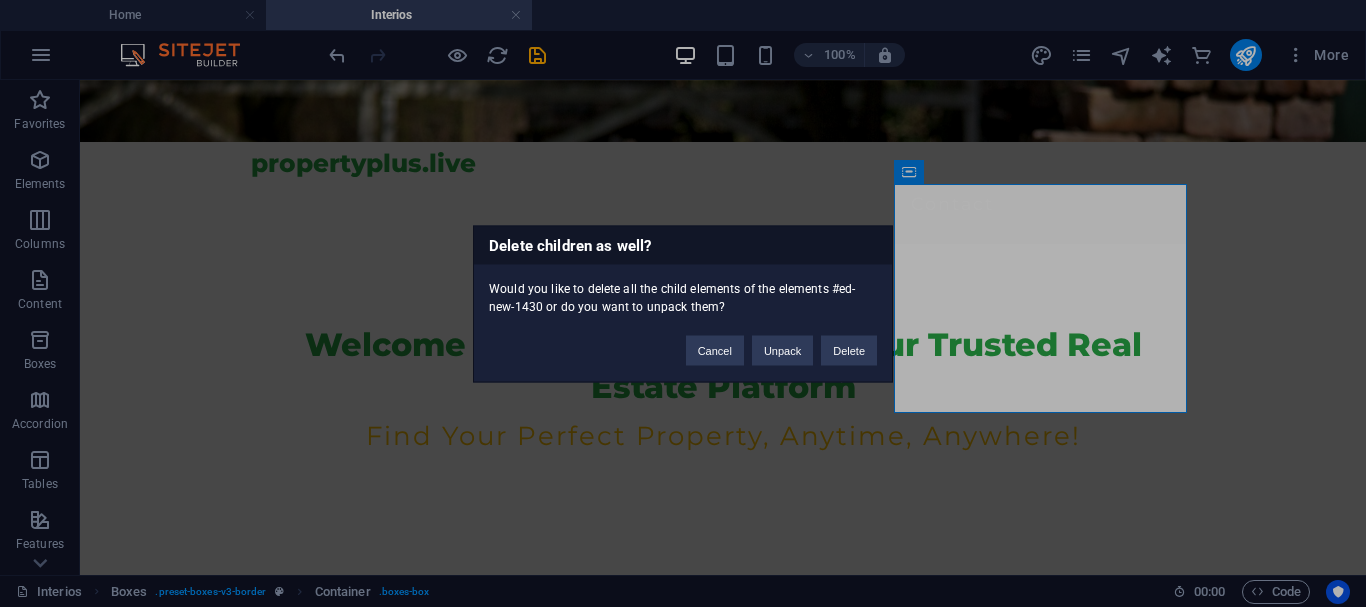 type 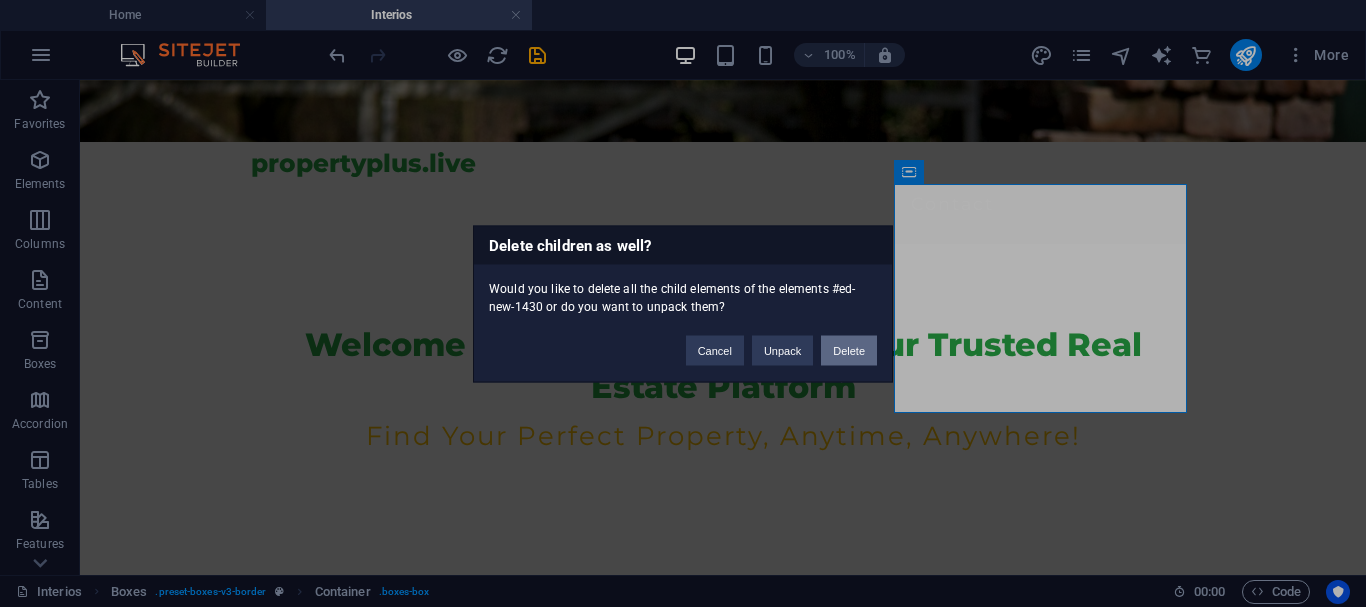click on "Delete" at bounding box center (849, 350) 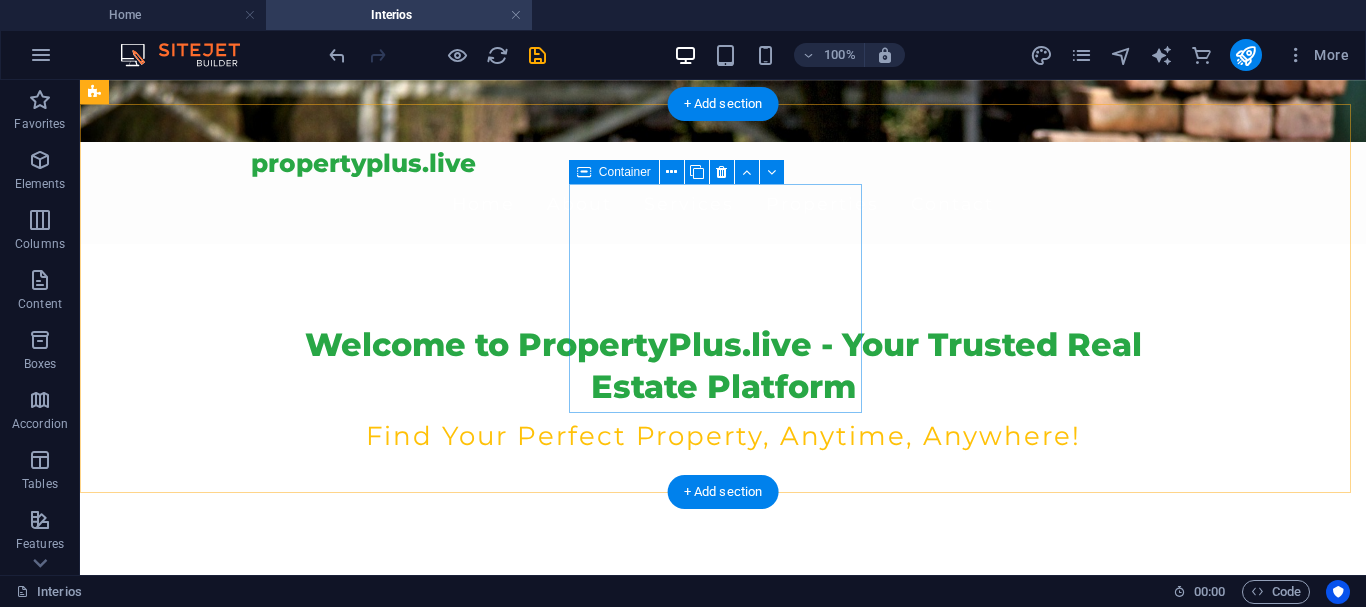 click on "Headline Lorem ipsum dolor sit amet, consectetuer adipiscing elit. Aenean commodo ligula eget dolor. Lorem ipsum dolor sit amet, consectetuer adipiscing elit leget dolor." at bounding box center [242, 993] 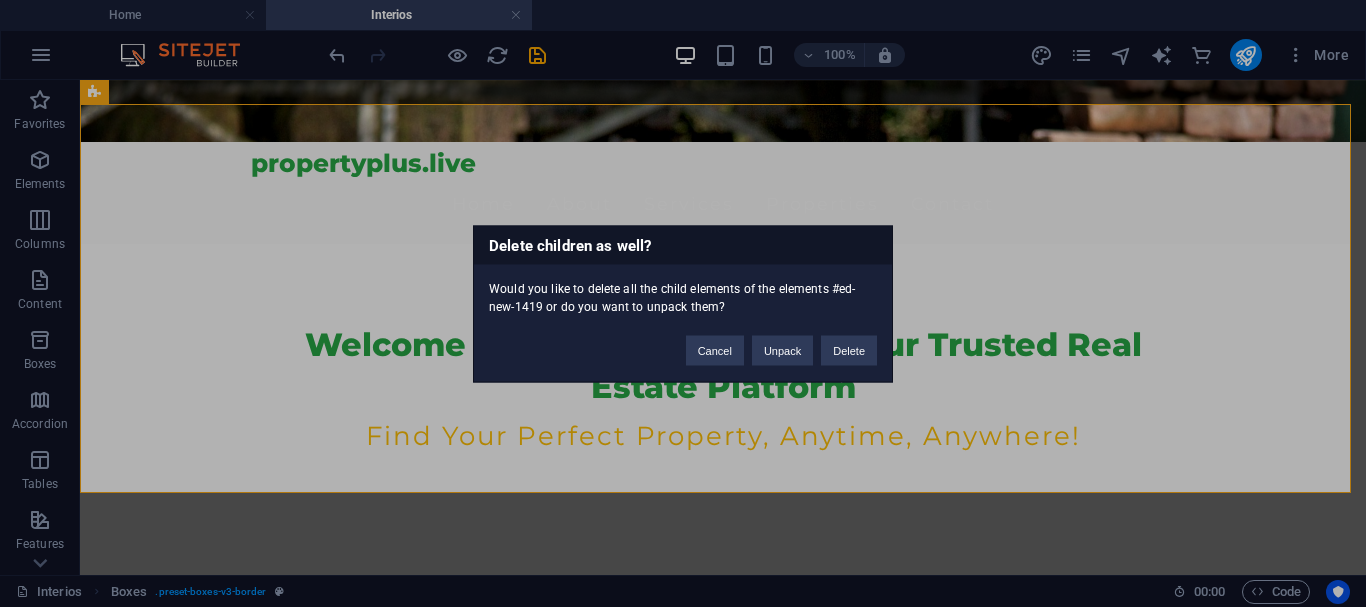type 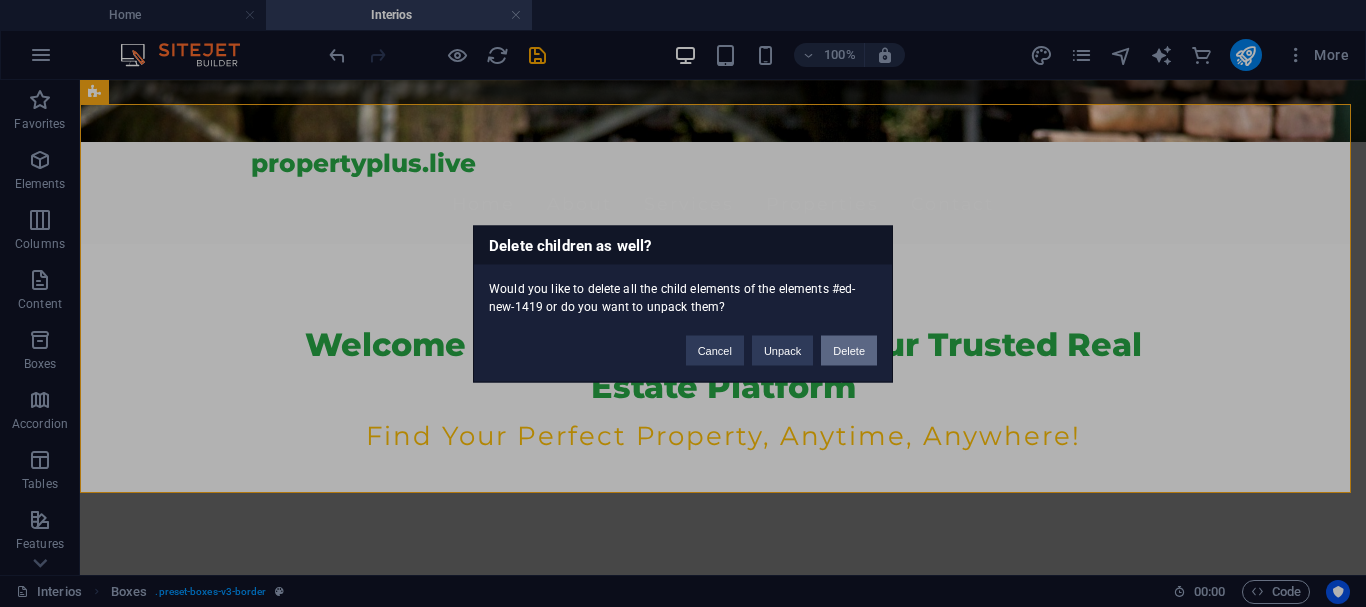 click on "Delete" at bounding box center (849, 350) 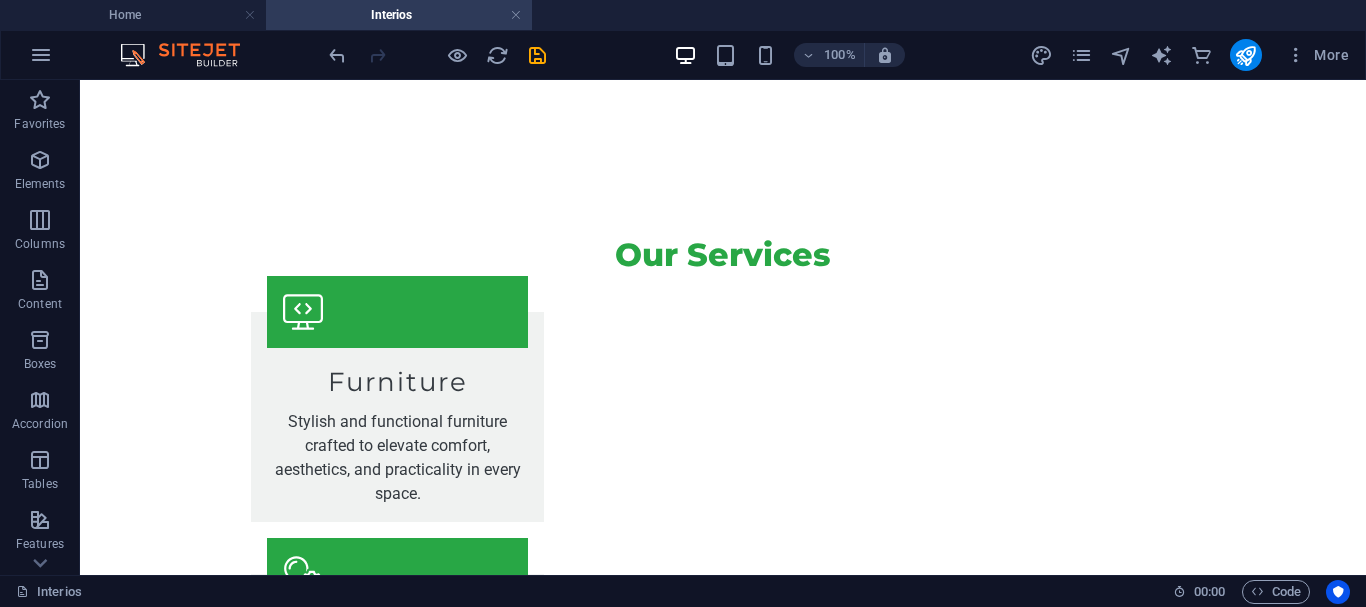 scroll, scrollTop: 0, scrollLeft: 0, axis: both 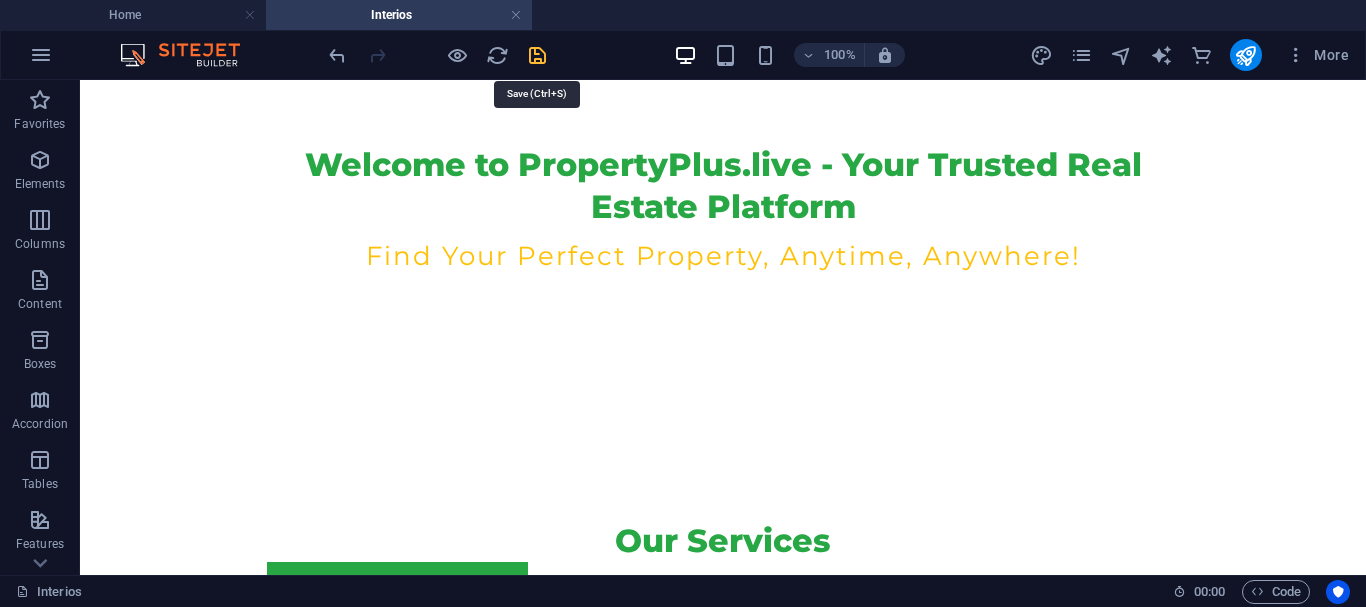 click at bounding box center (537, 55) 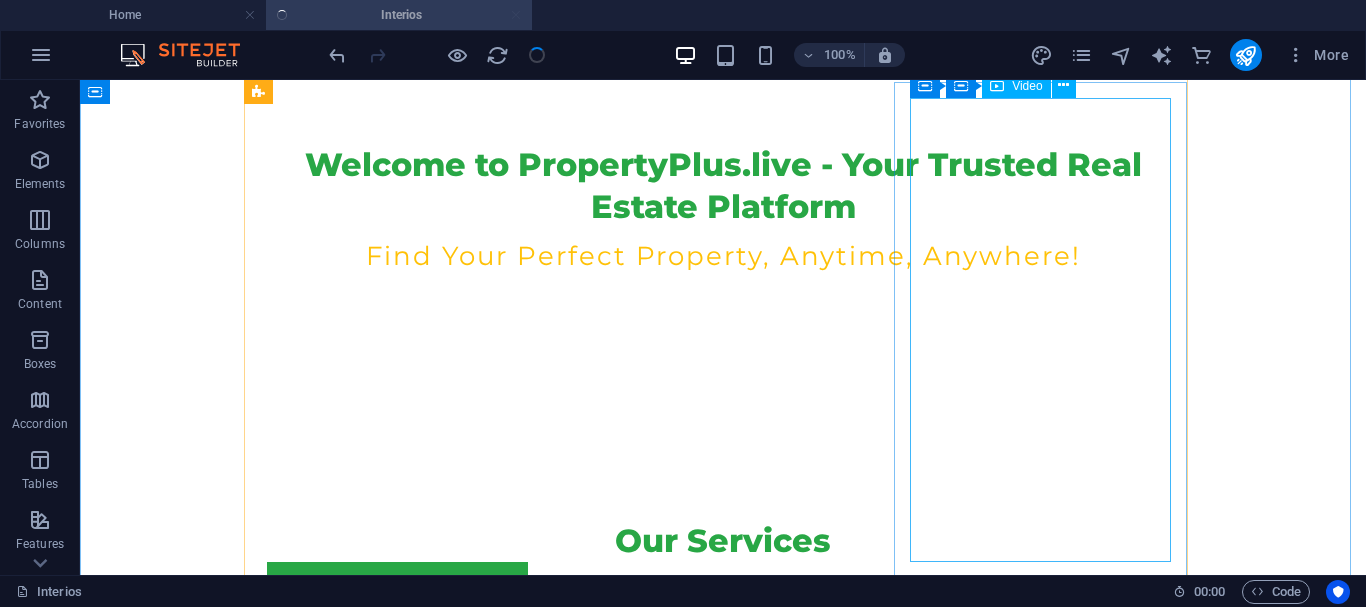 click at bounding box center [397, 1179] 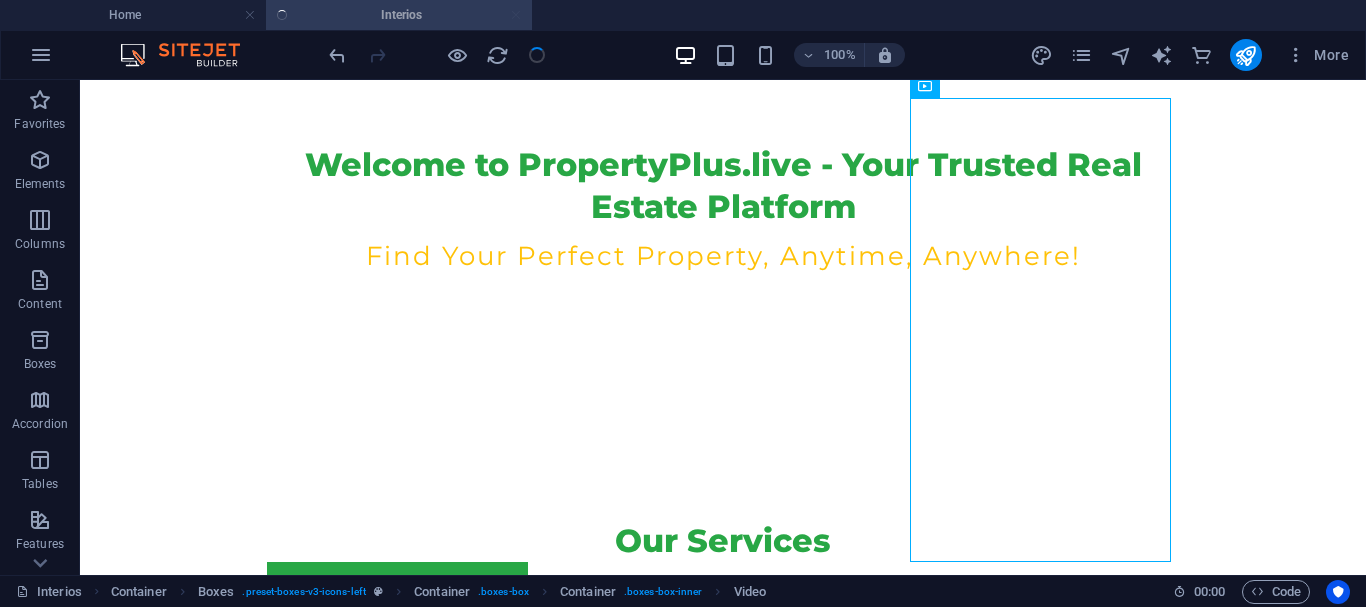click at bounding box center [1246, 55] 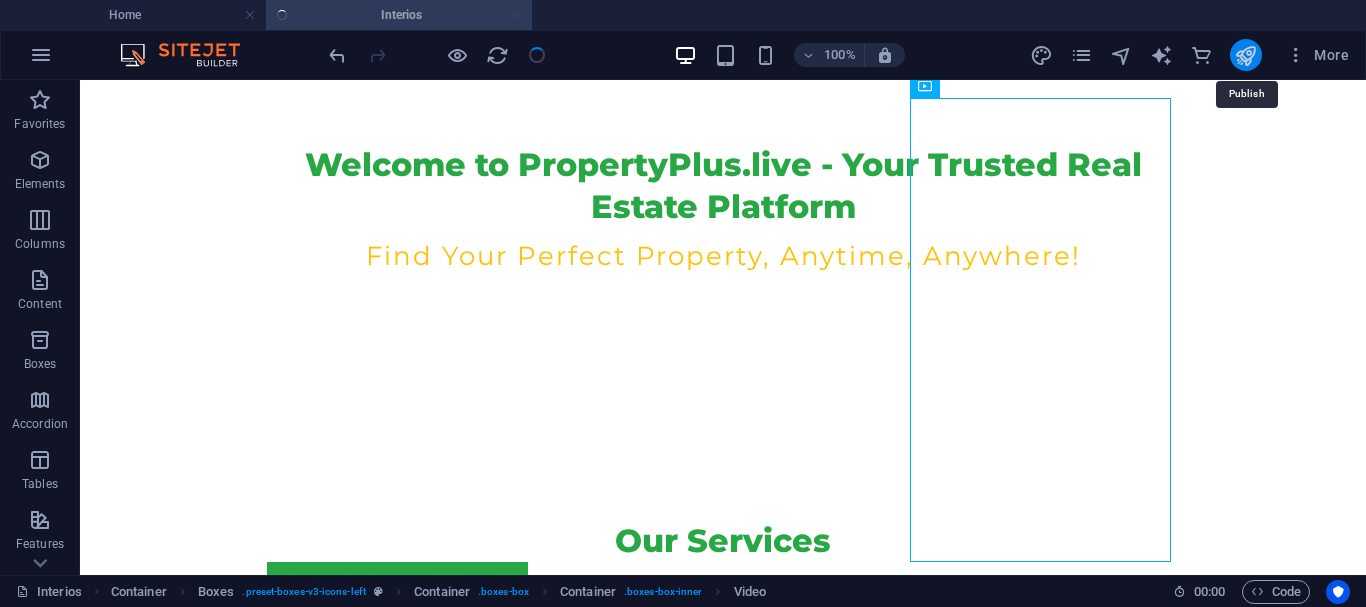 click at bounding box center [1245, 55] 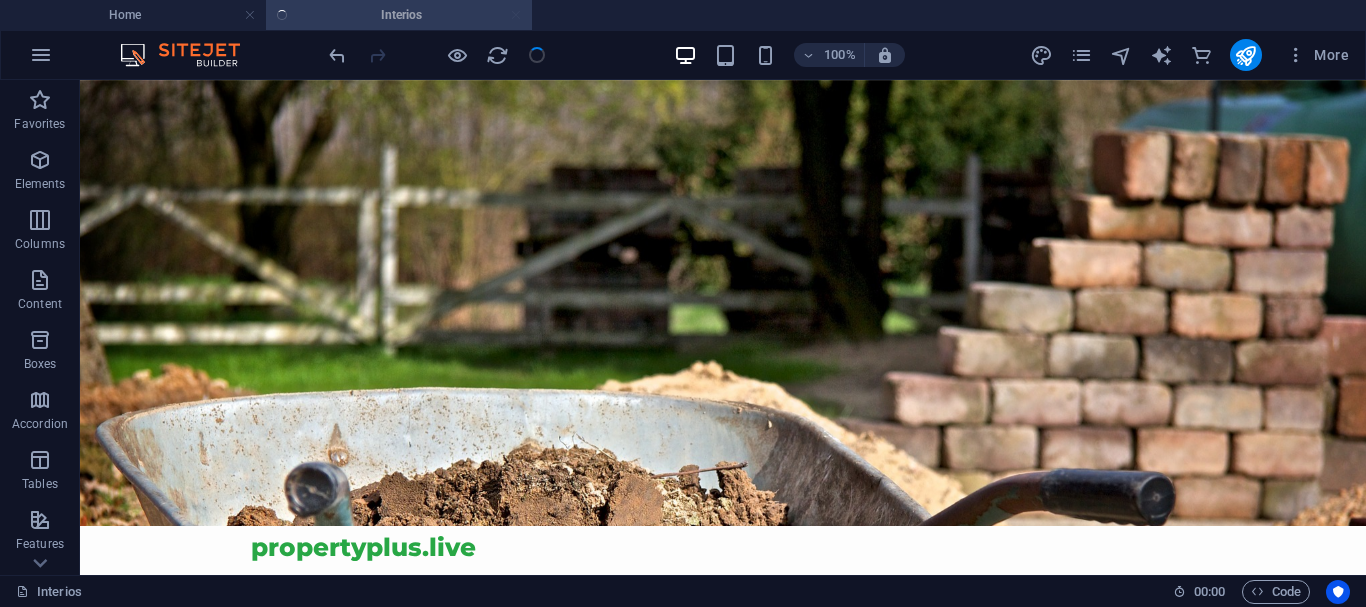 scroll, scrollTop: 0, scrollLeft: 0, axis: both 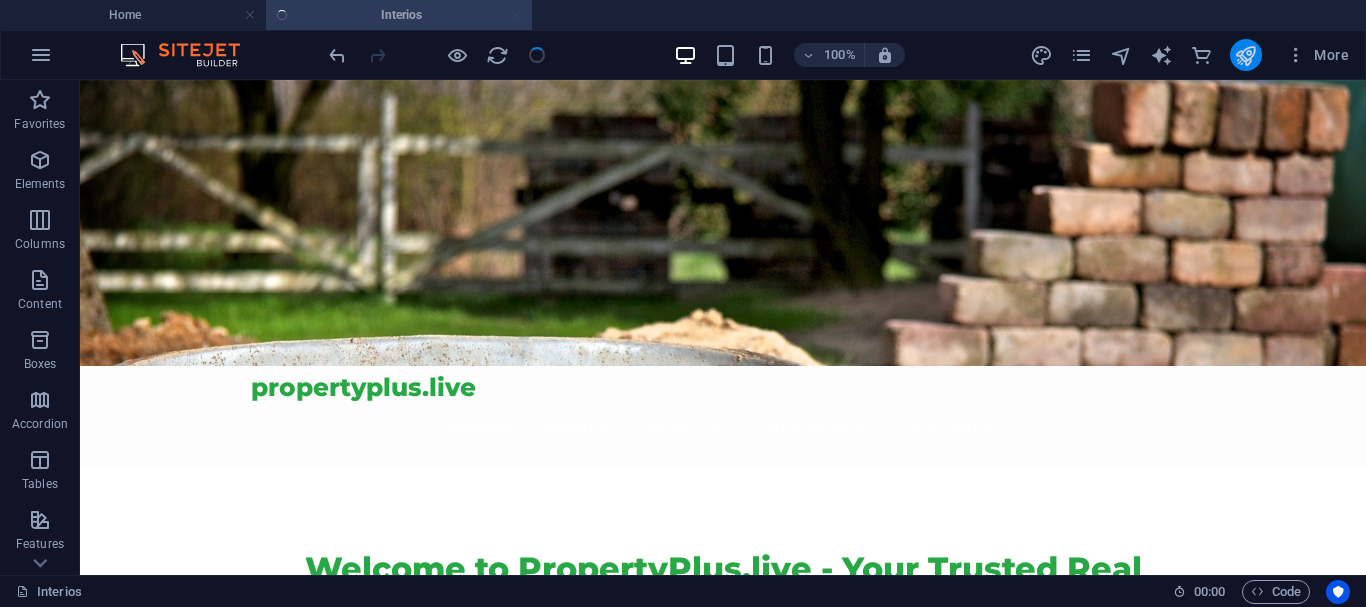click at bounding box center [1245, 55] 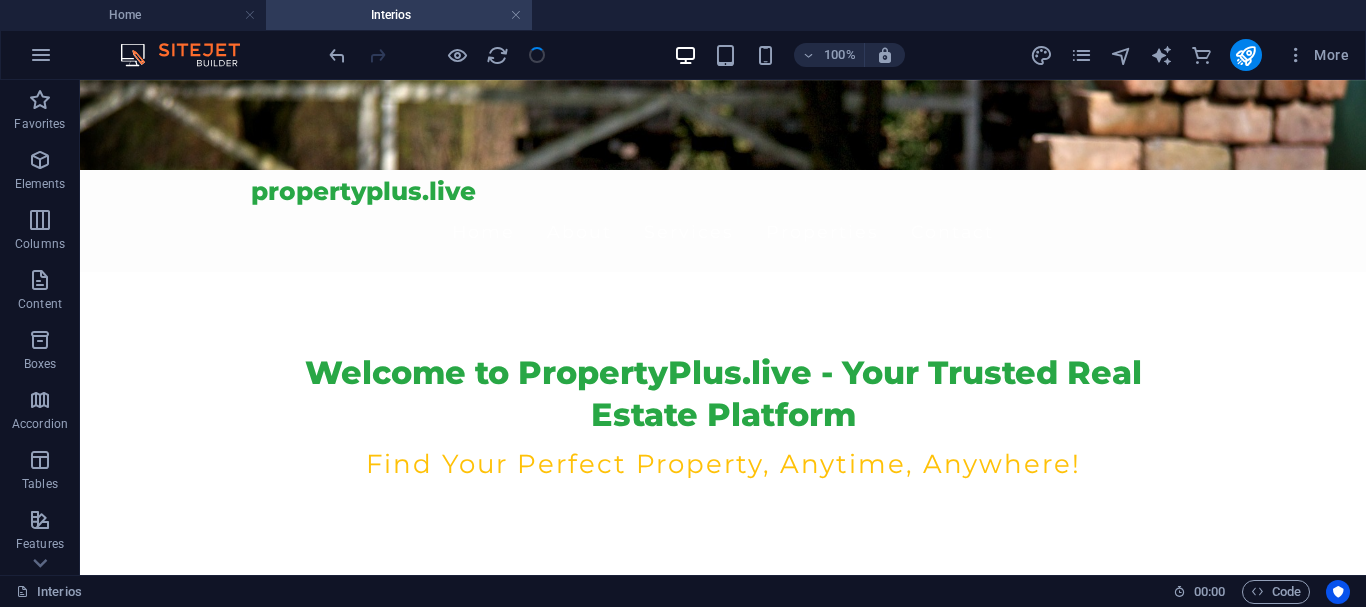 scroll, scrollTop: 417, scrollLeft: 0, axis: vertical 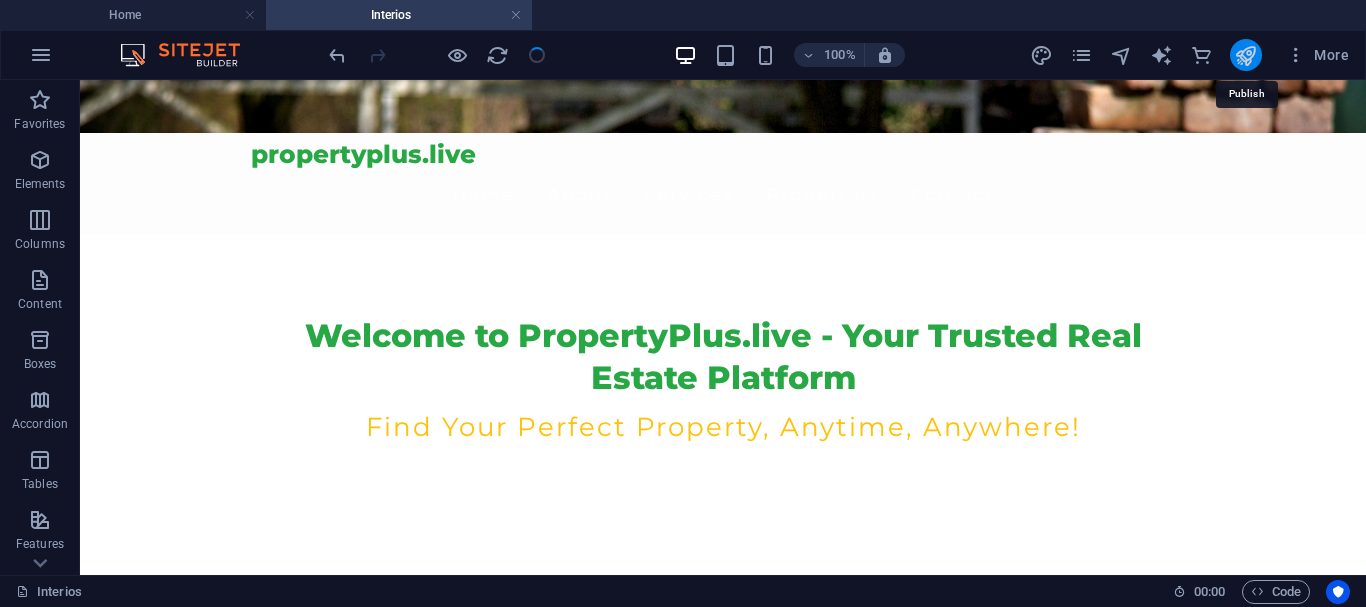 click at bounding box center (1245, 55) 